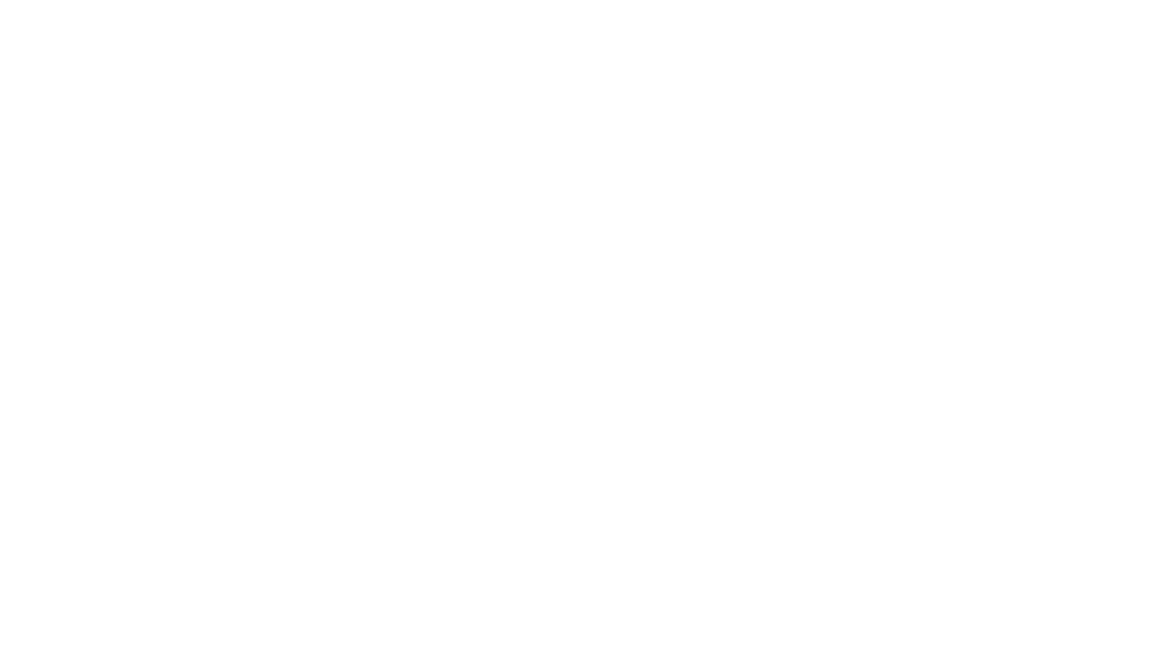 scroll, scrollTop: 0, scrollLeft: 0, axis: both 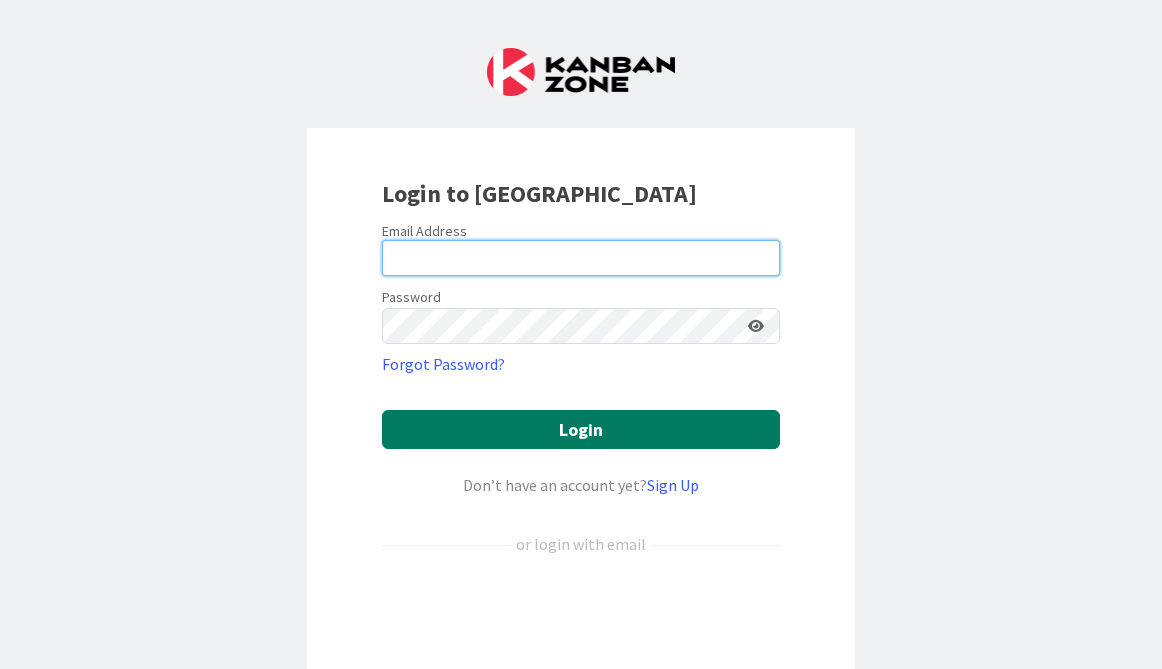 type on "[EMAIL_ADDRESS][DOMAIN_NAME]" 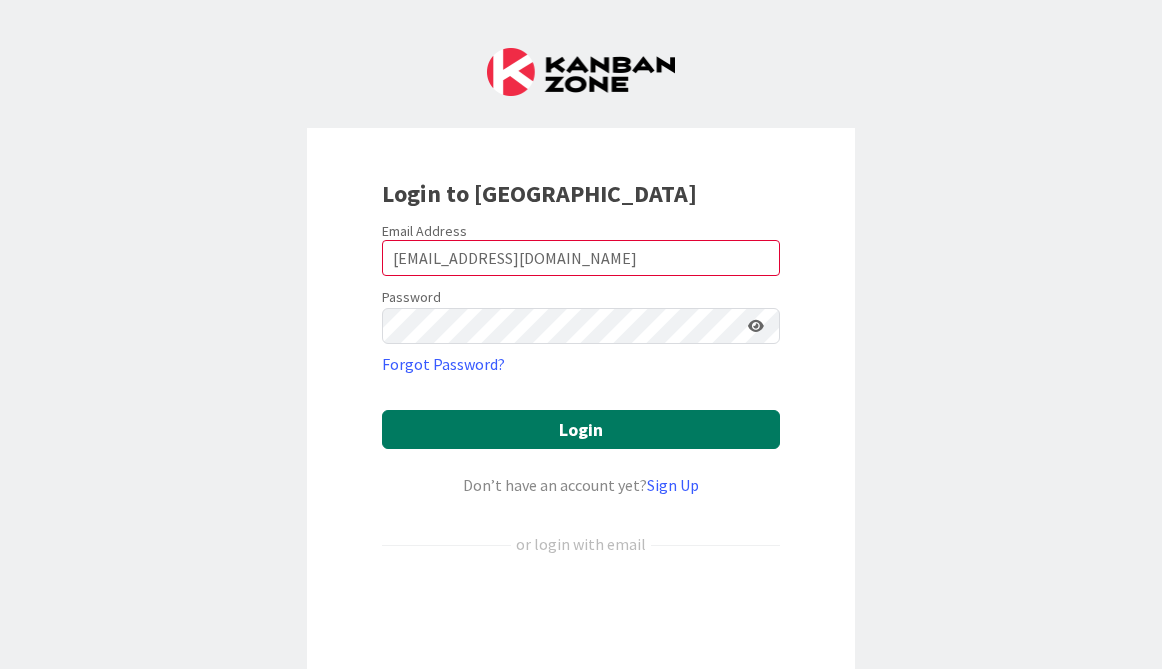click on "Login" at bounding box center [581, 429] 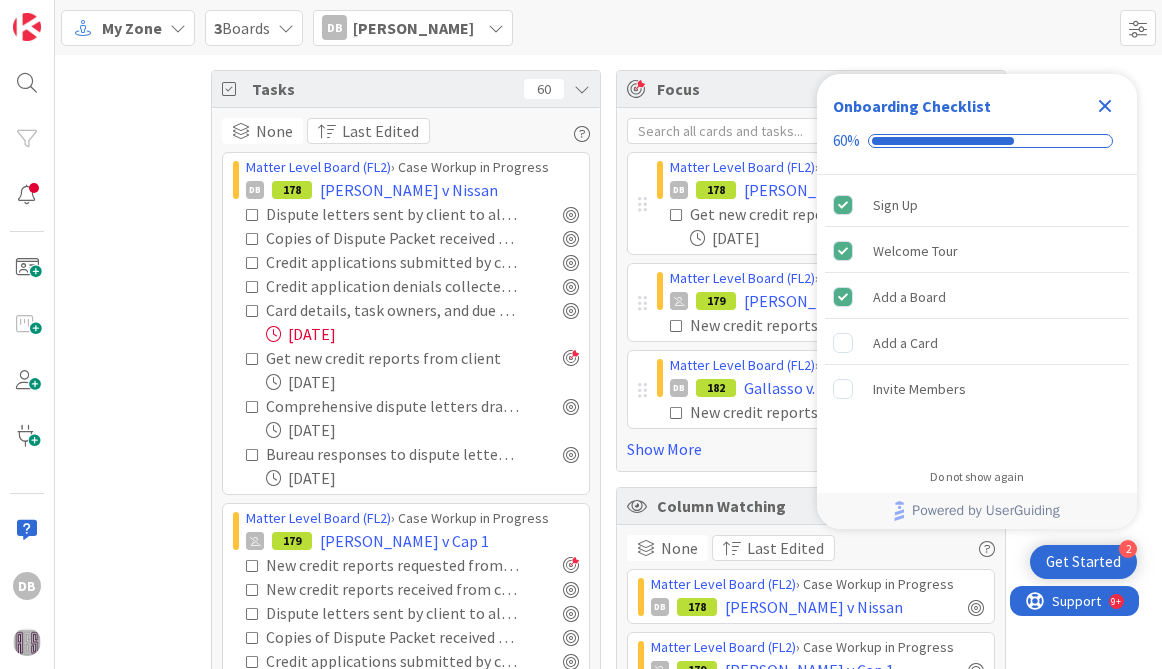 scroll, scrollTop: 0, scrollLeft: 0, axis: both 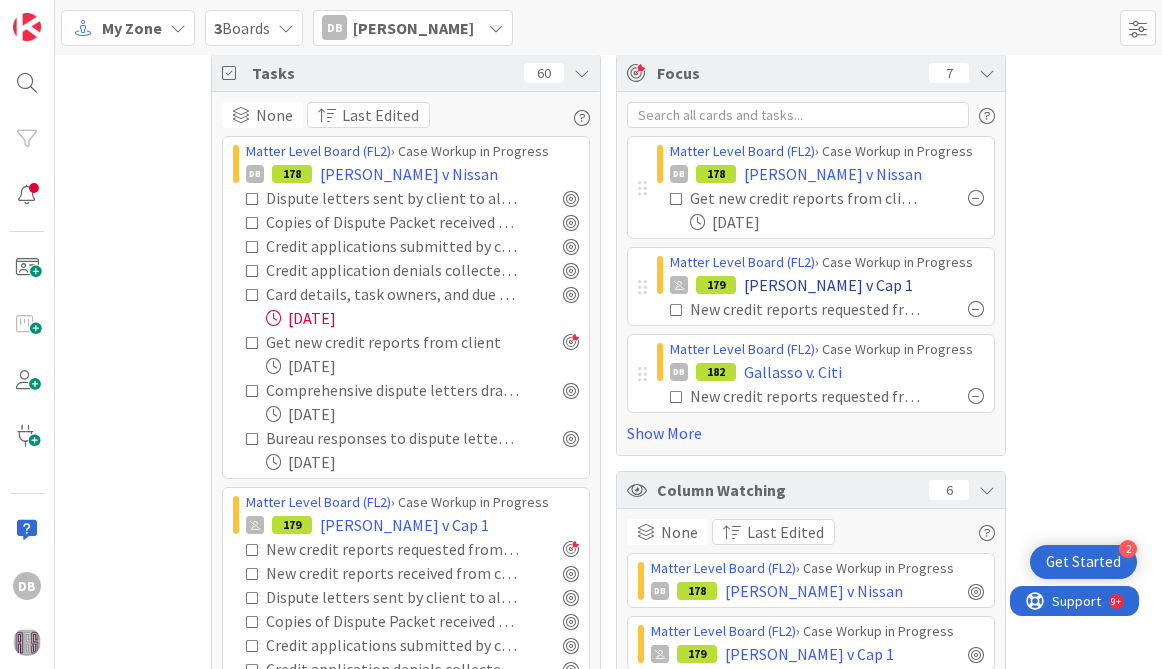 click on "179 [PERSON_NAME] v Cap 1" at bounding box center [827, 285] 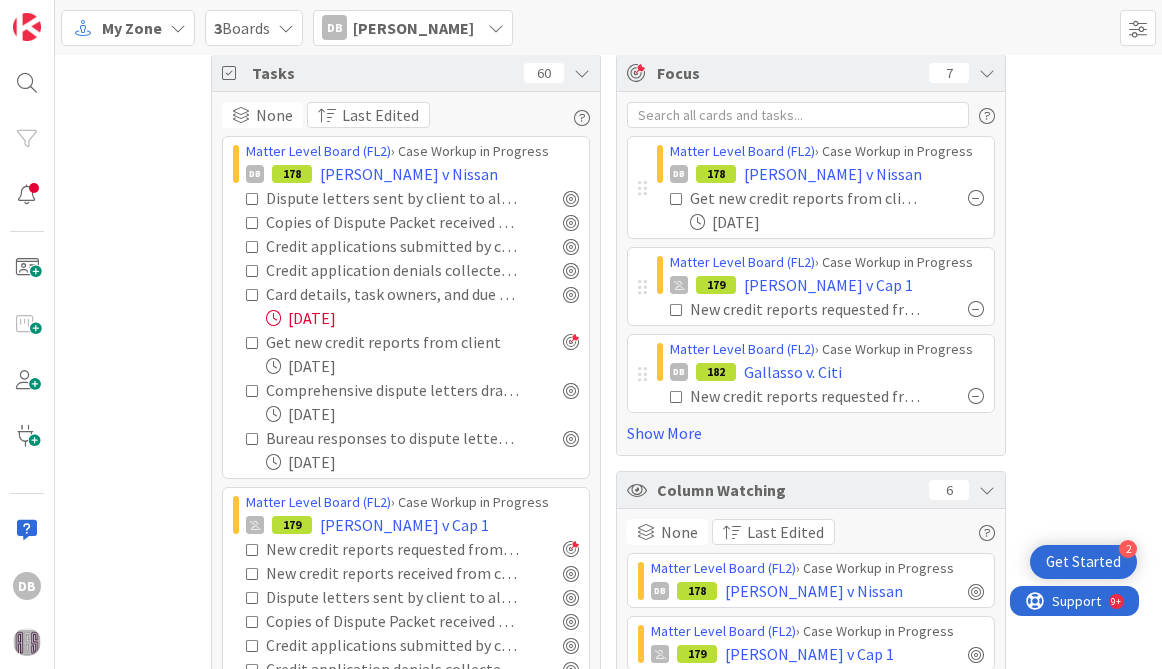 click at bounding box center [677, 310] 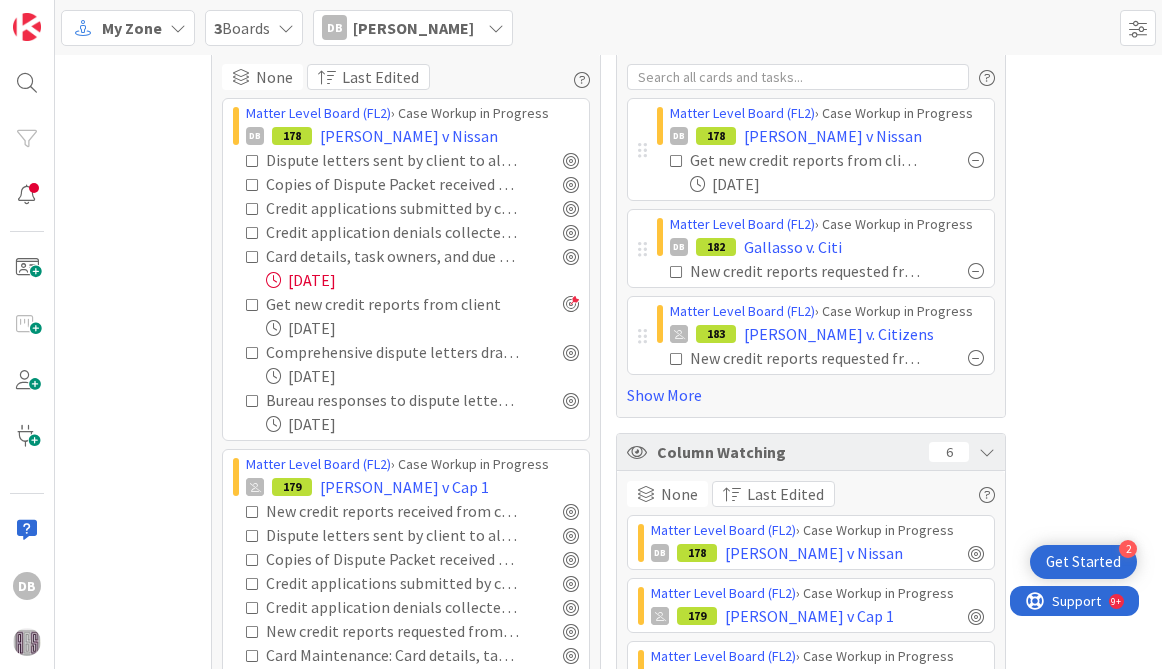 scroll, scrollTop: 20, scrollLeft: 0, axis: vertical 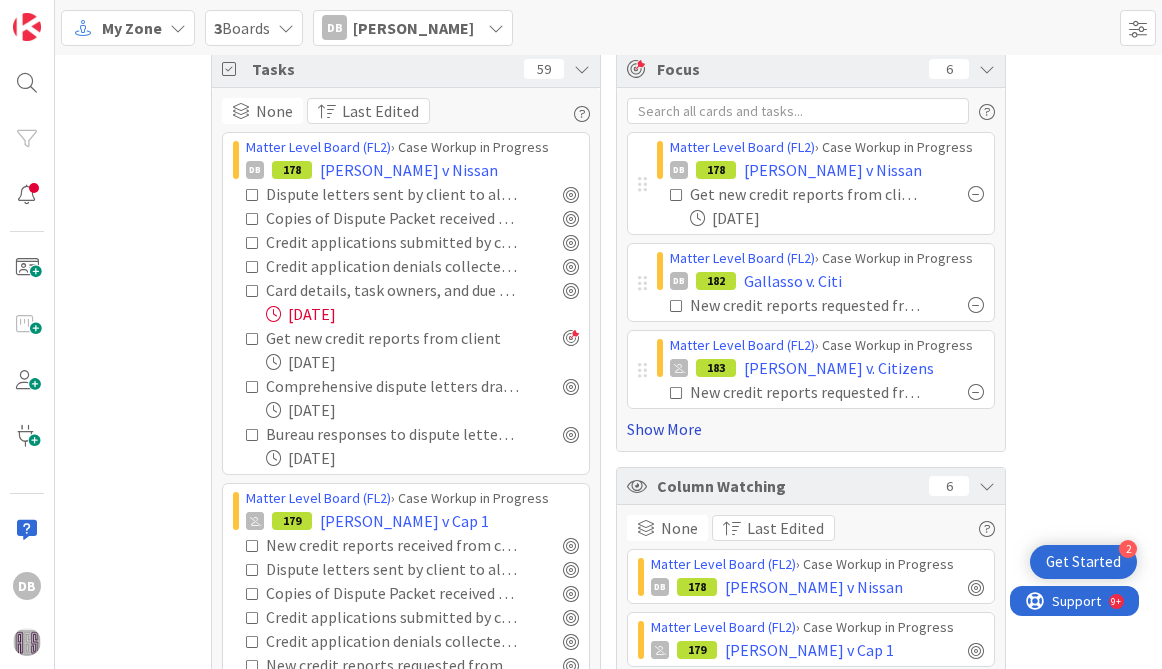 click on "Show More" at bounding box center (811, 429) 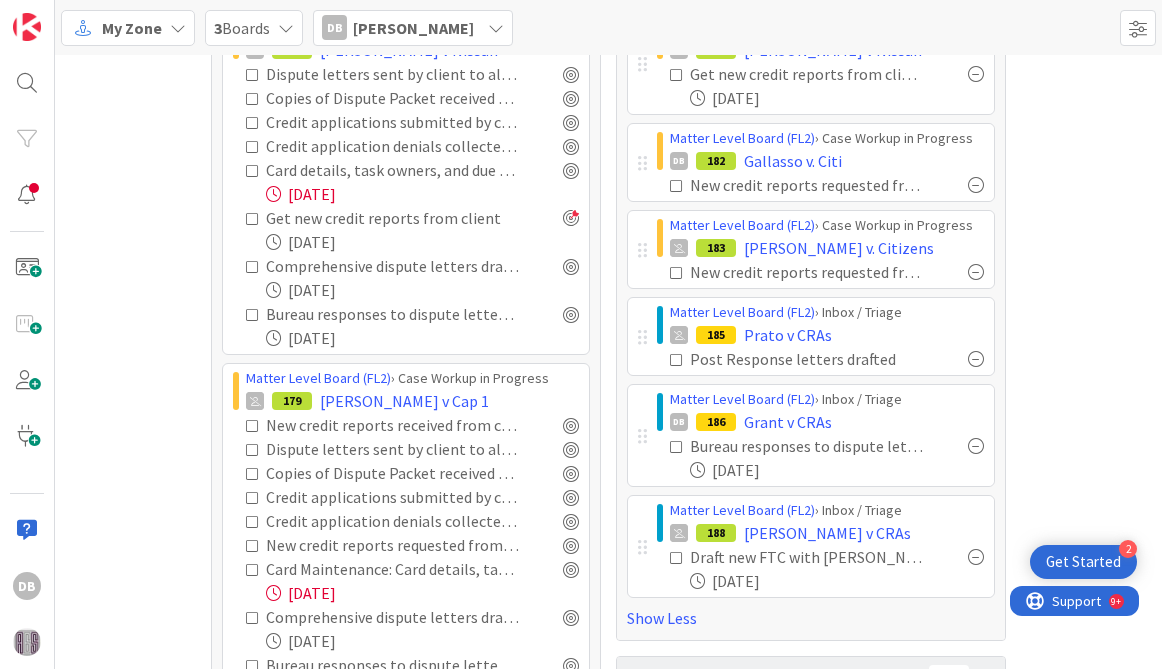 scroll, scrollTop: 101, scrollLeft: 0, axis: vertical 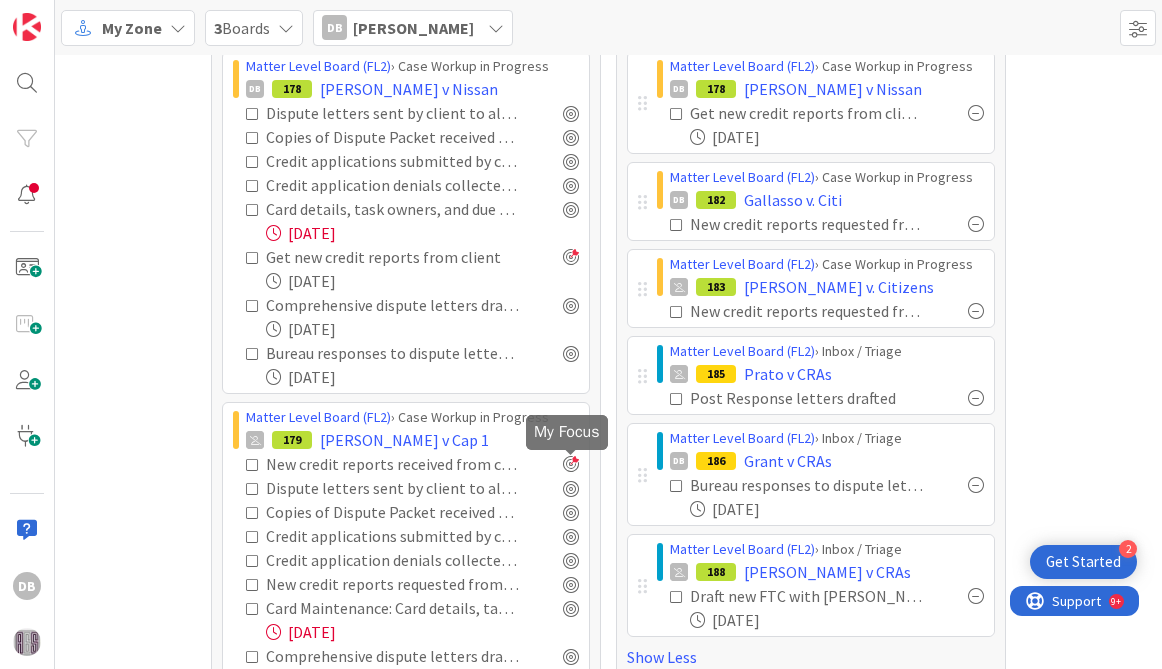 click at bounding box center [571, 464] 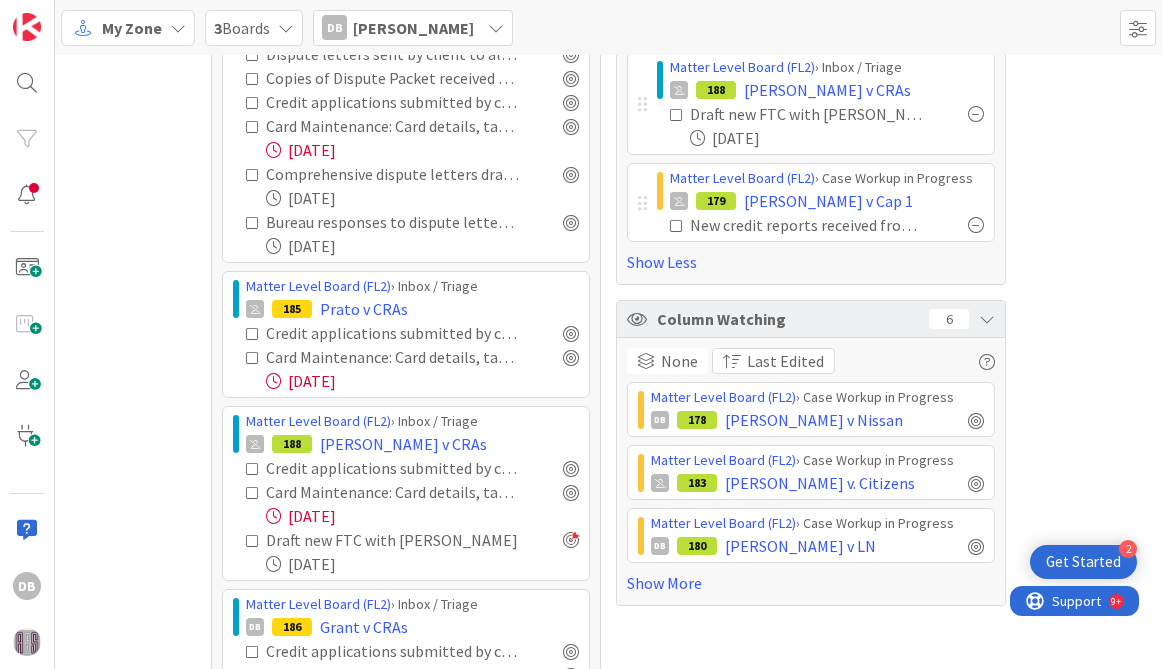 scroll, scrollTop: 585, scrollLeft: 0, axis: vertical 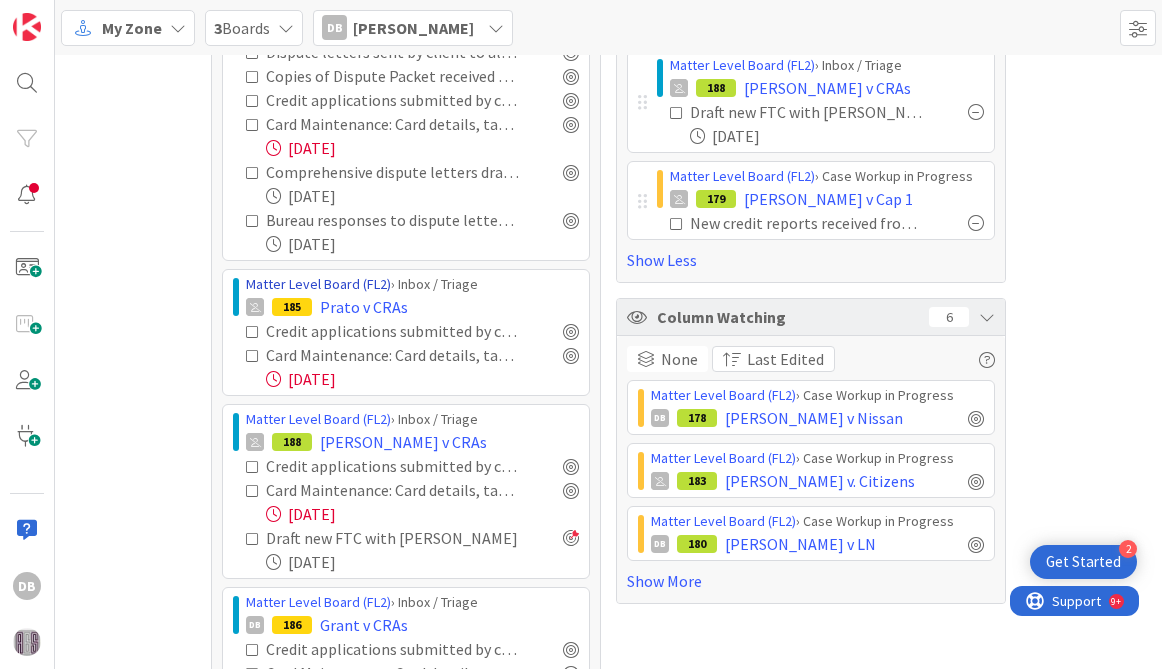 click on "Matter Level Board (FL2)" at bounding box center [318, 284] 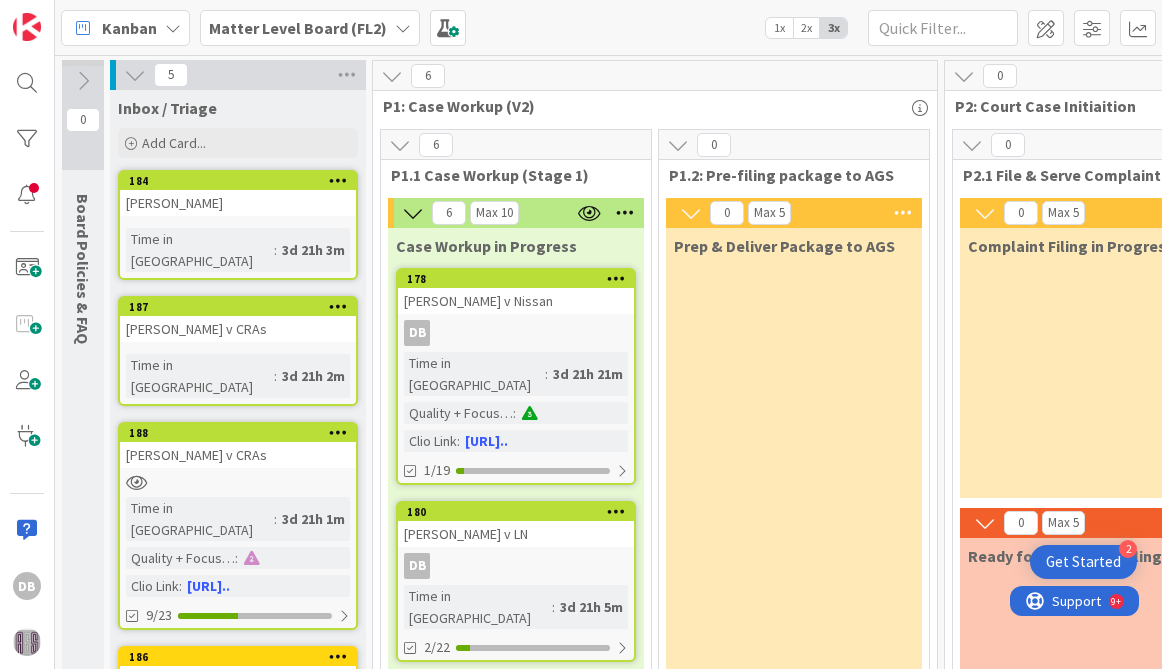 scroll, scrollTop: 0, scrollLeft: 0, axis: both 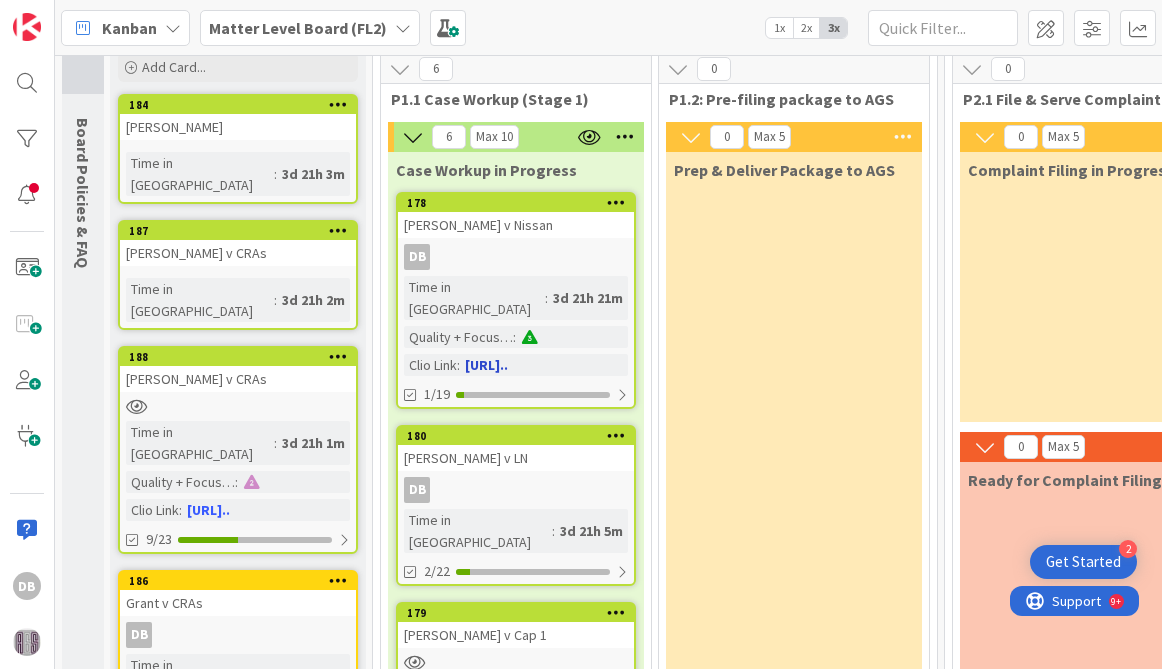 click on "[PERSON_NAME] v Nissan" at bounding box center (516, 225) 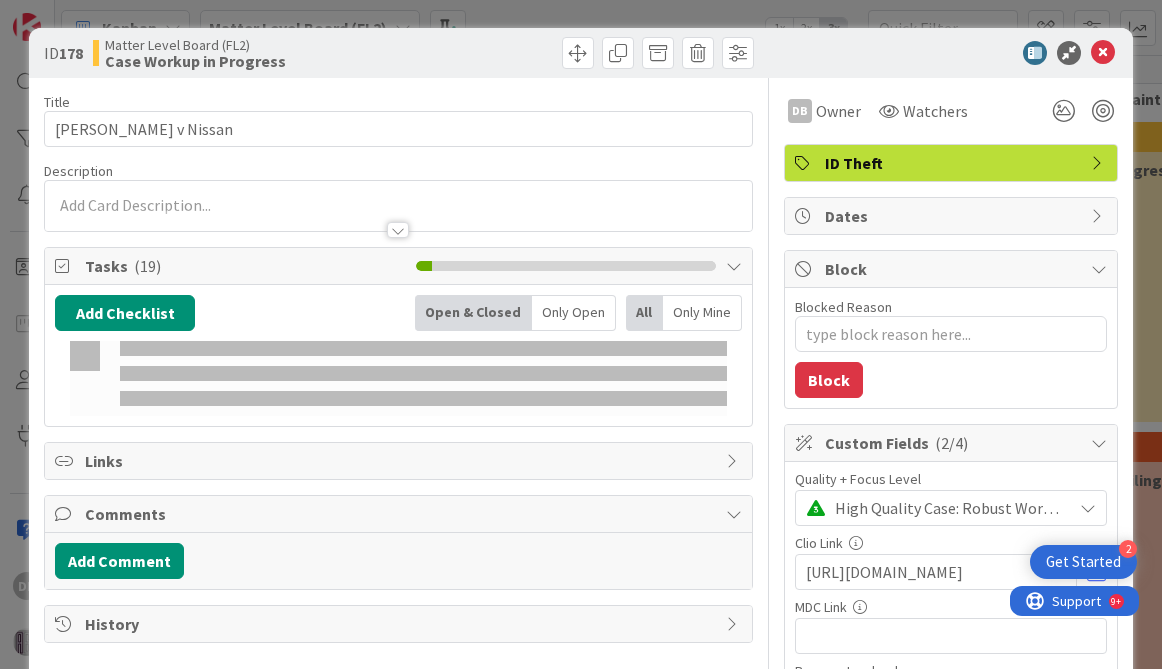 scroll, scrollTop: 0, scrollLeft: 0, axis: both 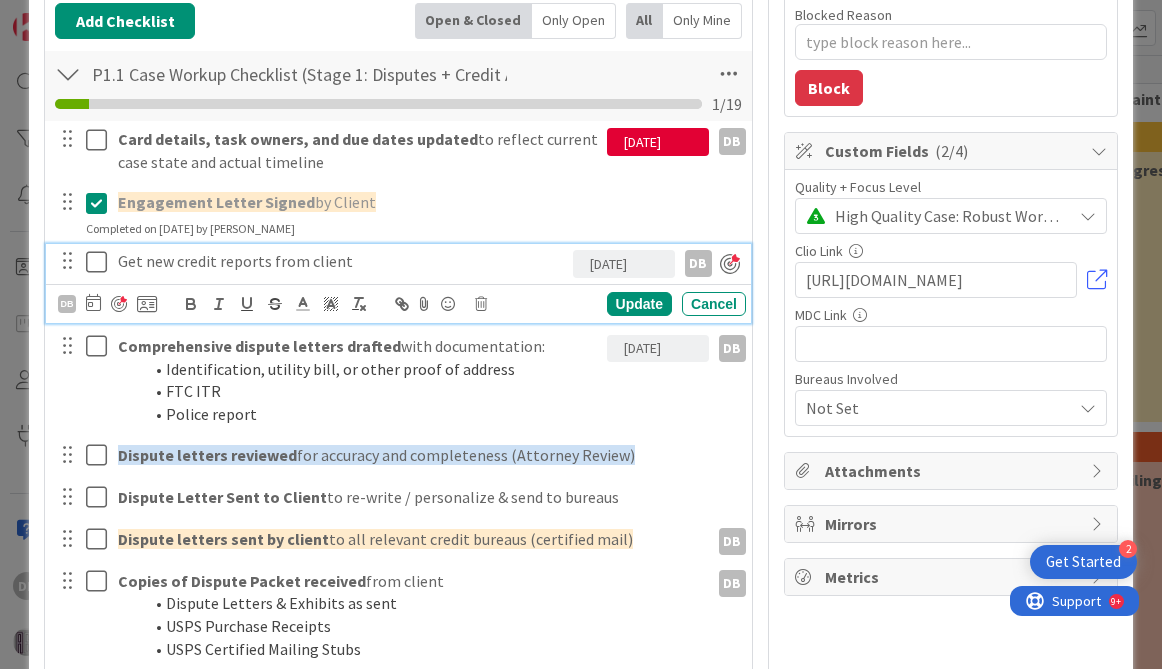 type on "x" 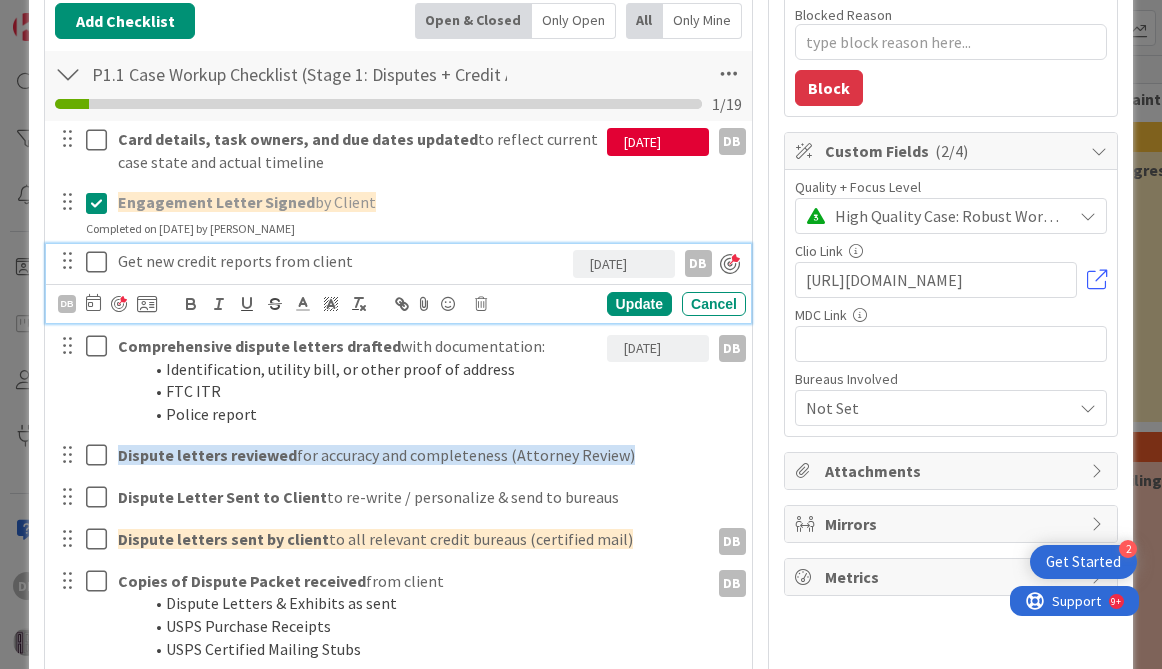 click on "[DATE]" at bounding box center (624, 264) 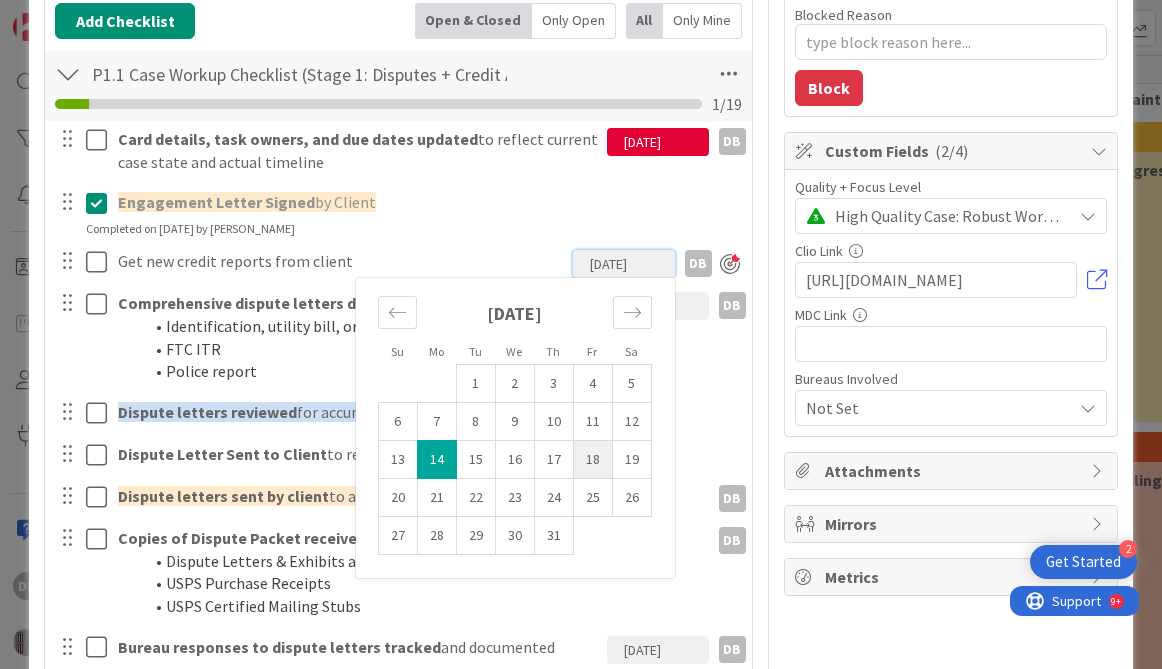 click on "18" at bounding box center [592, 459] 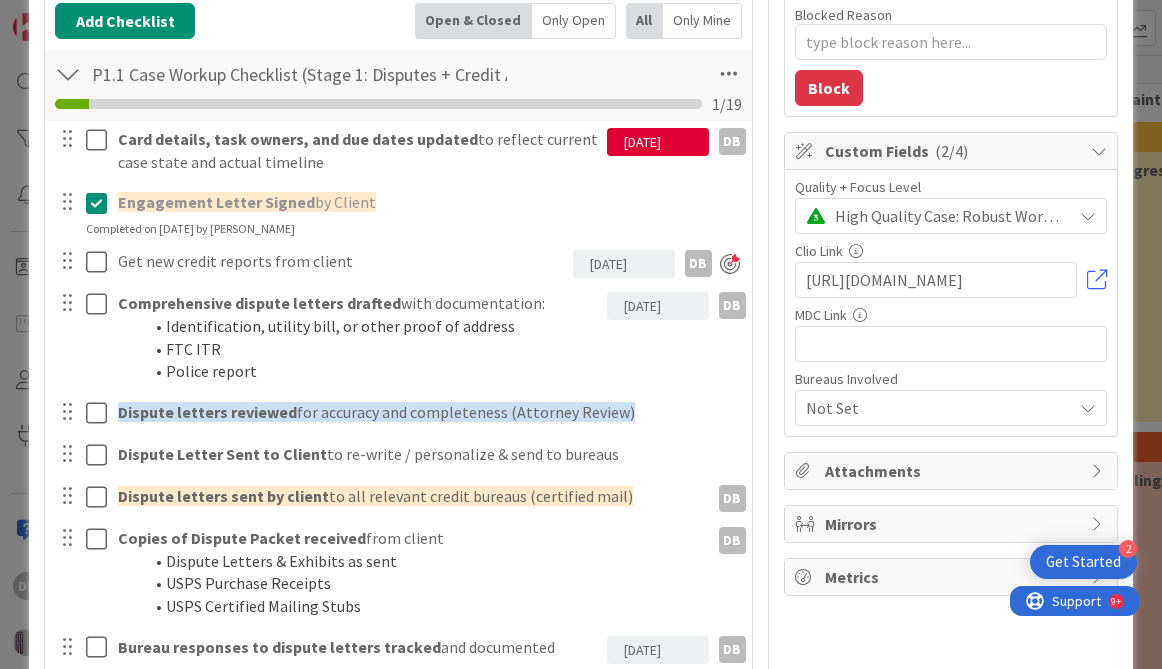 type on "x" 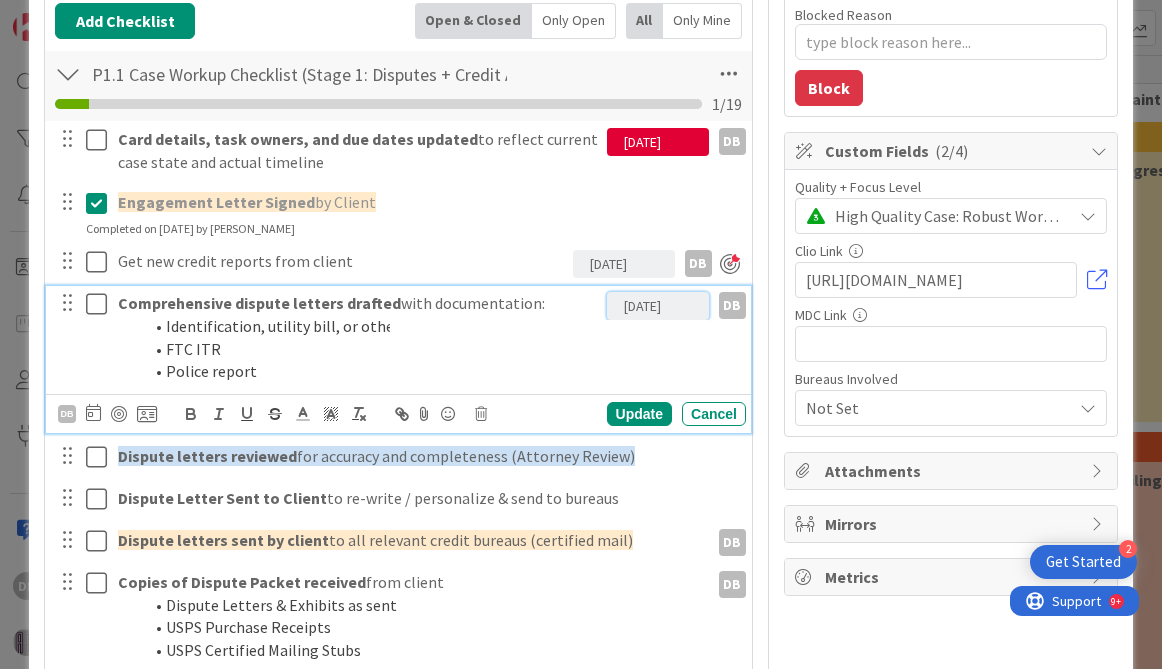 click on "[DATE]" at bounding box center (658, 306) 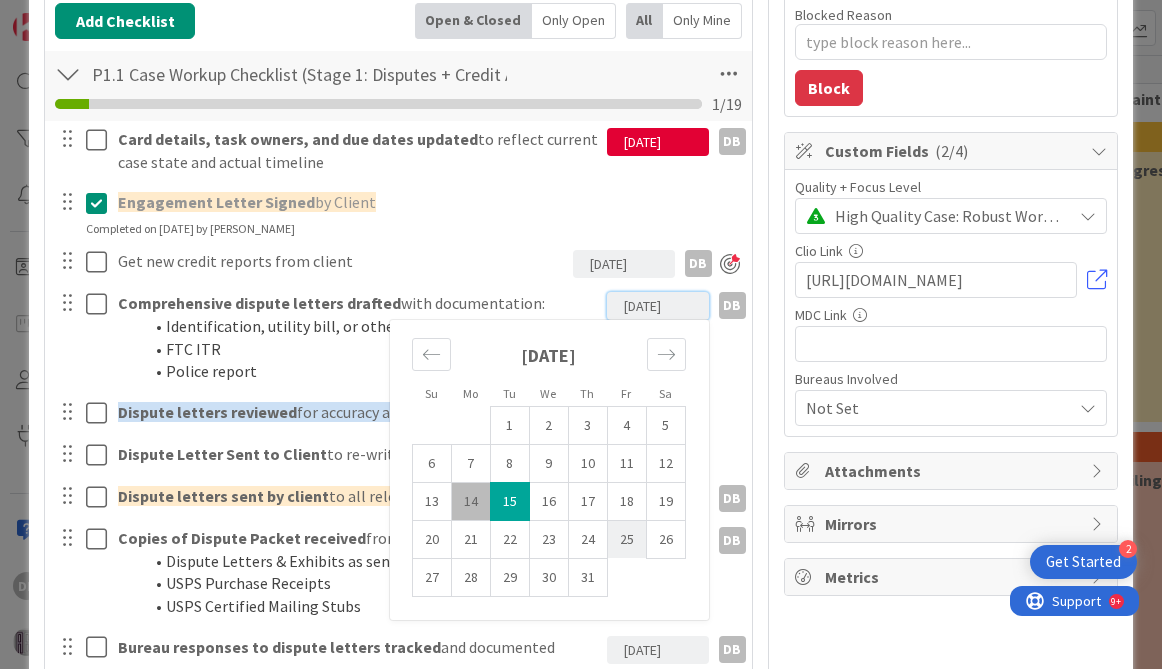 click on "25" at bounding box center [626, 539] 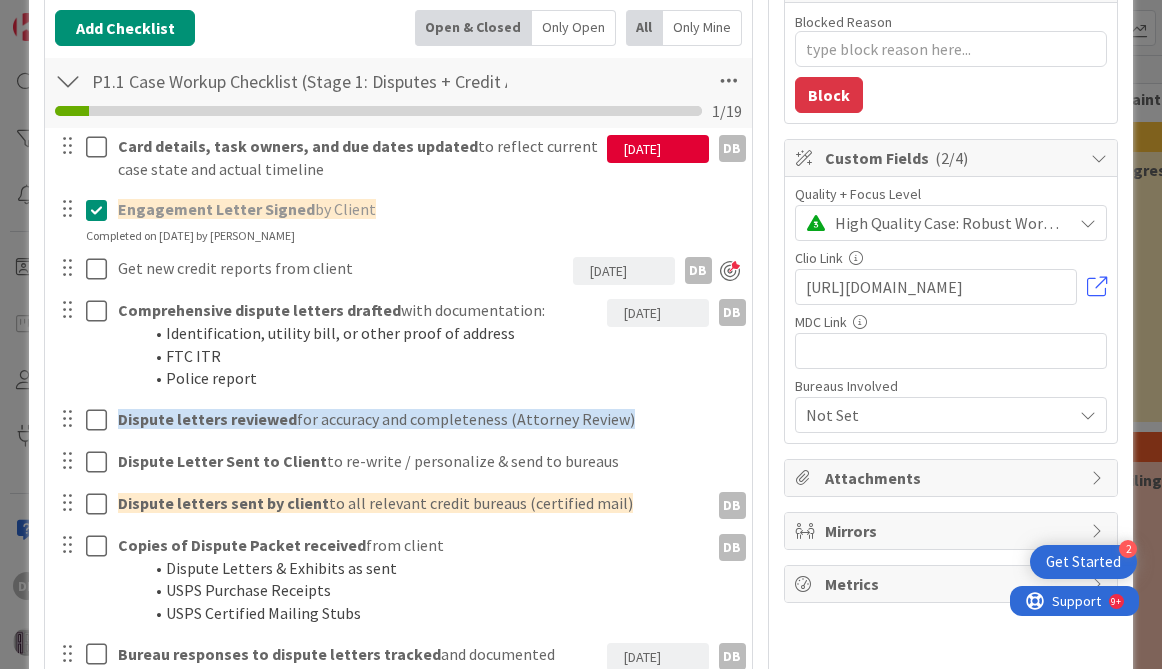 scroll, scrollTop: 81, scrollLeft: 0, axis: vertical 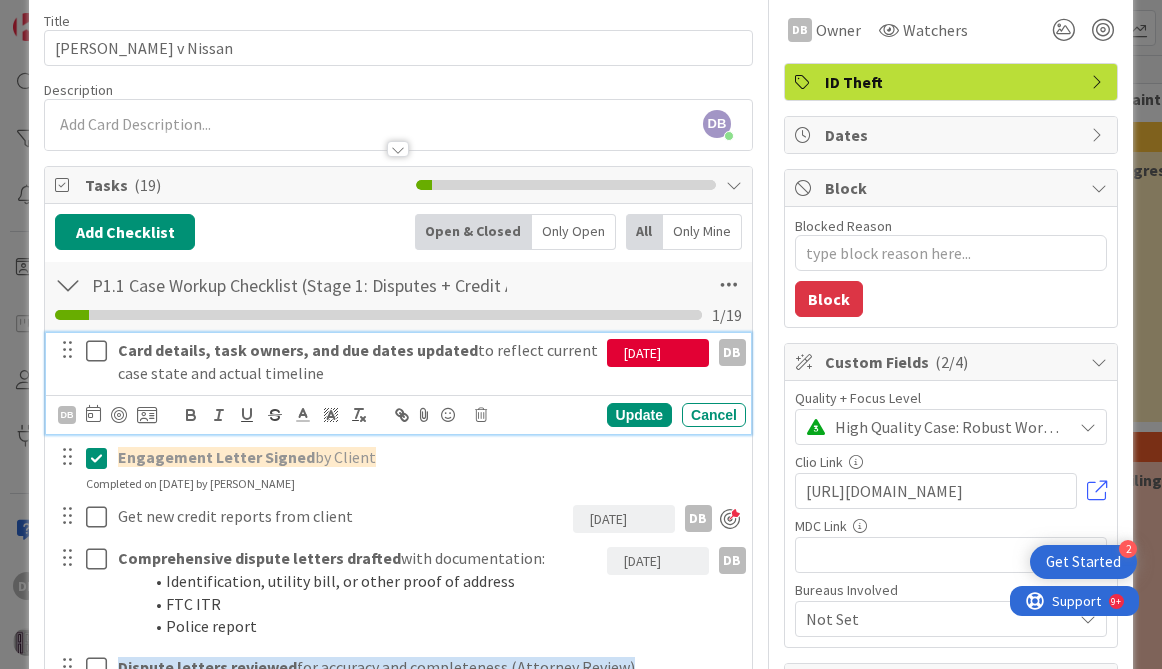 click at bounding box center (101, 351) 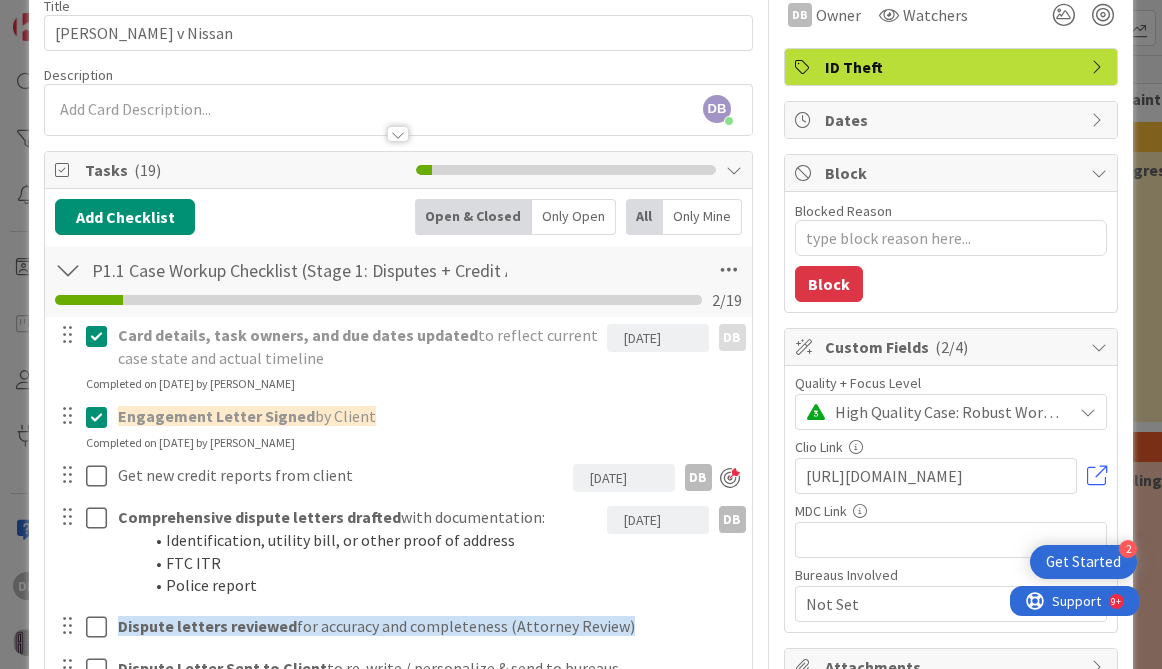 type on "x" 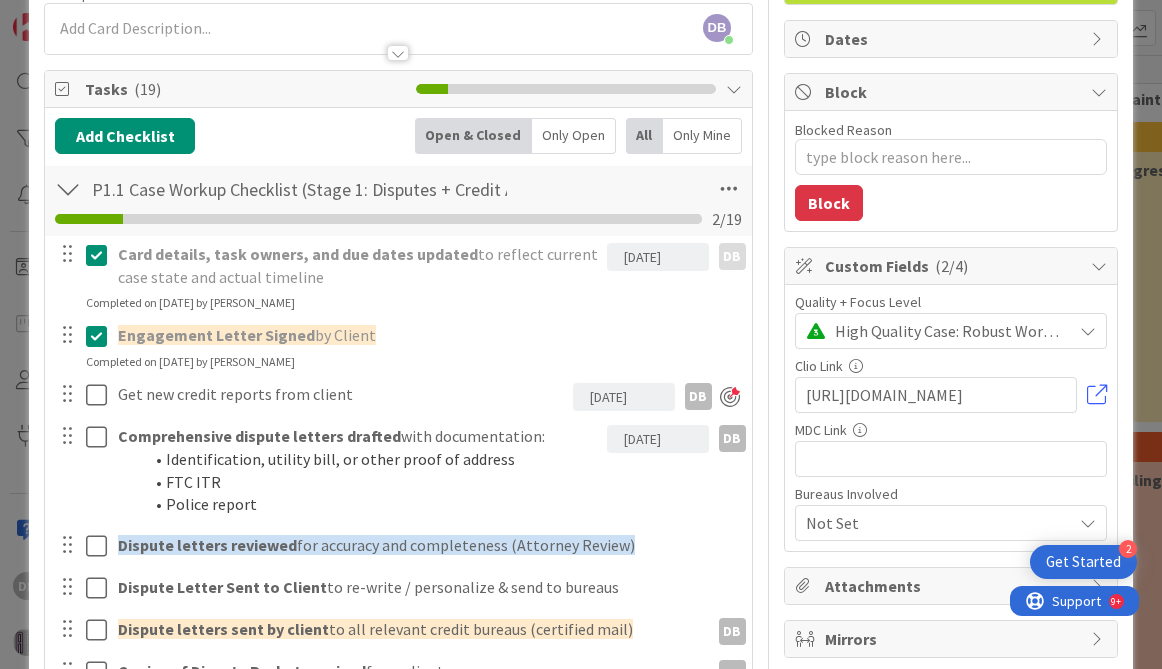 scroll, scrollTop: 182, scrollLeft: 0, axis: vertical 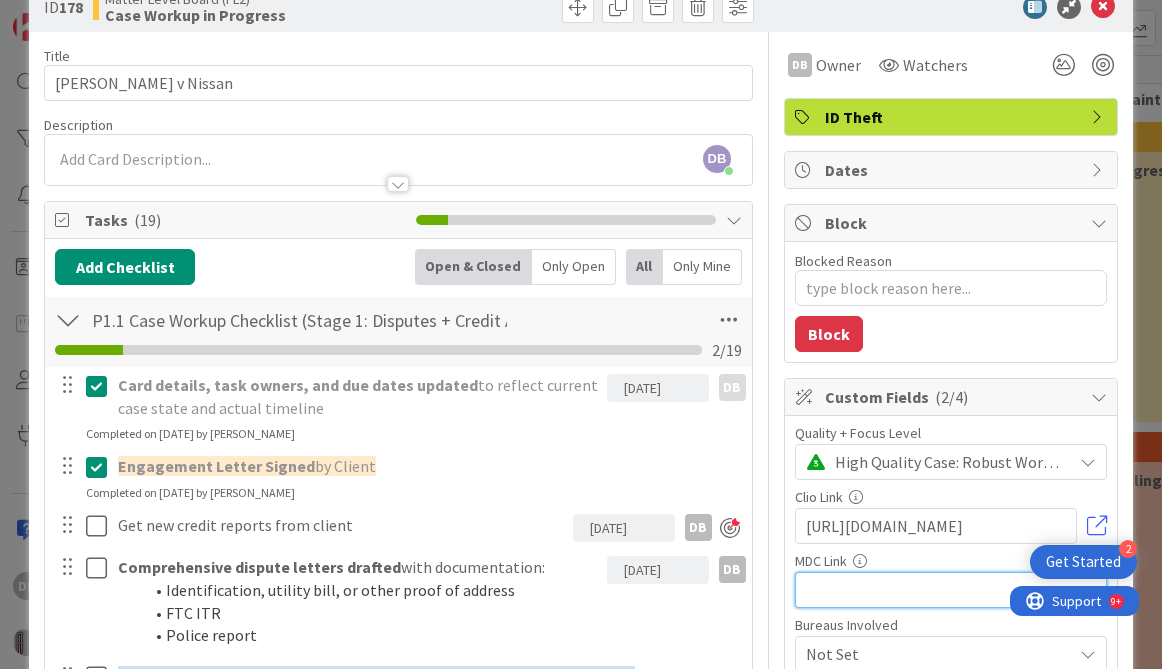 click at bounding box center (951, 590) 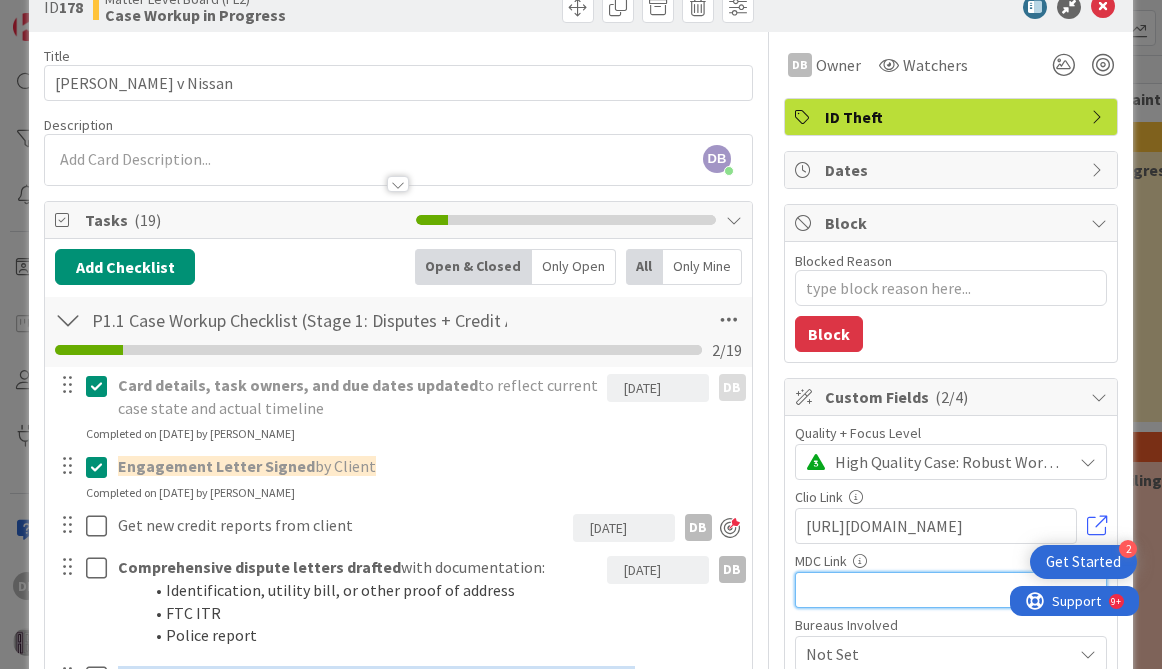 paste on "[URL][DOMAIN_NAME]" 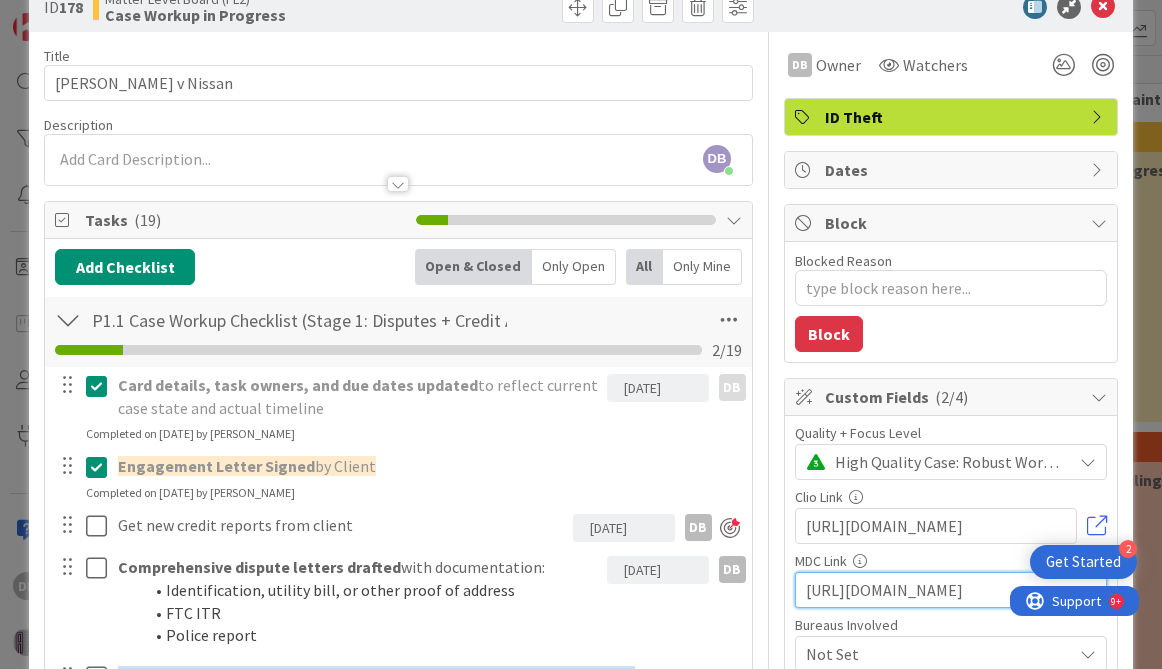 scroll, scrollTop: 0, scrollLeft: 454, axis: horizontal 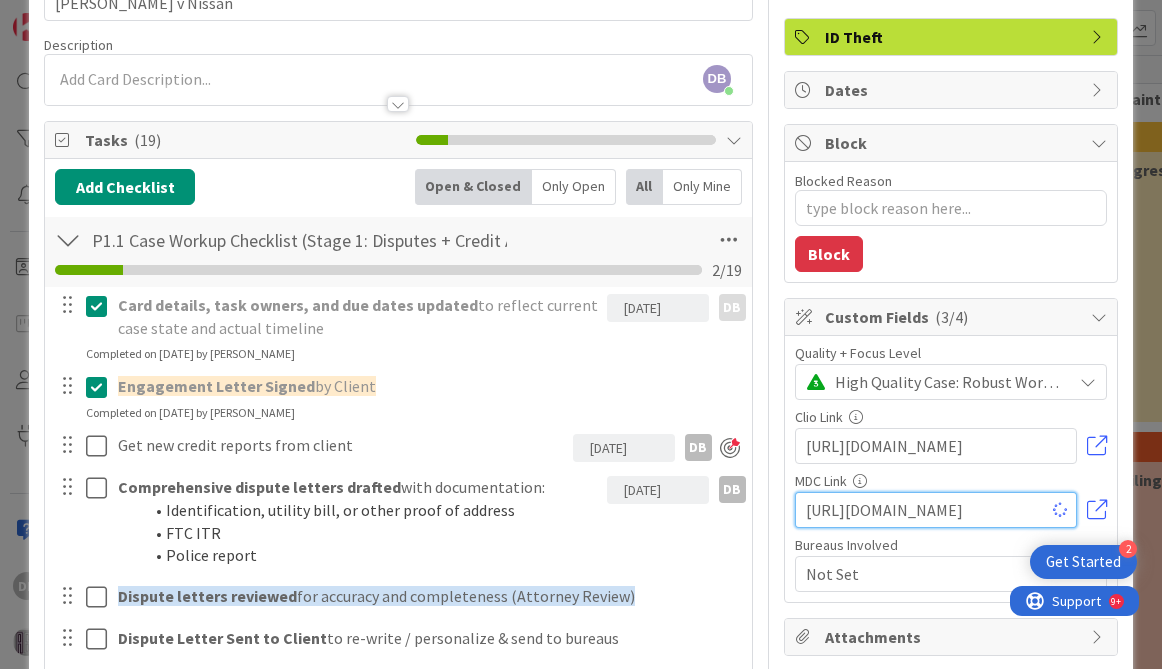 type on "x" 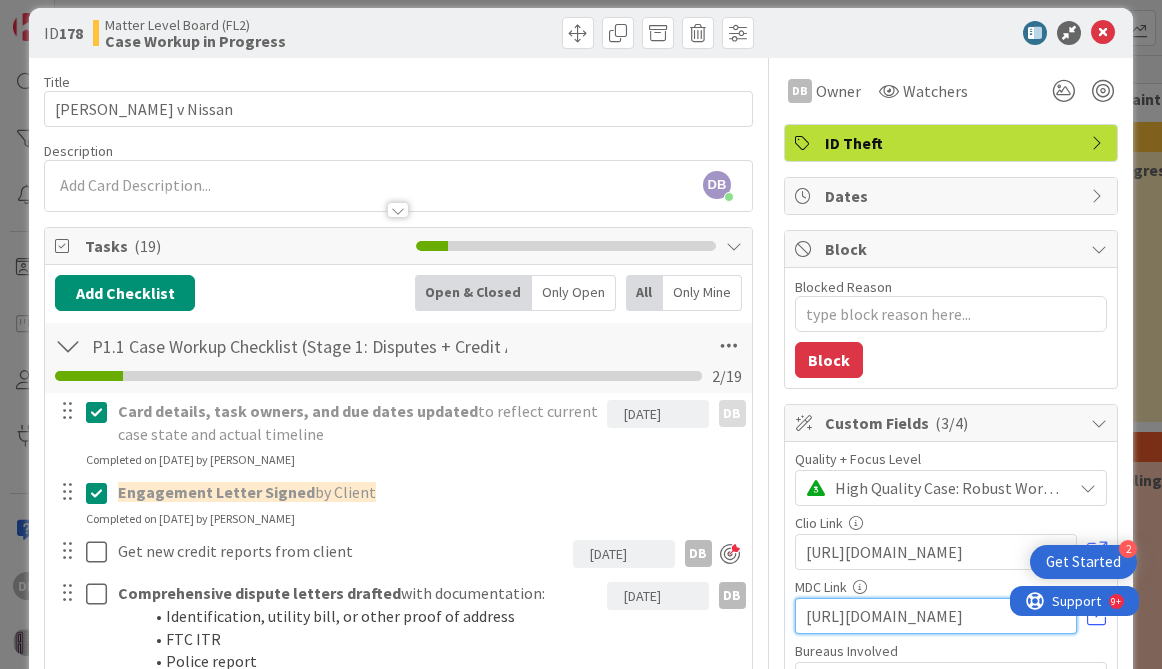 scroll, scrollTop: 21, scrollLeft: 0, axis: vertical 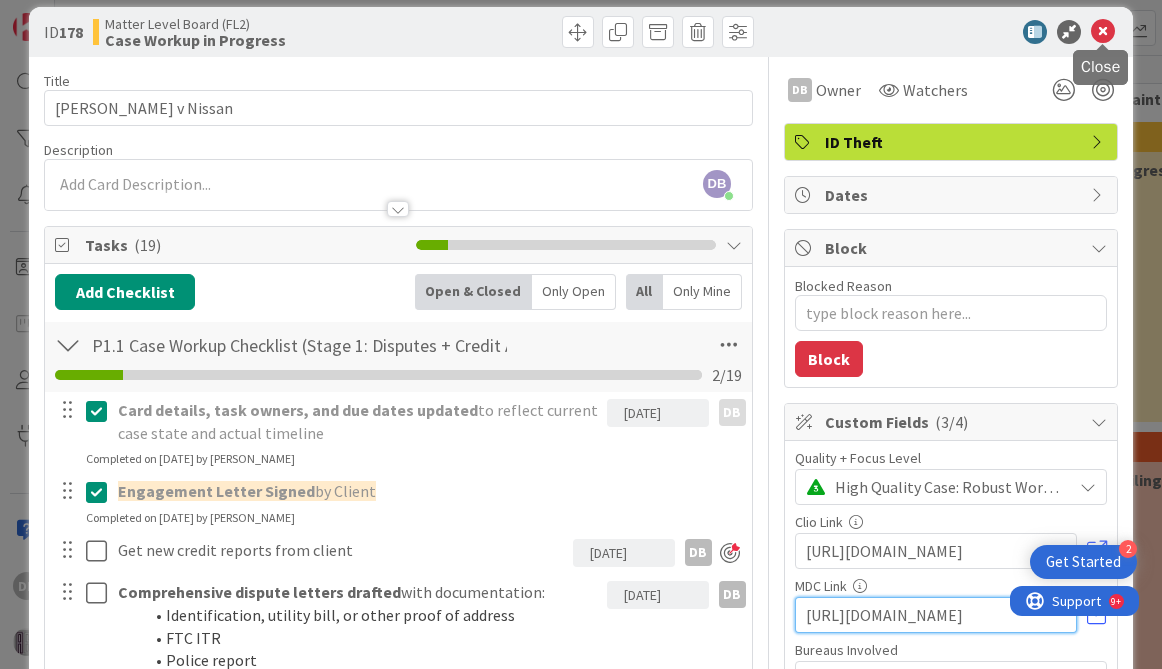 type on "[URL][DOMAIN_NAME]" 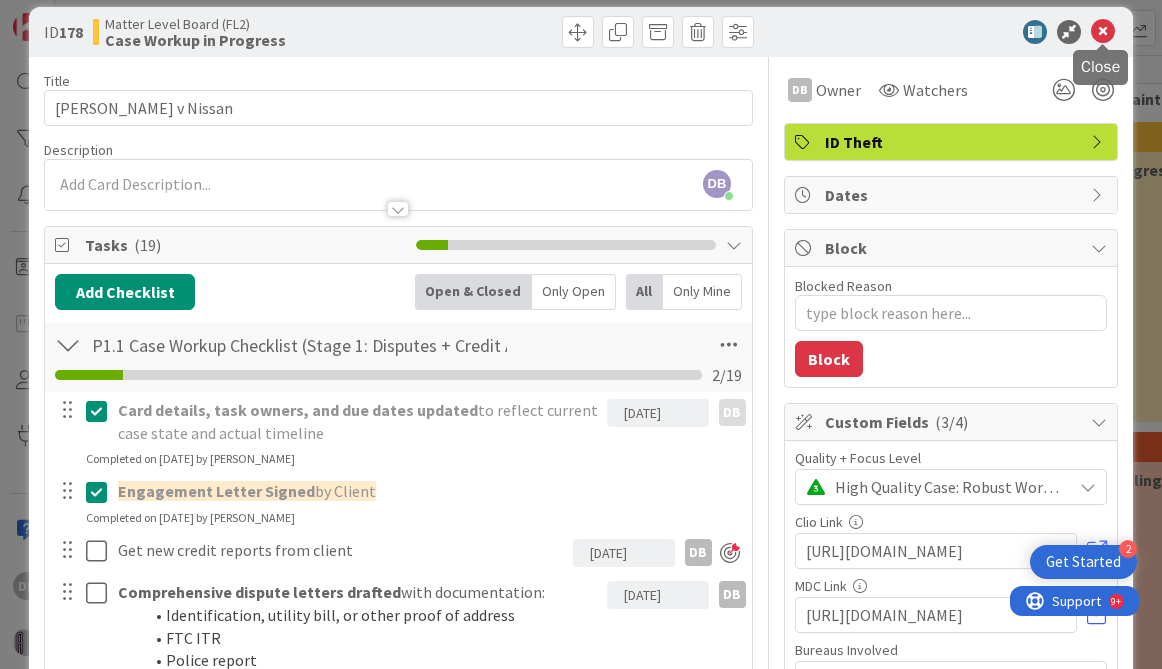 scroll, scrollTop: 0, scrollLeft: 0, axis: both 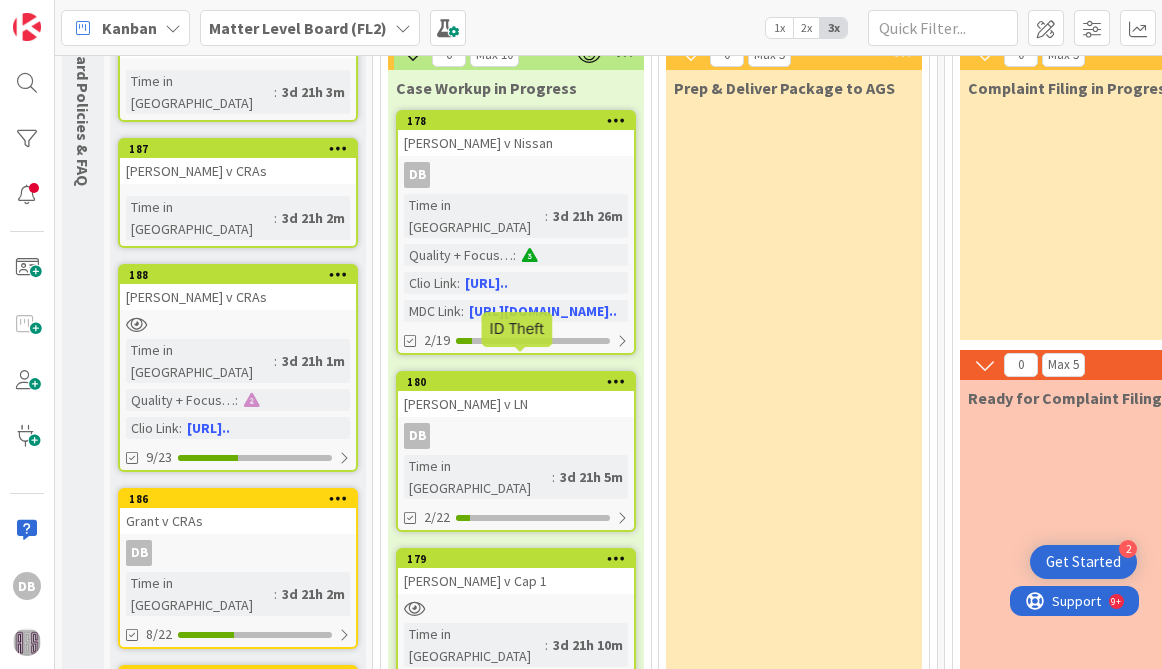 click on "180" at bounding box center [520, 382] 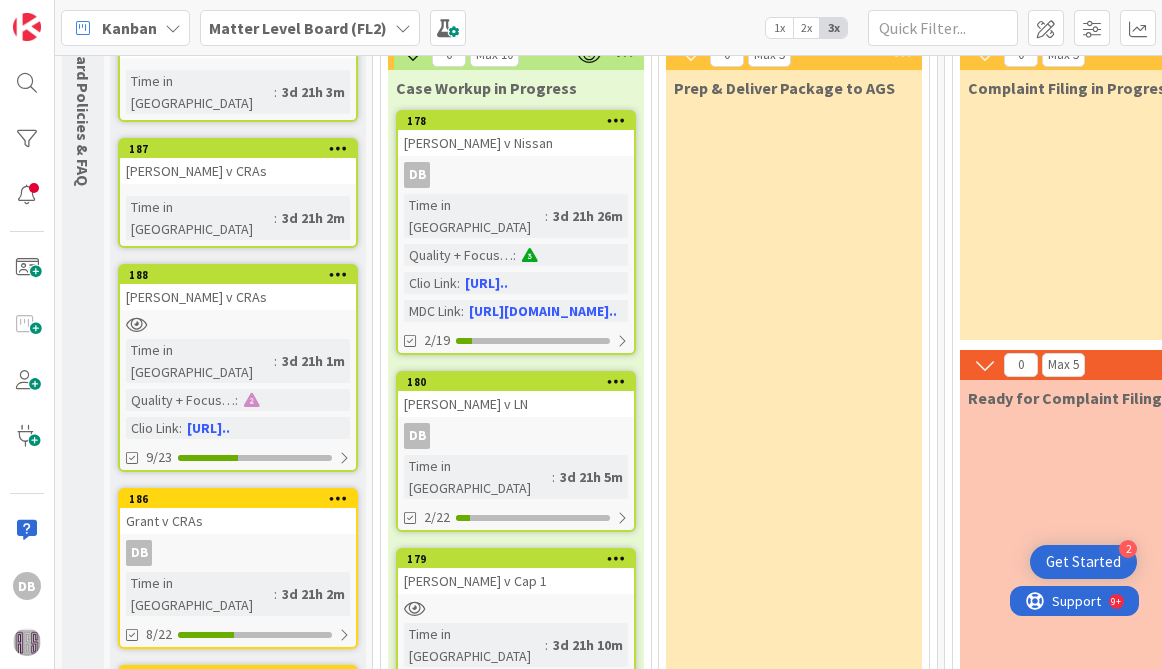 scroll, scrollTop: 0, scrollLeft: 0, axis: both 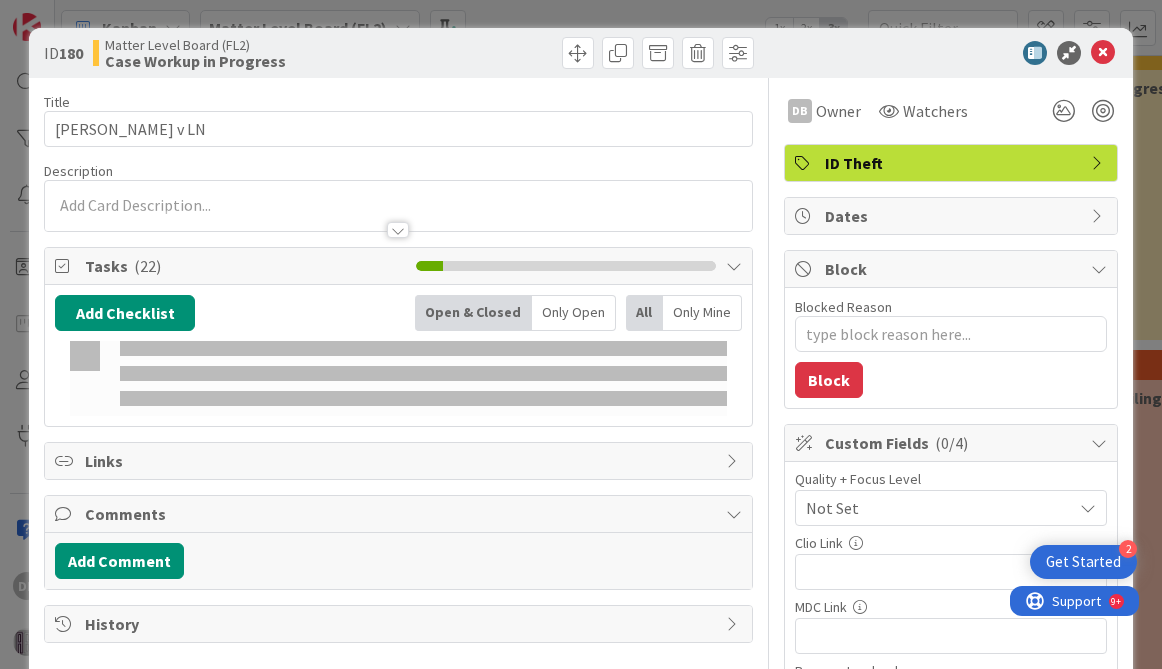 type on "x" 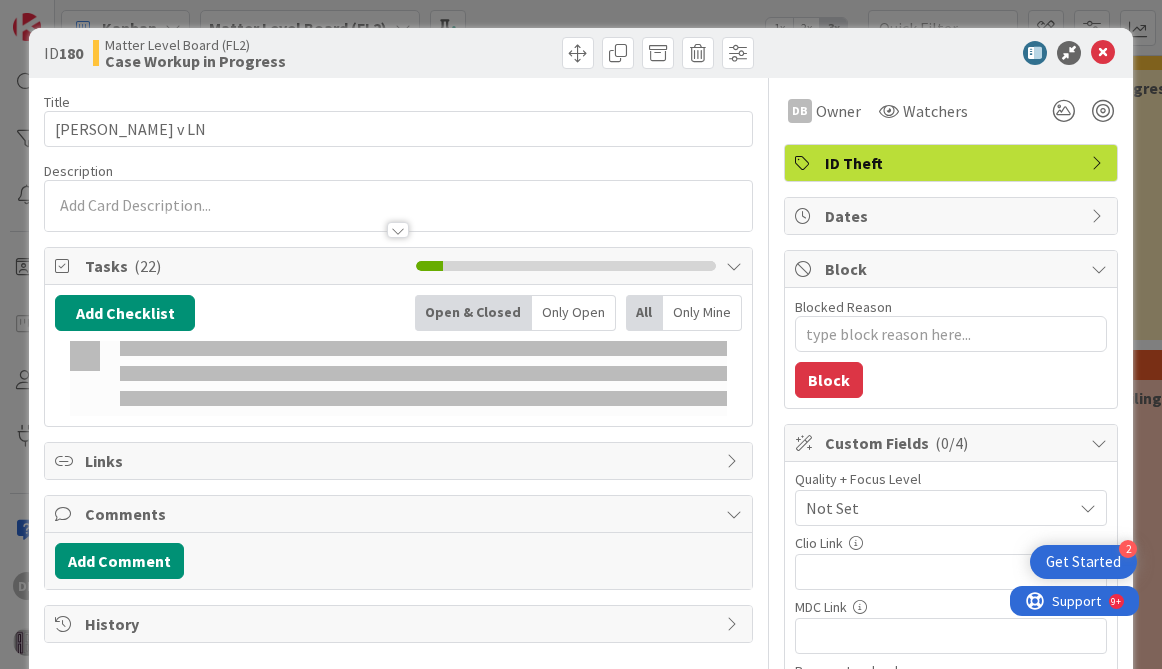 scroll, scrollTop: 0, scrollLeft: 0, axis: both 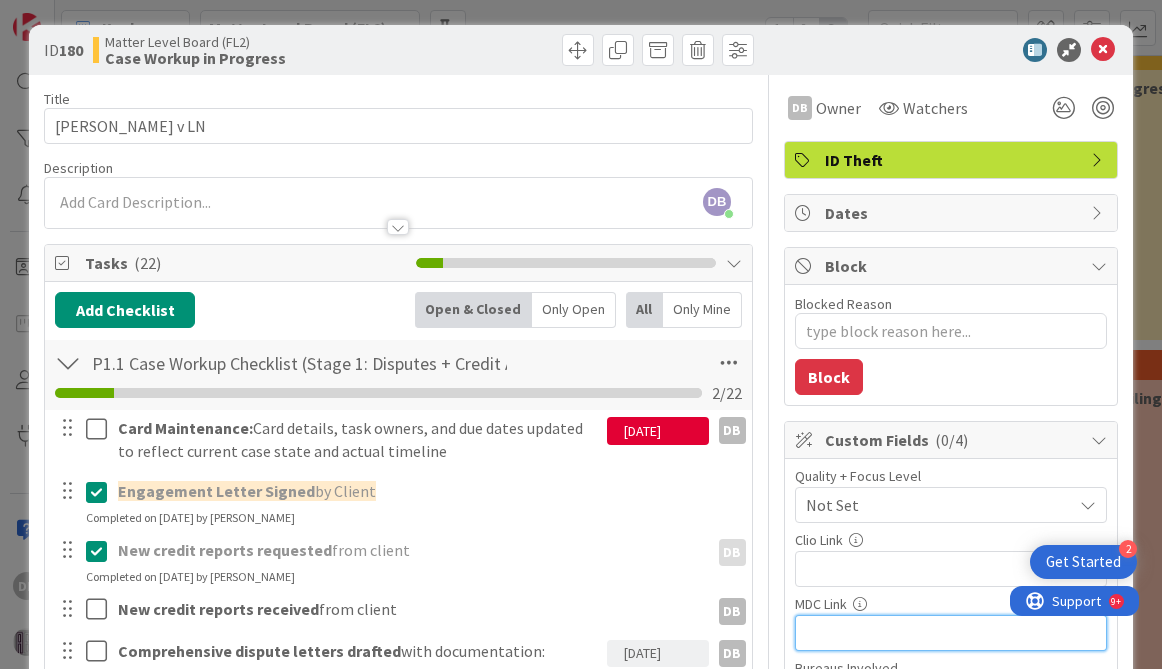 click at bounding box center [951, 633] 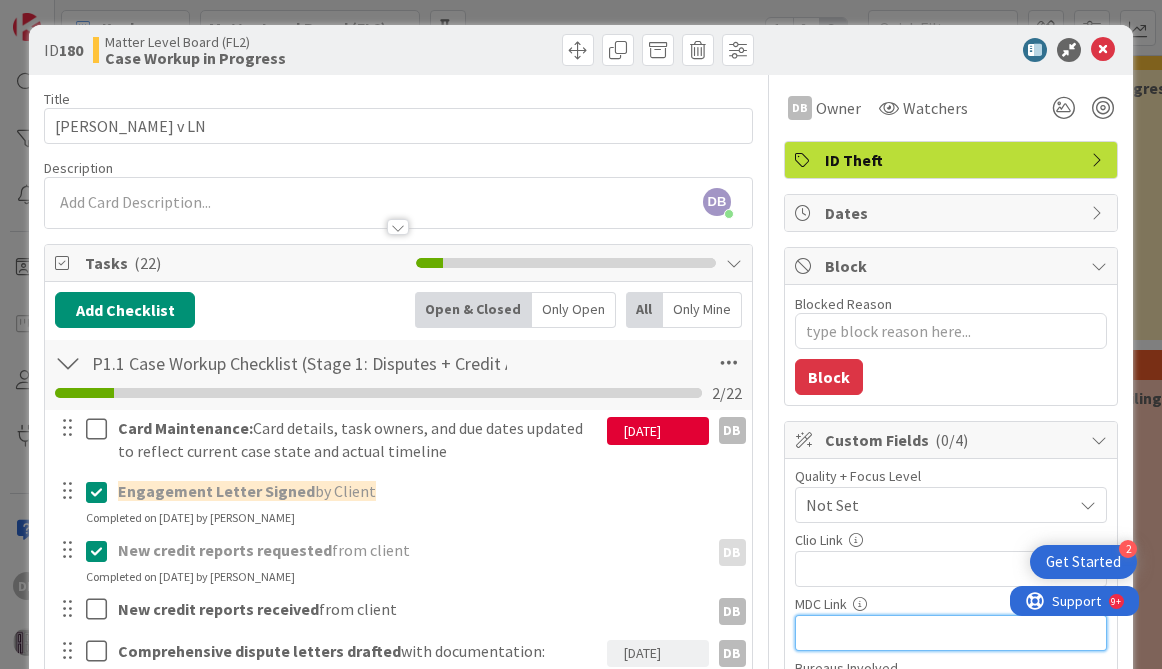 paste on "[URL][DOMAIN_NAME]" 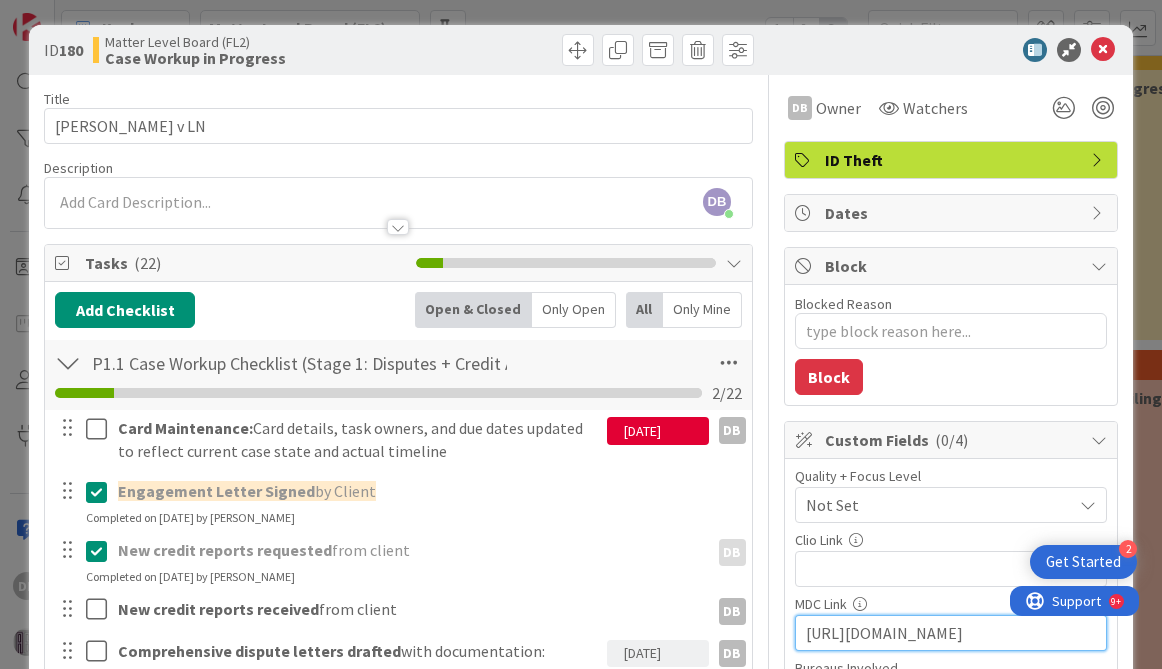 scroll, scrollTop: 0, scrollLeft: 718, axis: horizontal 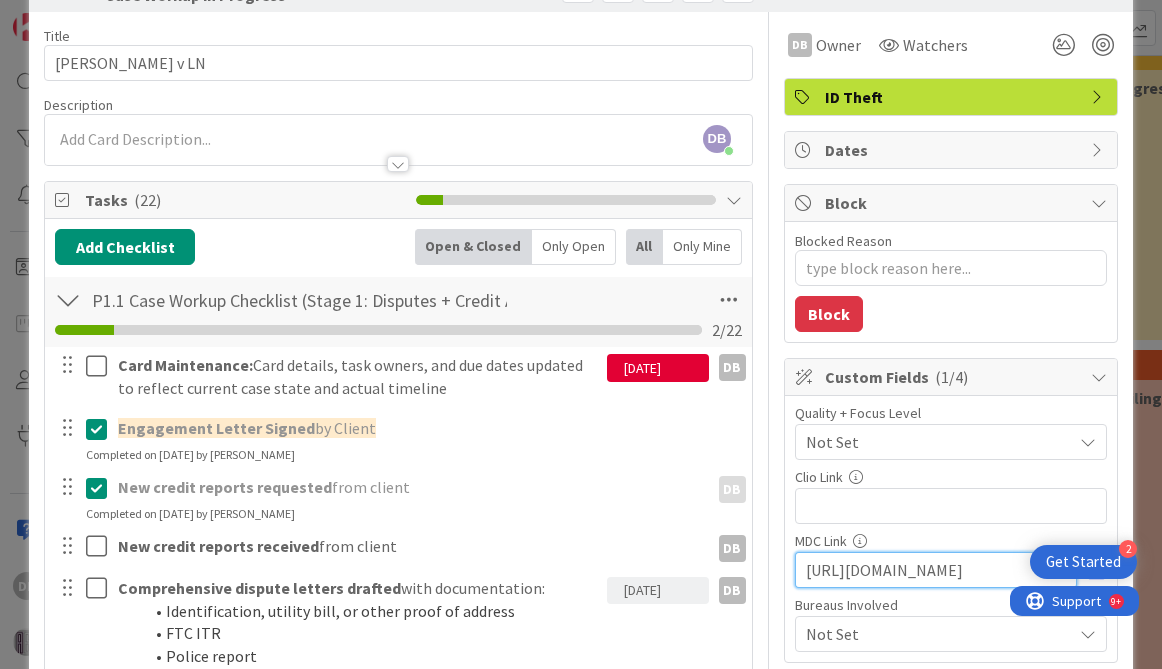 type on "[URL][DOMAIN_NAME]" 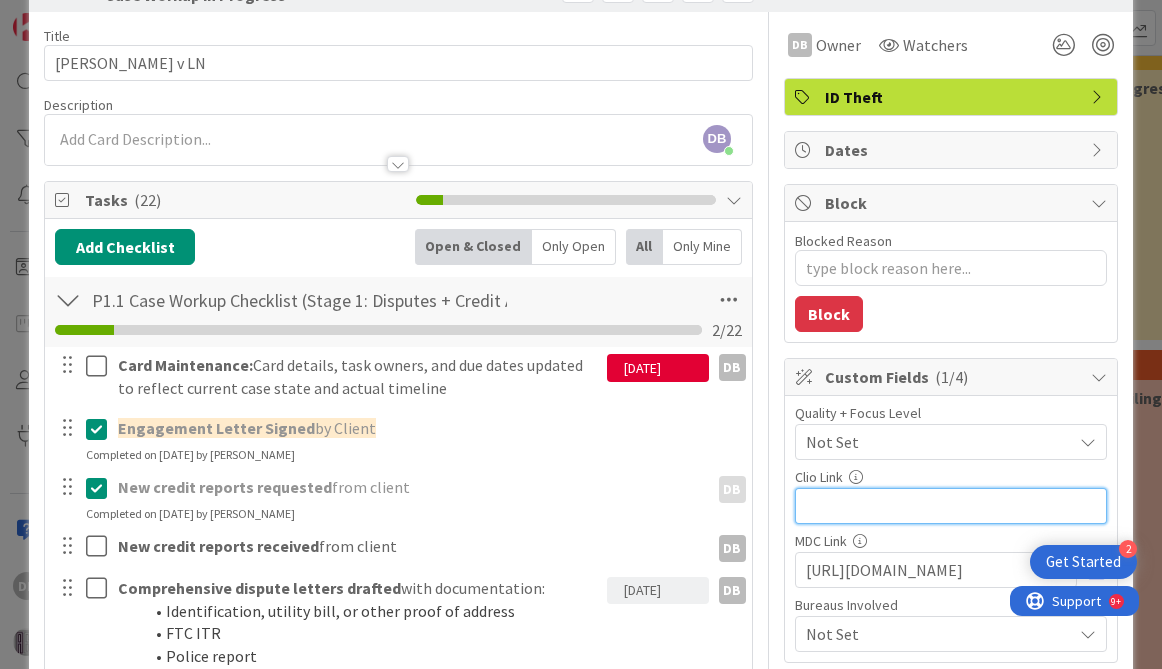 click at bounding box center (951, 506) 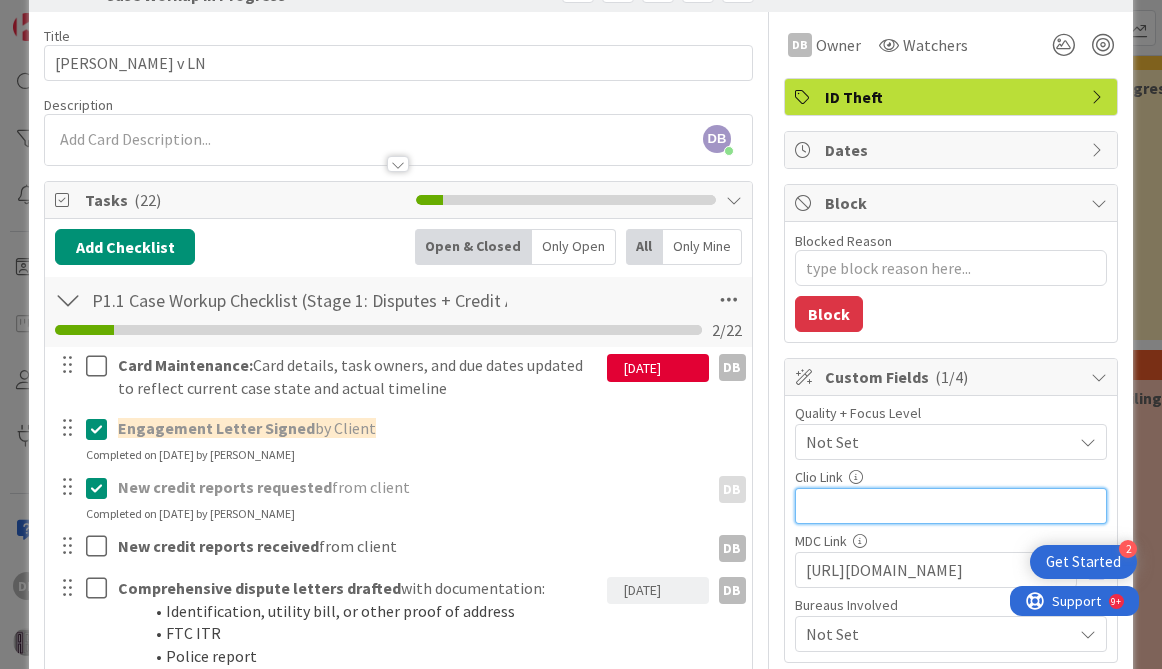 paste on "[URL][DOMAIN_NAME]" 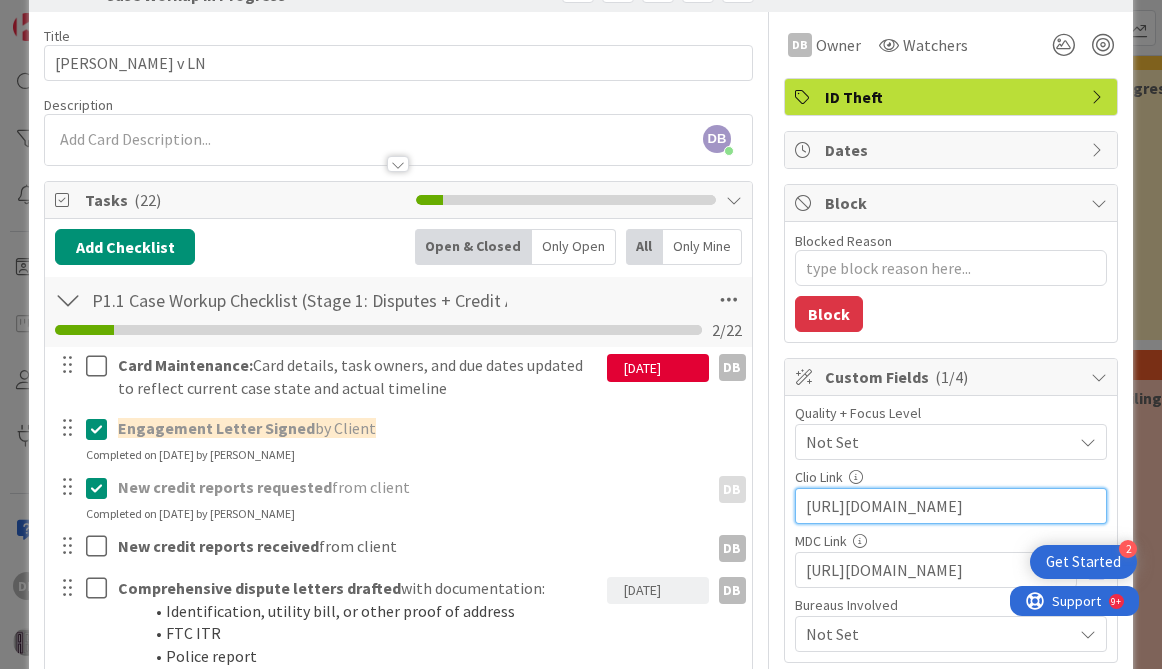 scroll, scrollTop: 0, scrollLeft: 23, axis: horizontal 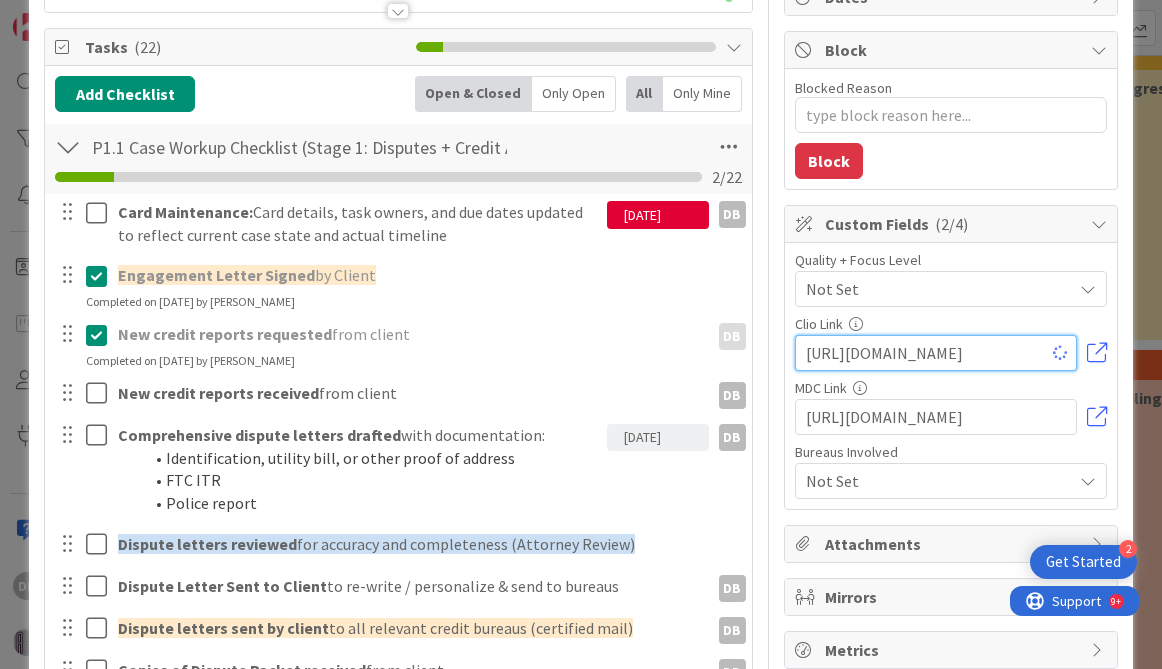 type on "x" 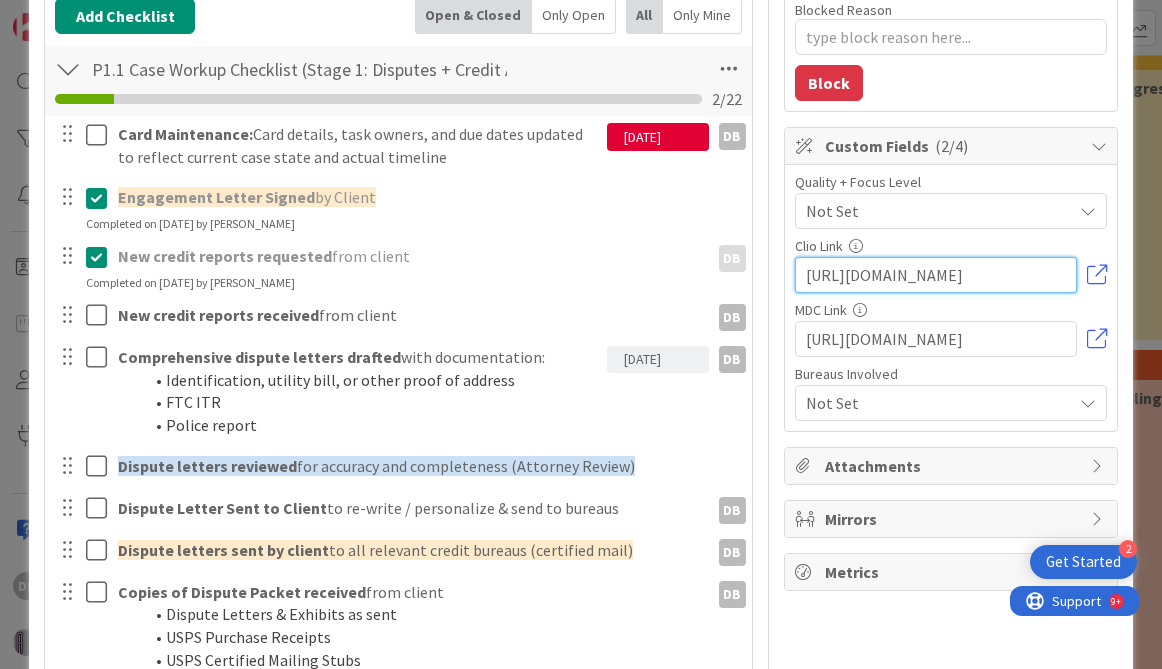 scroll, scrollTop: 300, scrollLeft: 0, axis: vertical 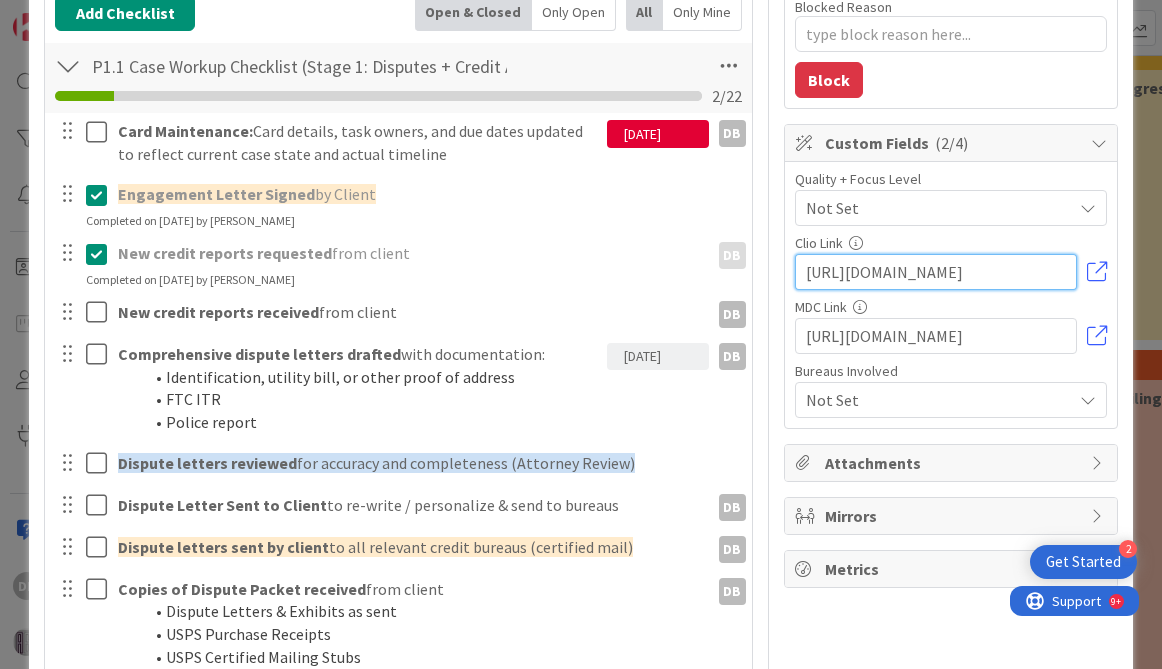 type on "[URL][DOMAIN_NAME]" 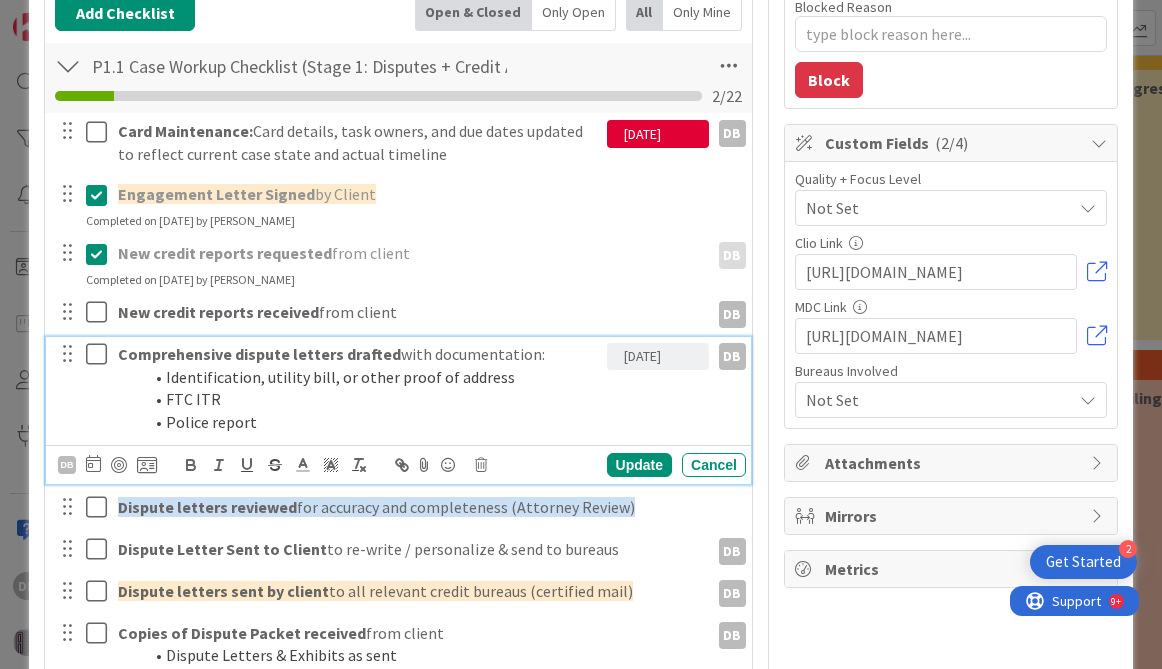 click on "Police report" at bounding box center (370, 422) 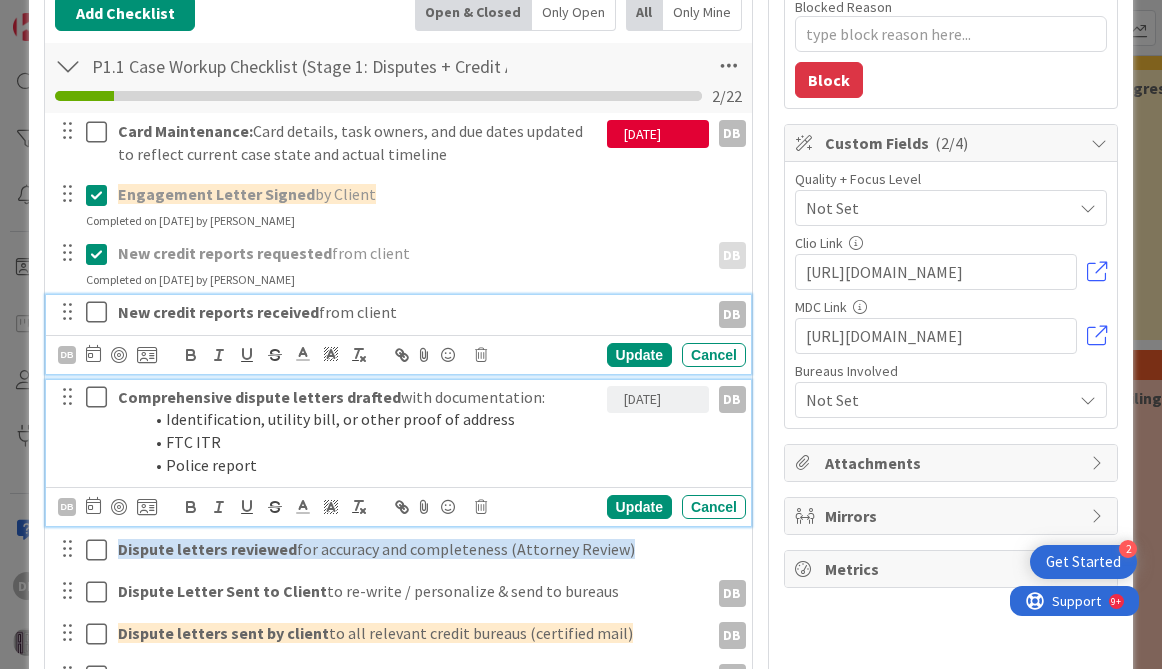 click on "New credit reports received  from client" at bounding box center [409, 312] 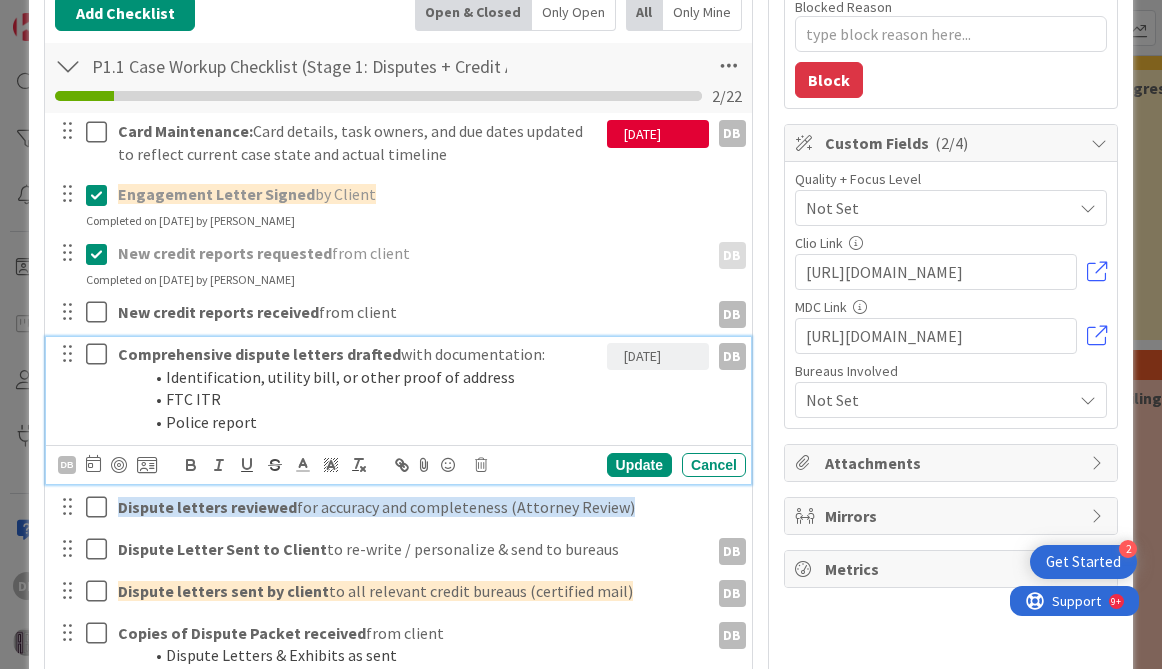 scroll, scrollTop: 257, scrollLeft: 0, axis: vertical 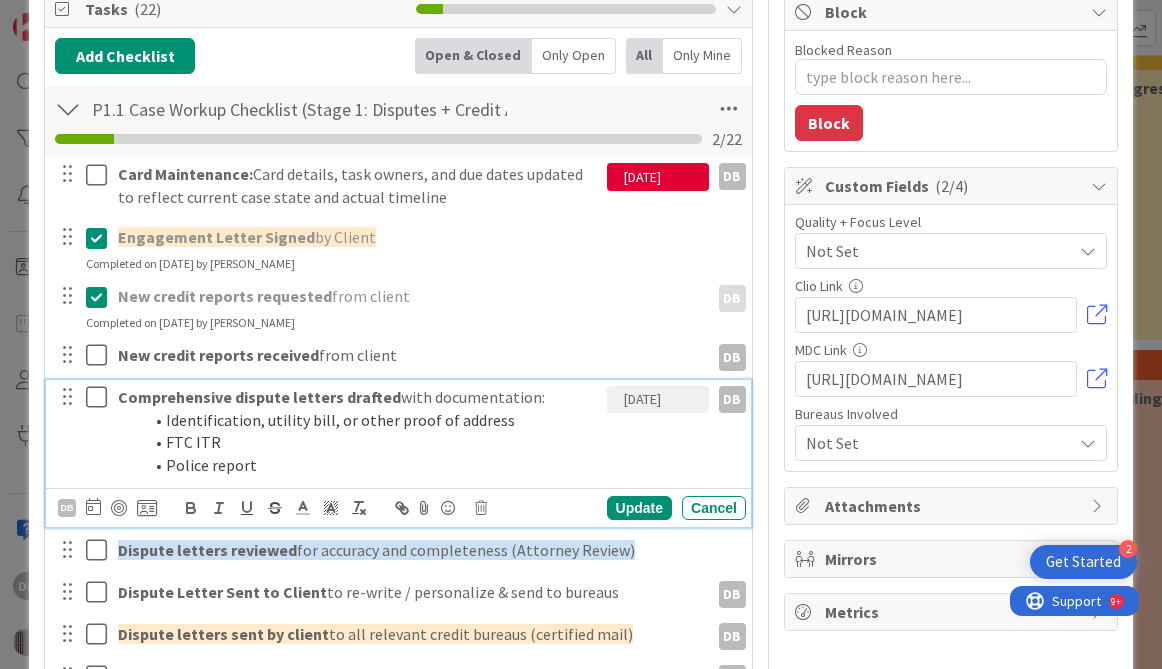 click on "[DATE]" at bounding box center (658, 400) 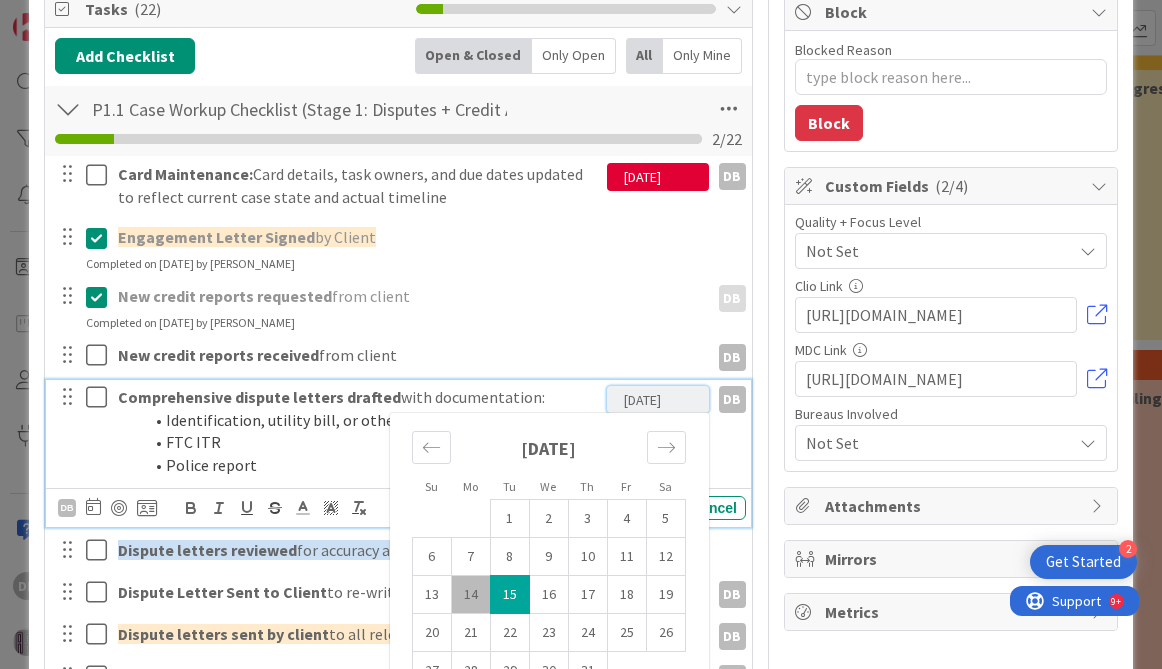 scroll, scrollTop: 255, scrollLeft: 0, axis: vertical 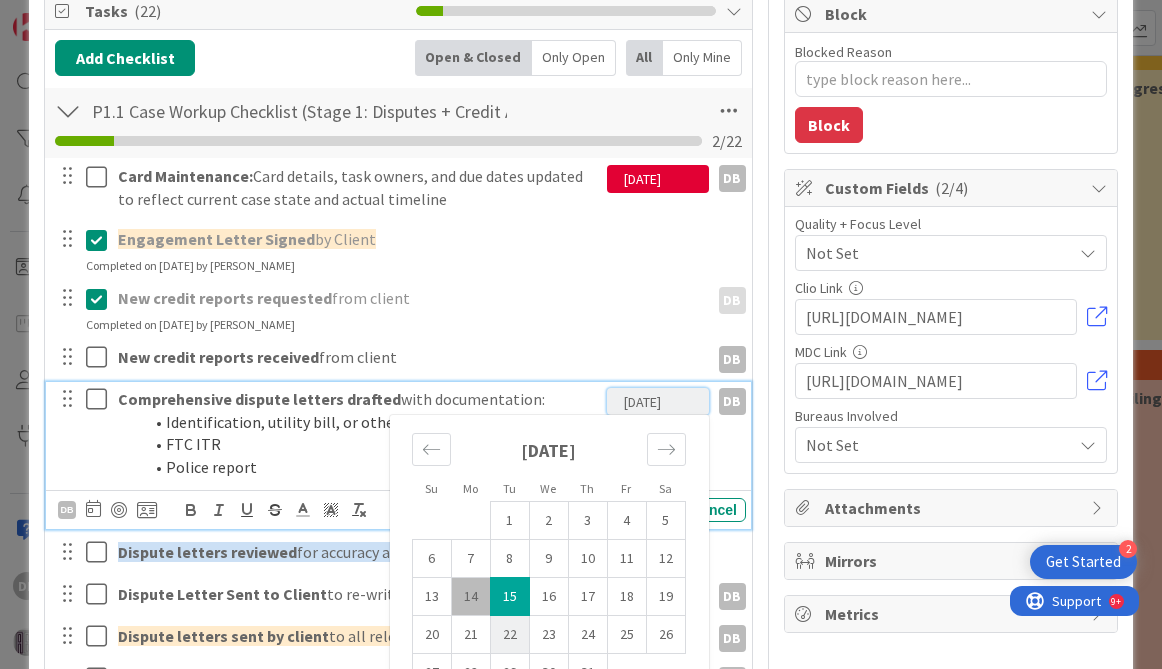 click on "22" at bounding box center (509, 635) 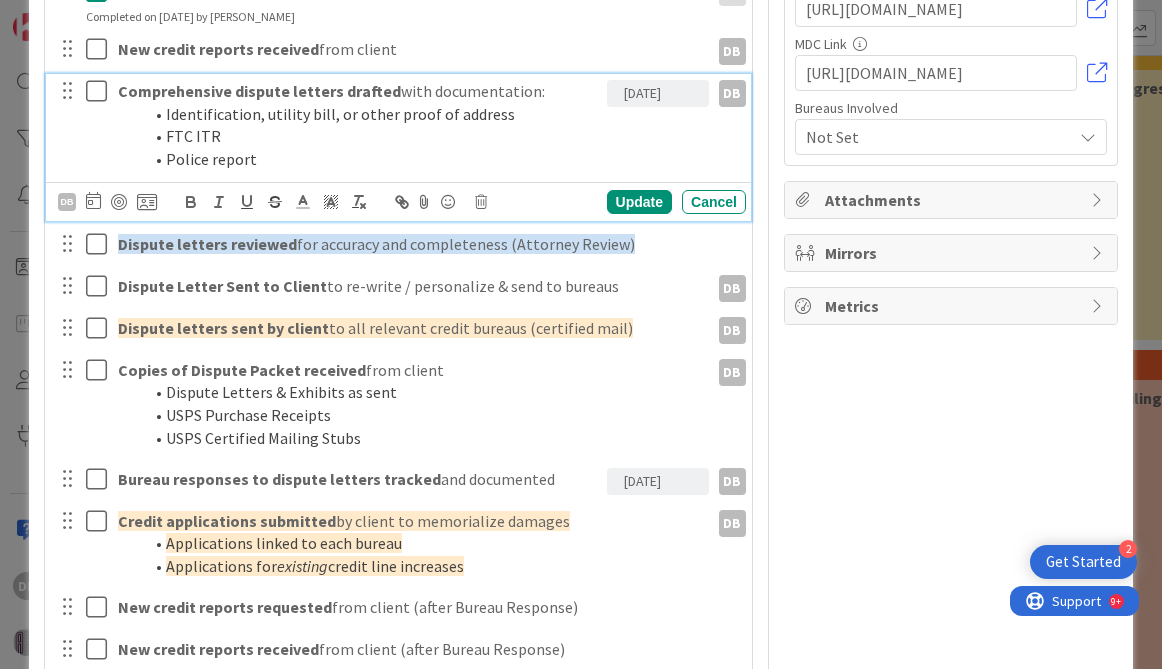 scroll, scrollTop: 559, scrollLeft: 0, axis: vertical 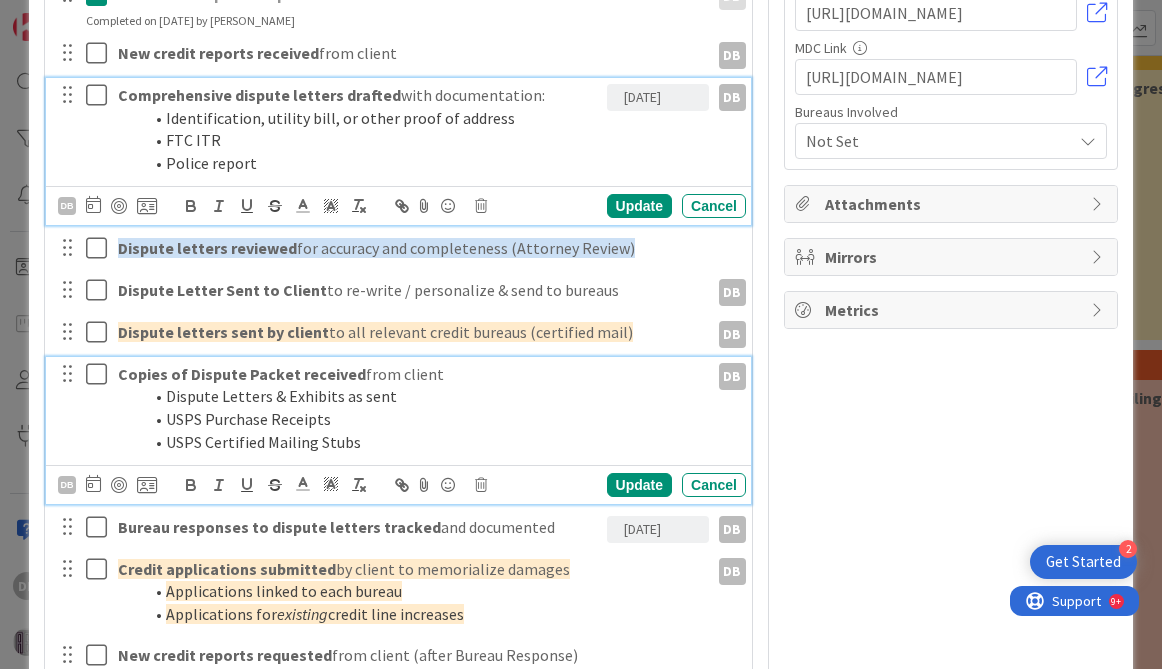click on "USPS Purchase Receipts" at bounding box center [421, 419] 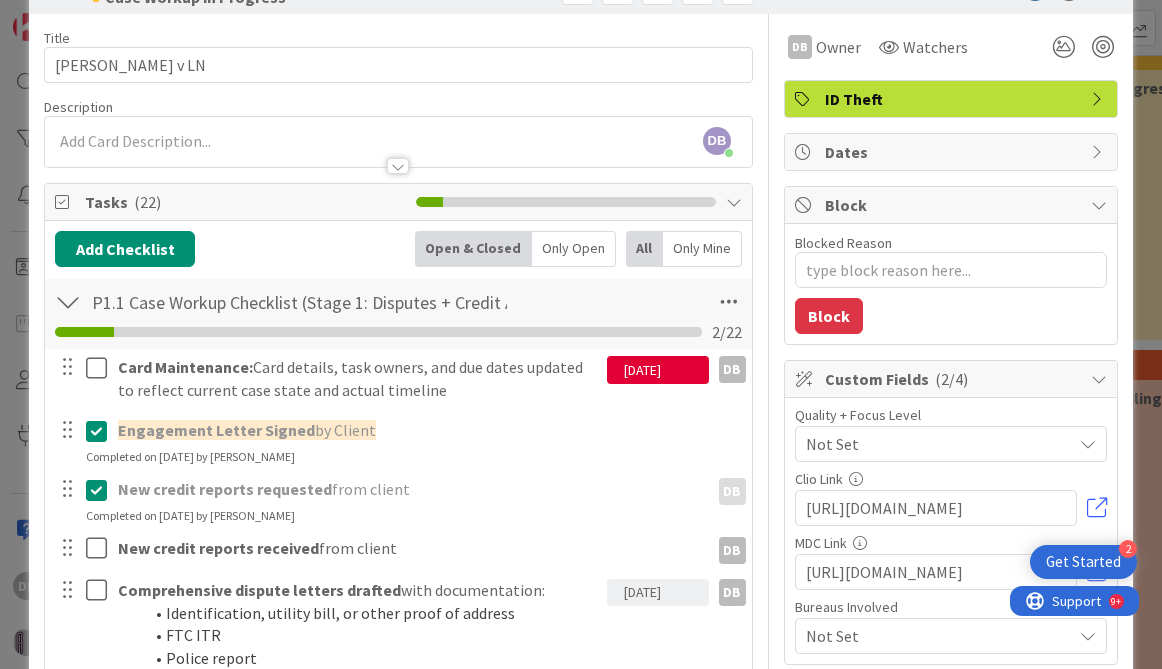 scroll, scrollTop: 0, scrollLeft: 0, axis: both 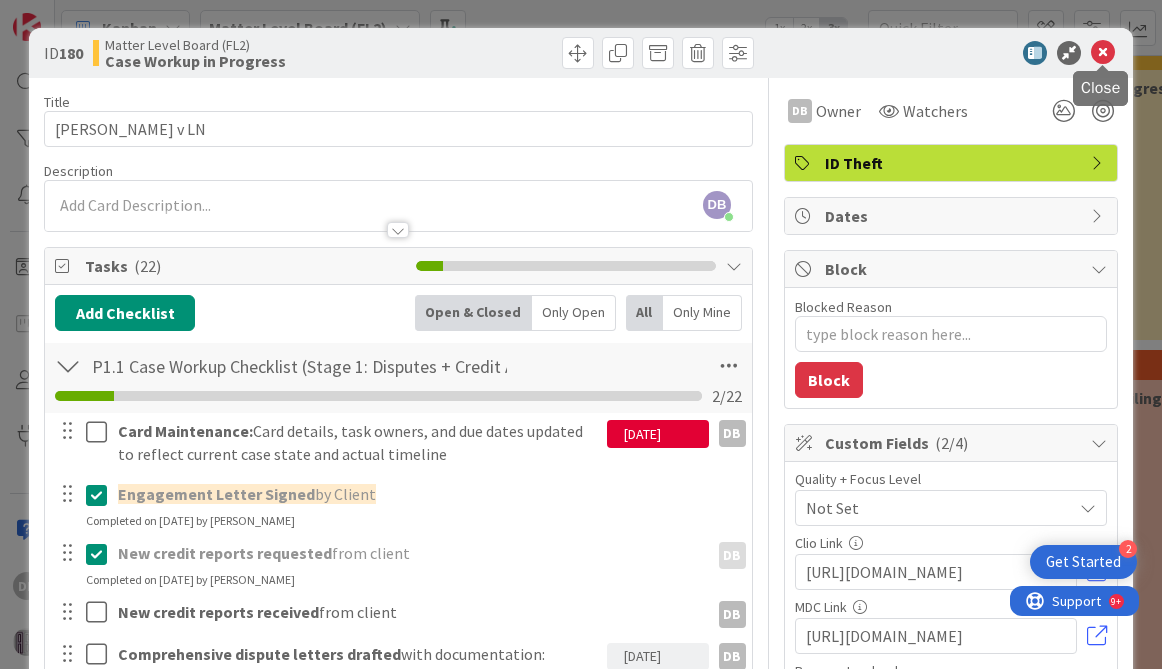 click at bounding box center (1103, 53) 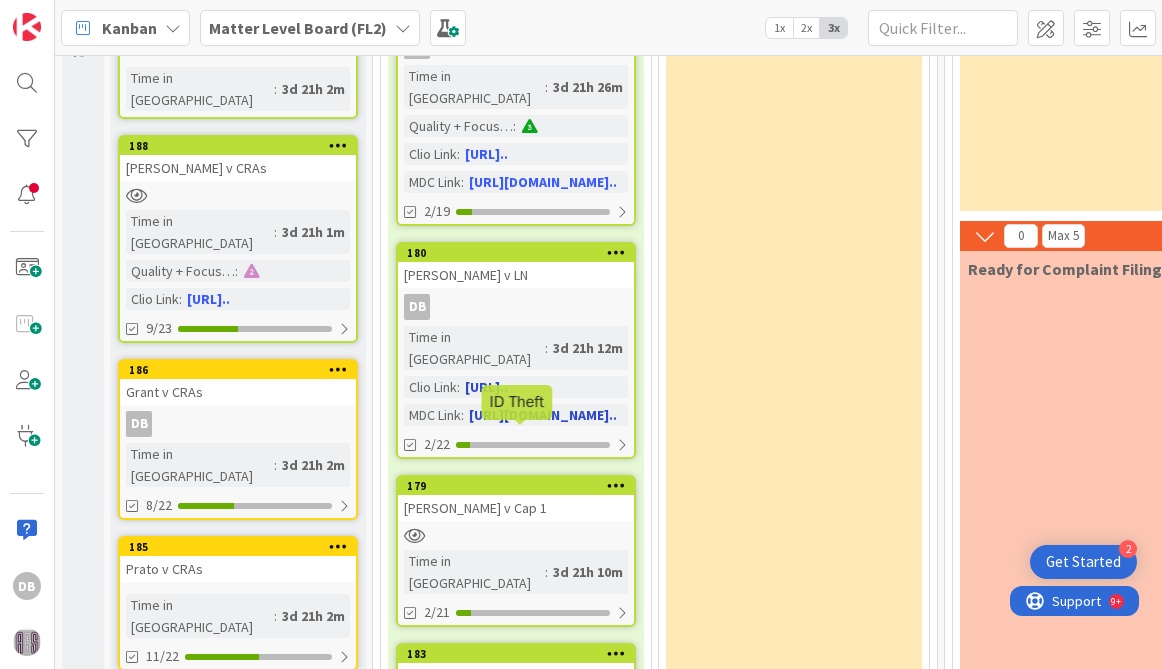 scroll, scrollTop: 307, scrollLeft: 0, axis: vertical 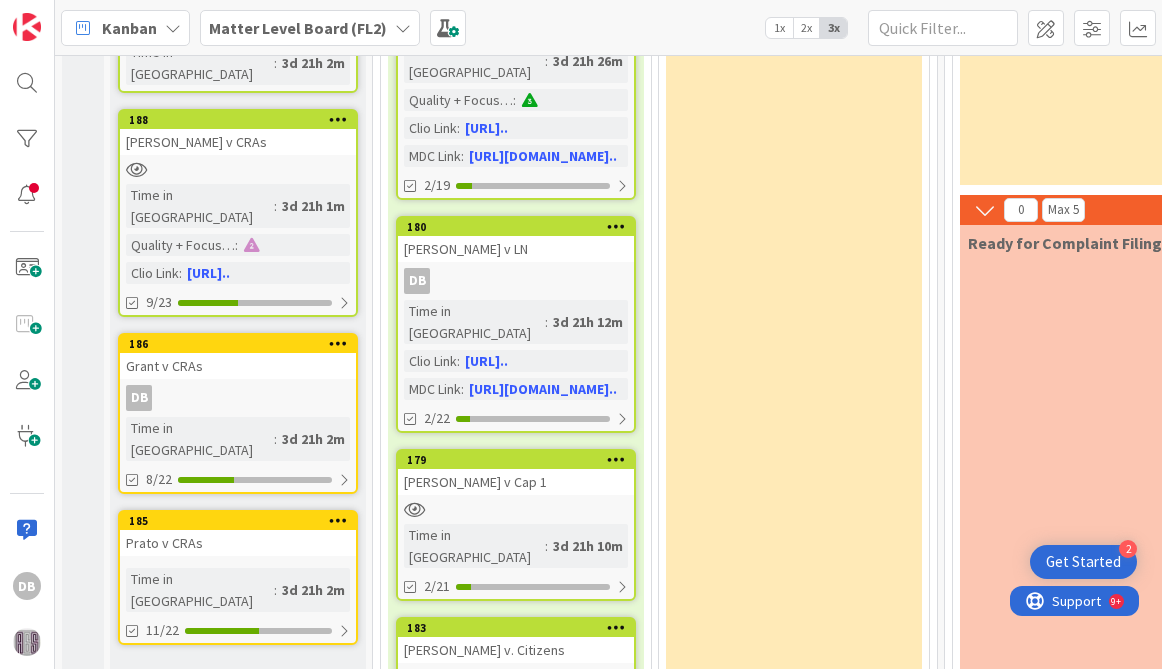 click on "[PERSON_NAME] v Cap 1" at bounding box center [516, 482] 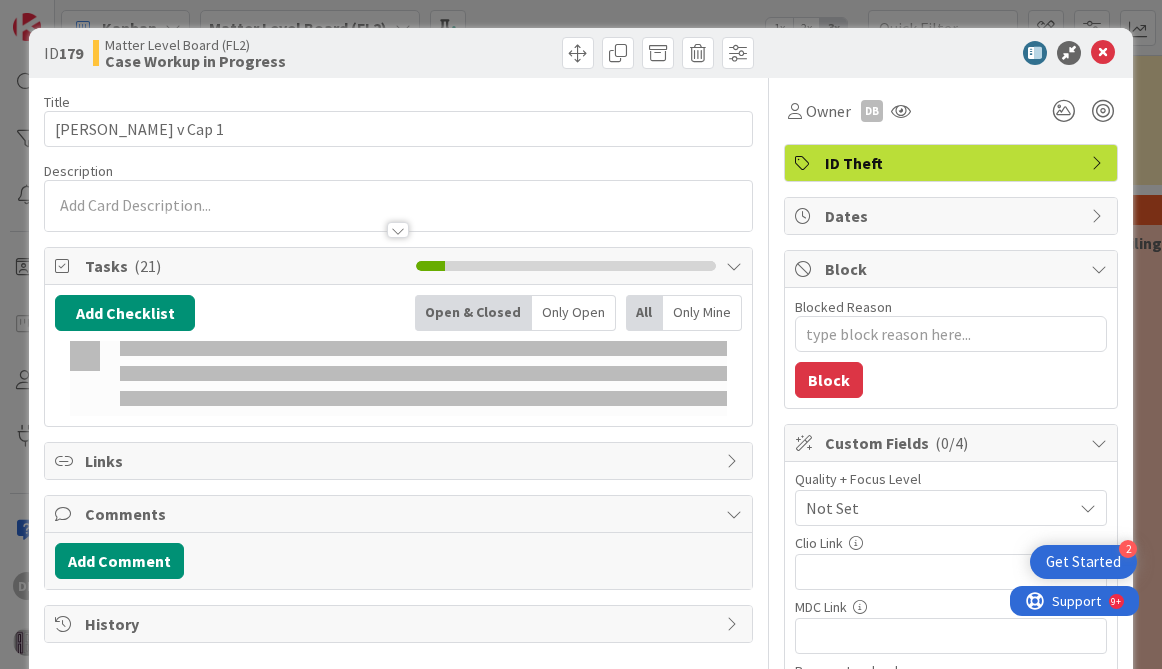 scroll, scrollTop: 0, scrollLeft: 0, axis: both 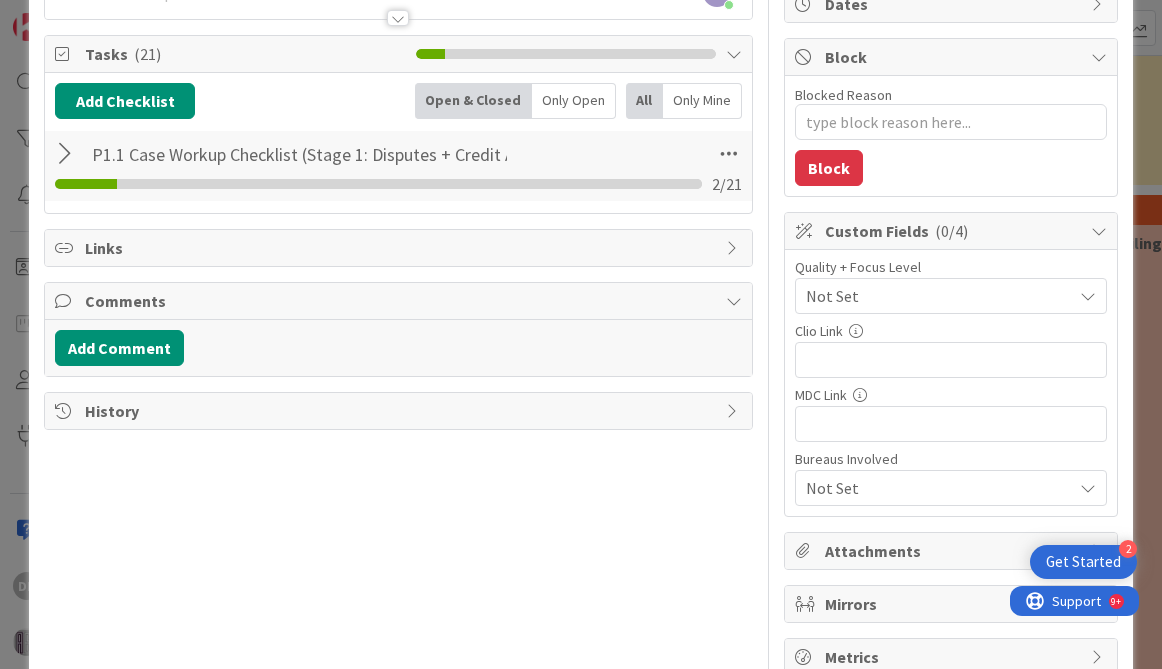 click at bounding box center (68, 154) 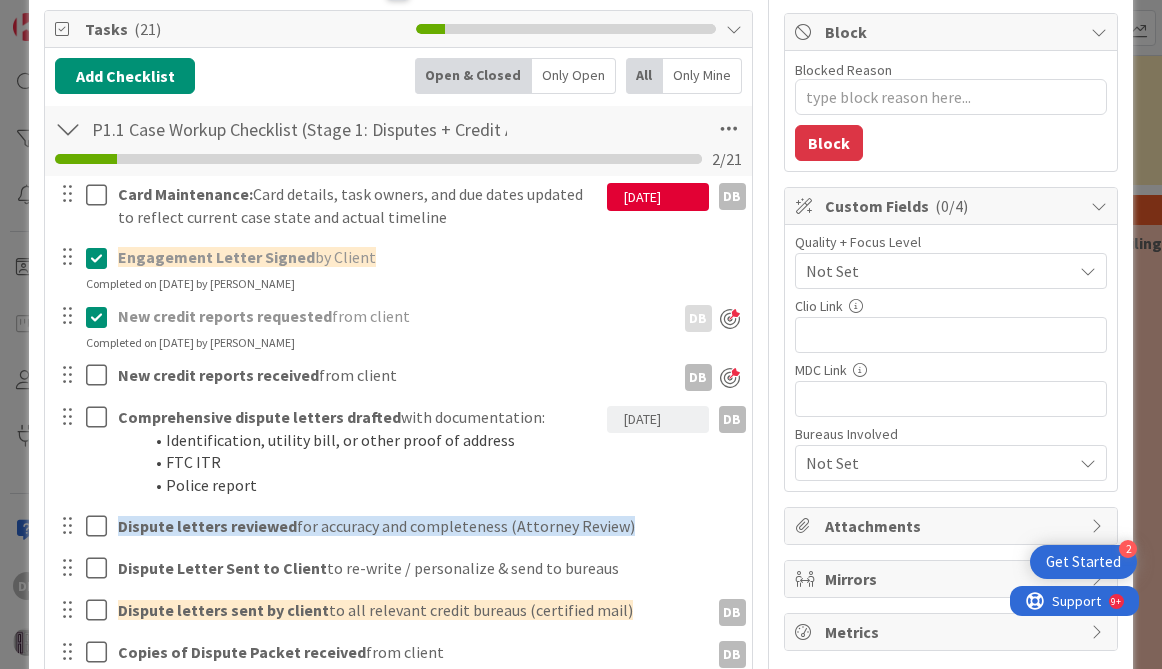 scroll, scrollTop: 242, scrollLeft: 0, axis: vertical 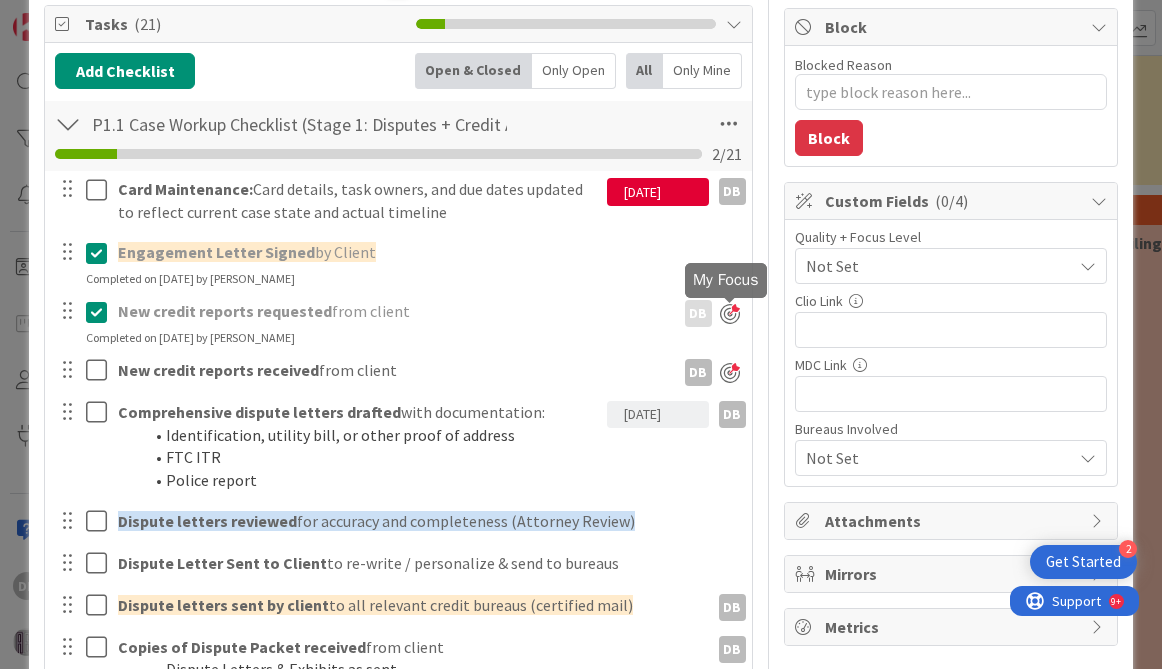 click at bounding box center [730, 314] 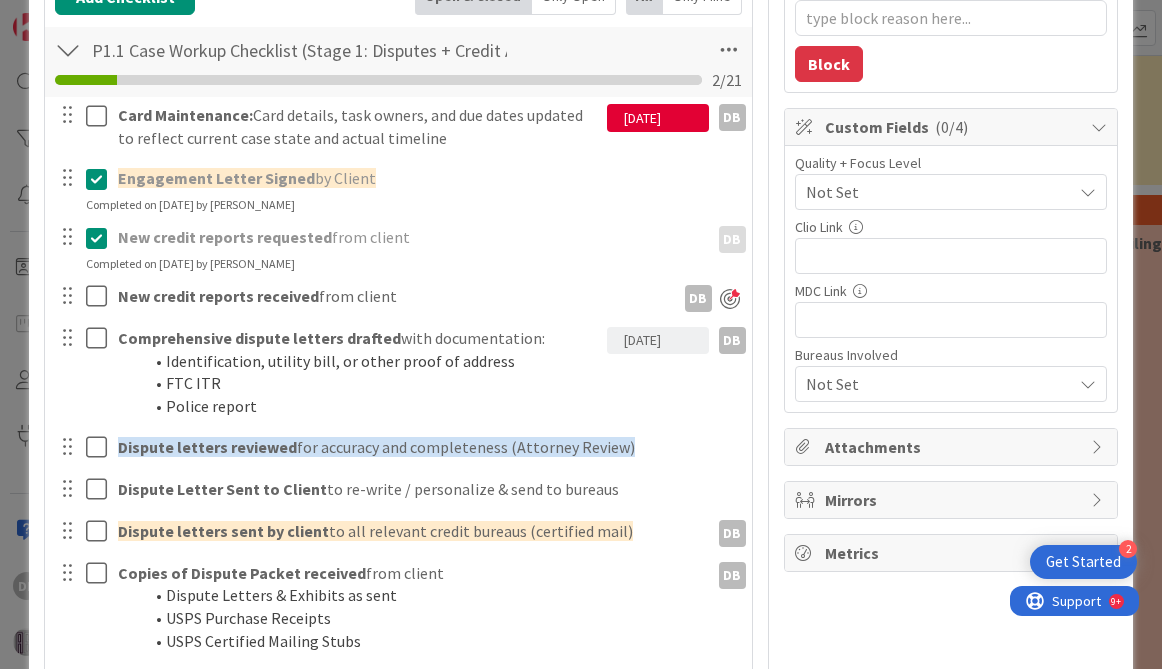 scroll, scrollTop: 324, scrollLeft: 0, axis: vertical 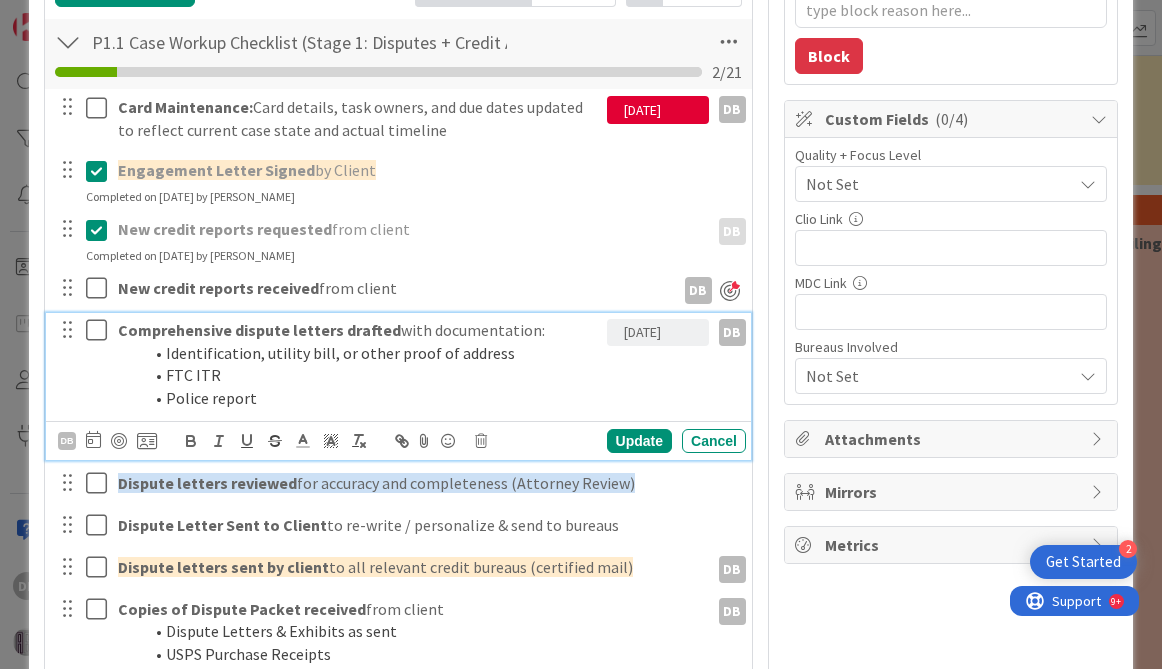 click on "[DATE]" at bounding box center [658, 333] 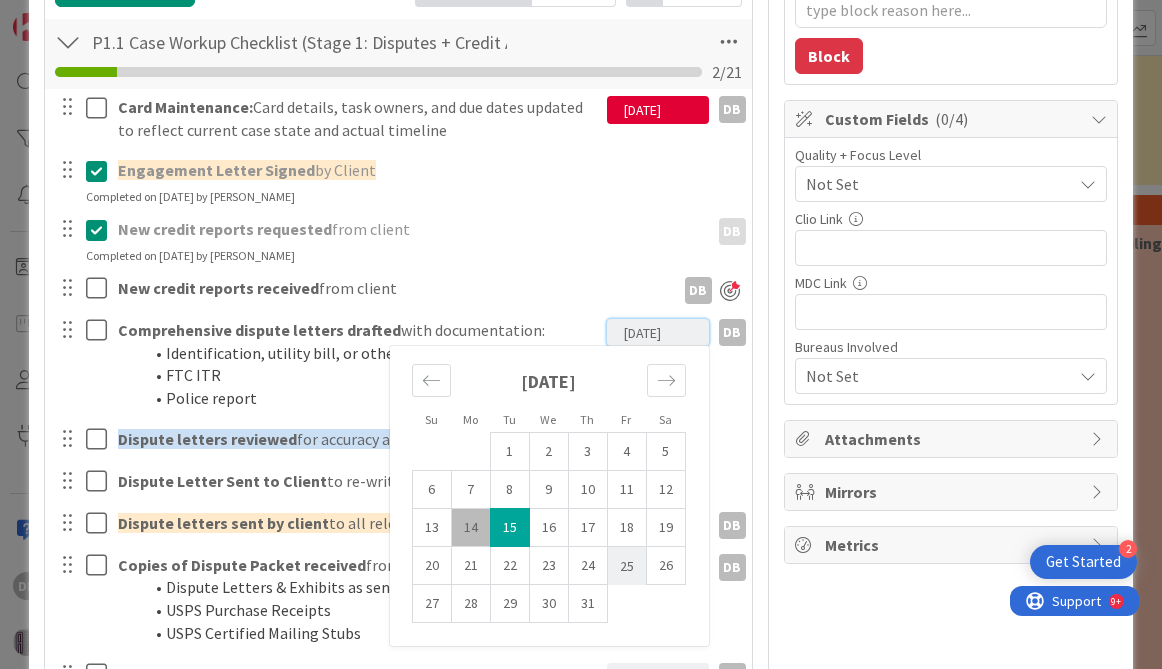 click on "25" at bounding box center [626, 566] 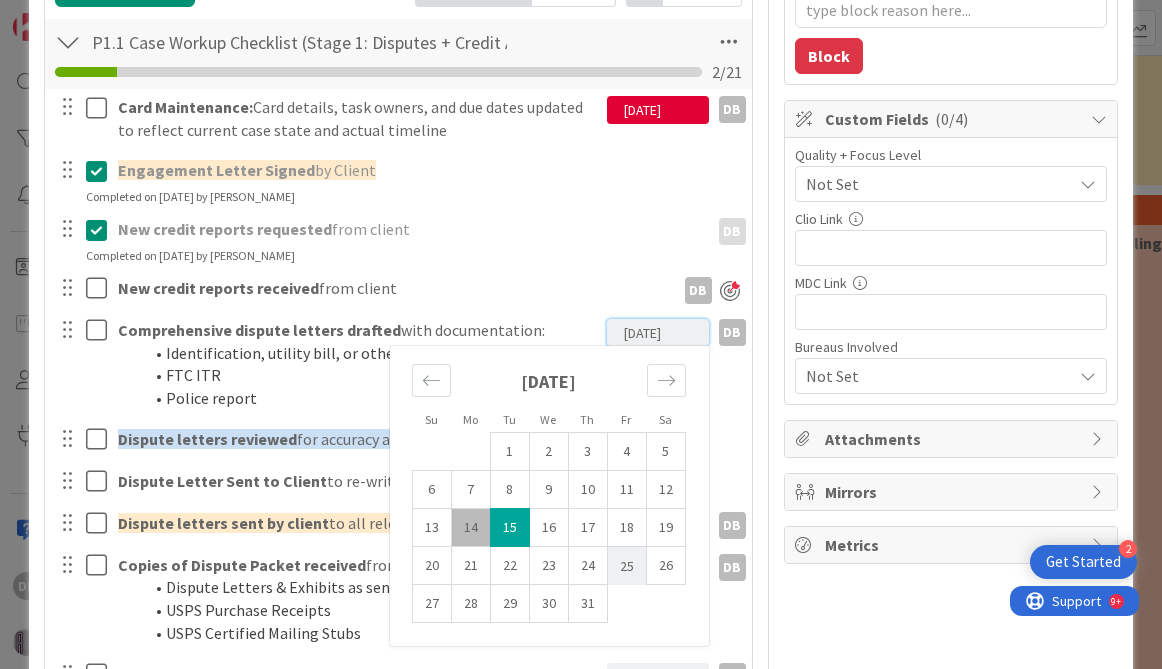 type on "[DATE]" 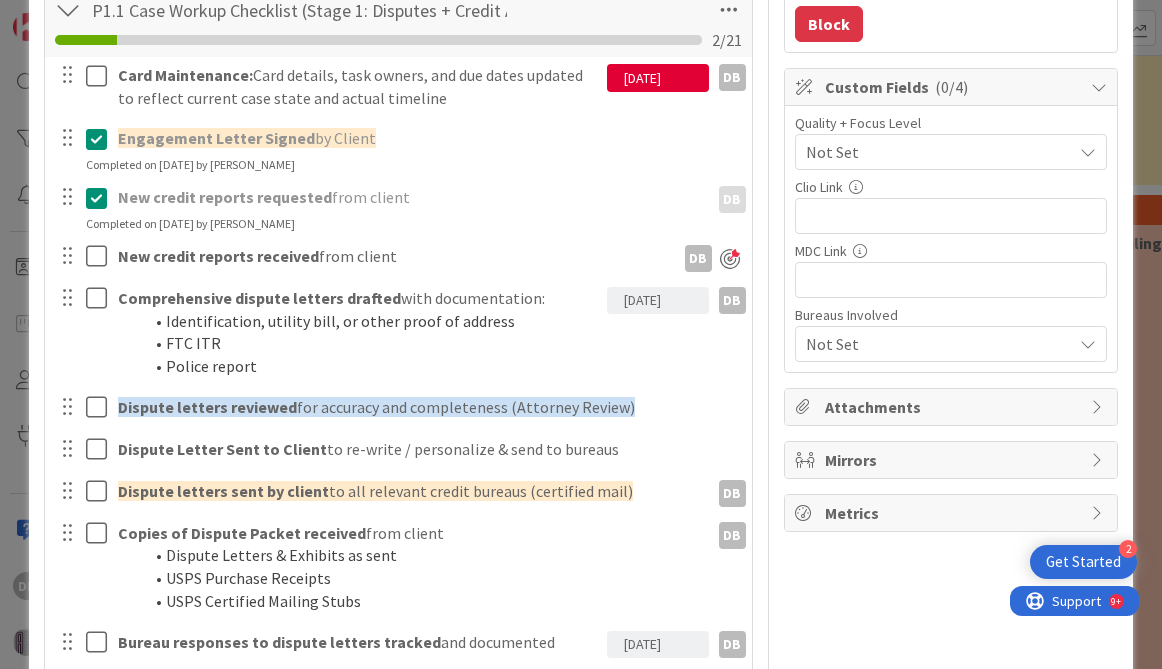 scroll, scrollTop: 219, scrollLeft: 0, axis: vertical 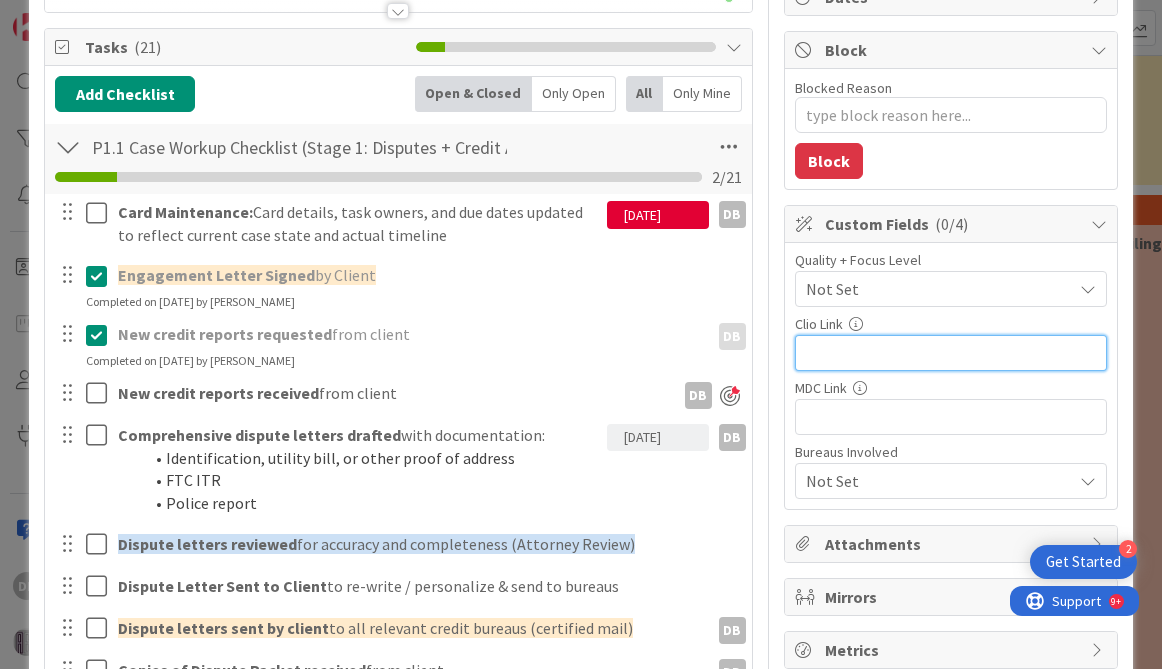 click at bounding box center [951, 353] 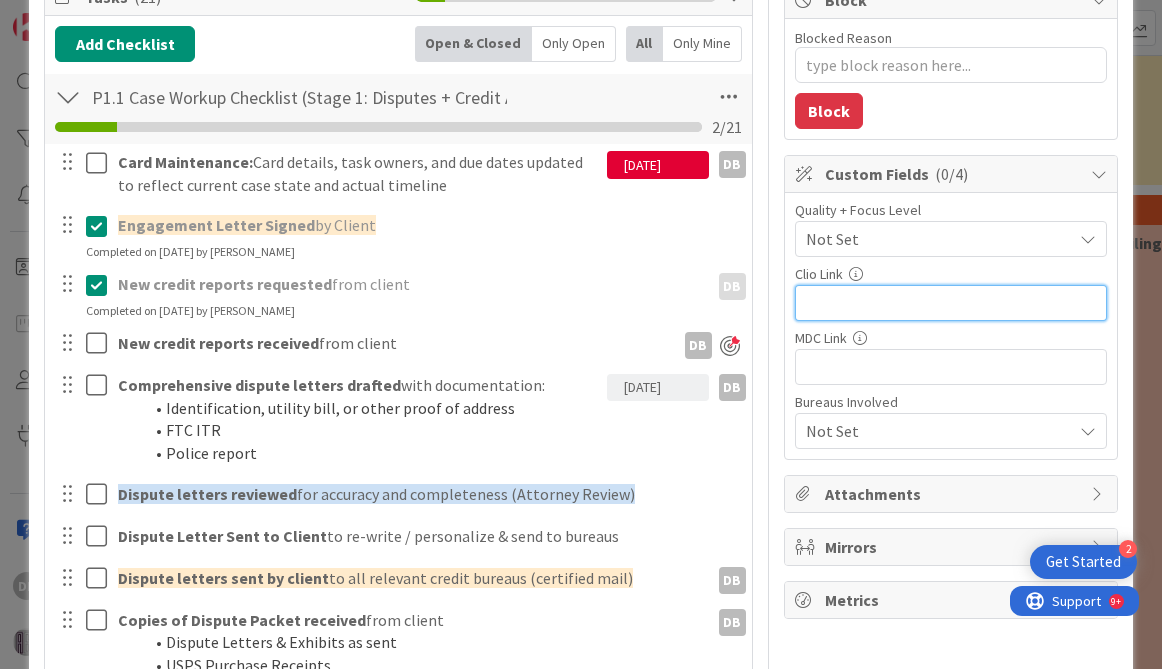 scroll, scrollTop: 286, scrollLeft: 0, axis: vertical 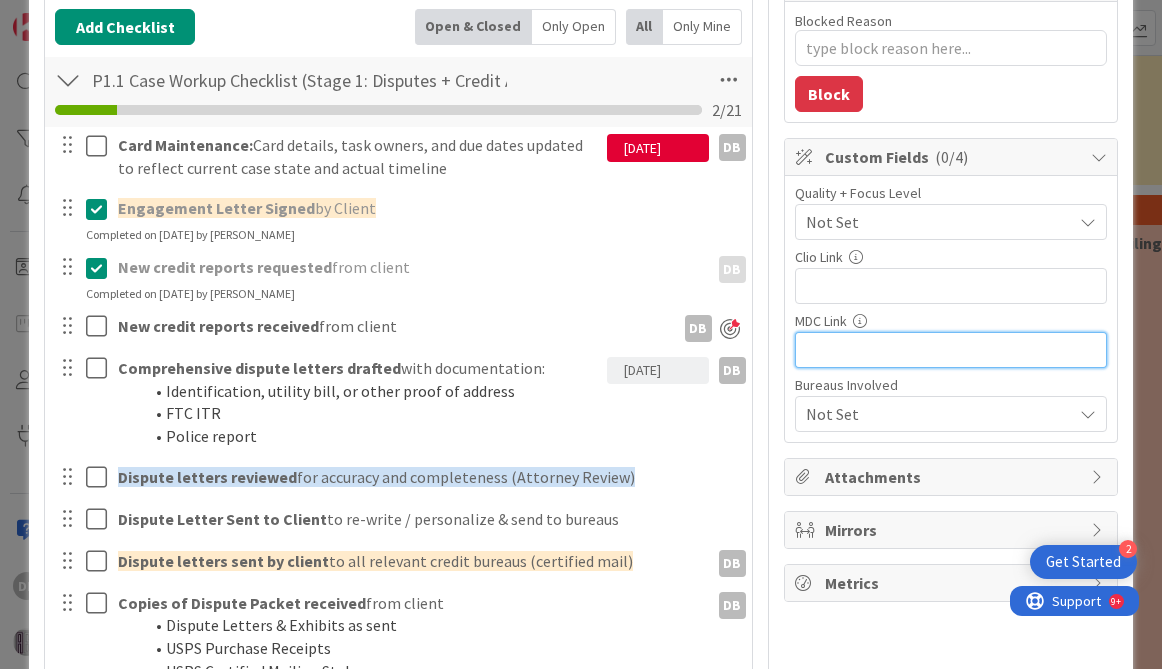click at bounding box center [951, 350] 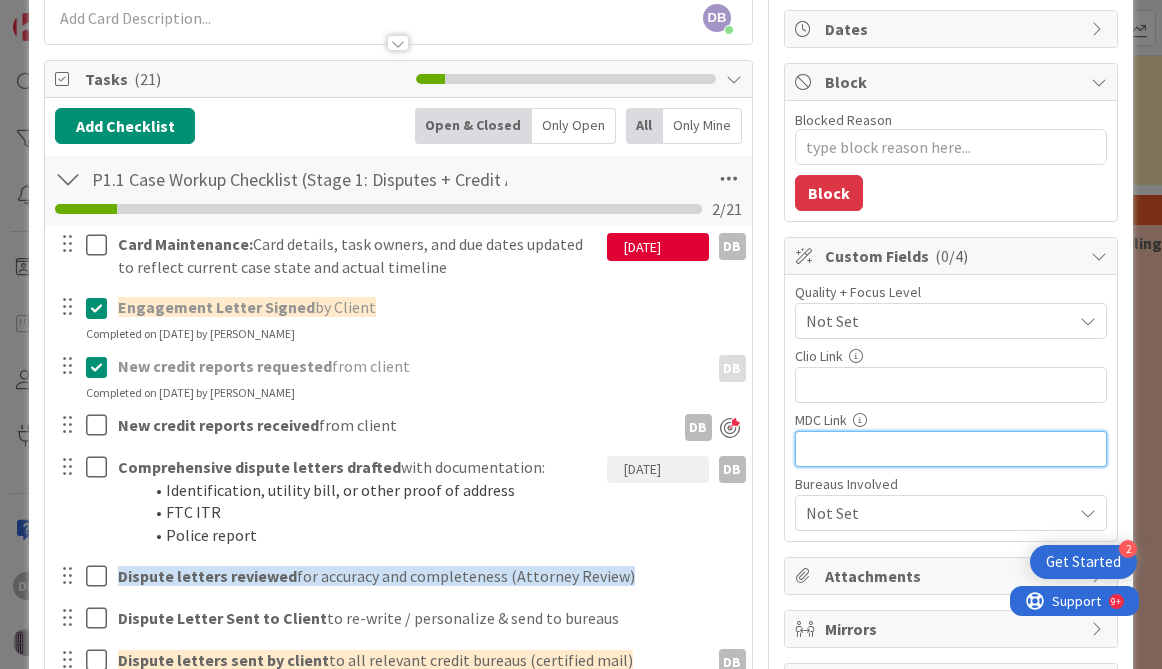 scroll, scrollTop: 59, scrollLeft: 0, axis: vertical 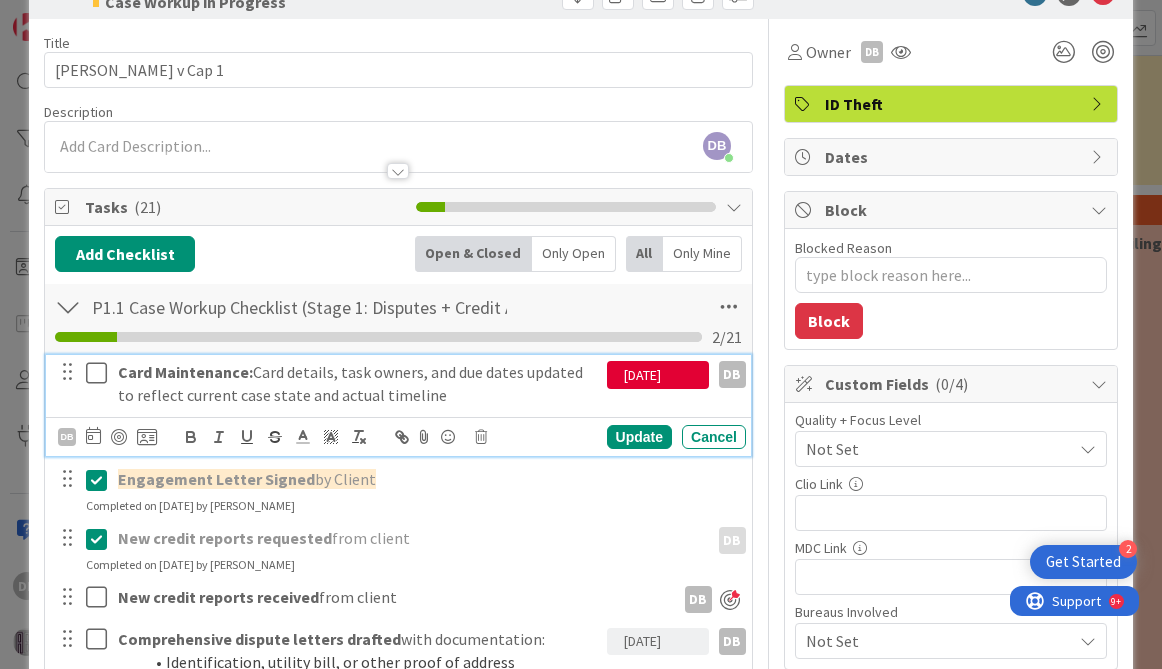 click at bounding box center [101, 373] 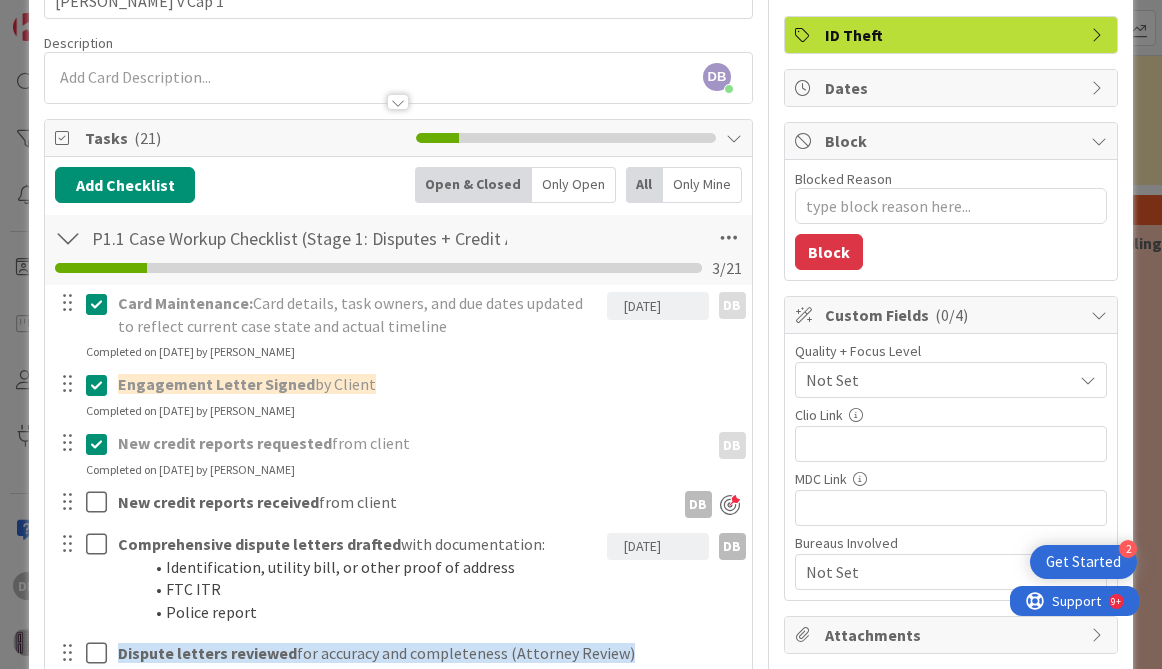 scroll, scrollTop: 126, scrollLeft: 0, axis: vertical 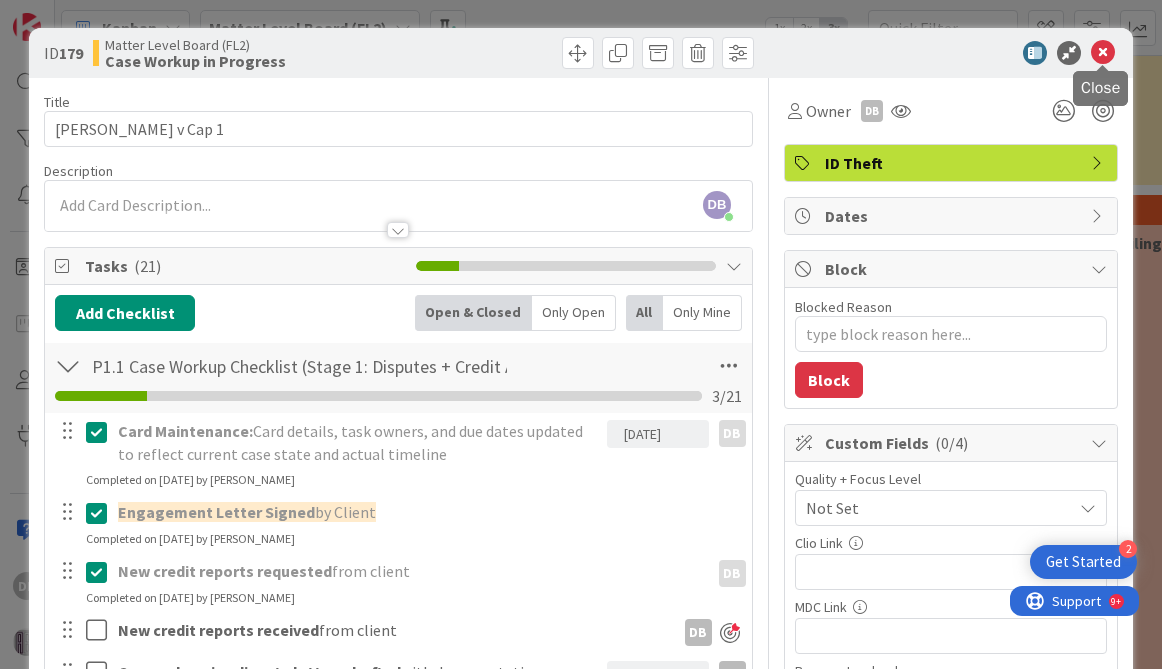 click at bounding box center (1103, 53) 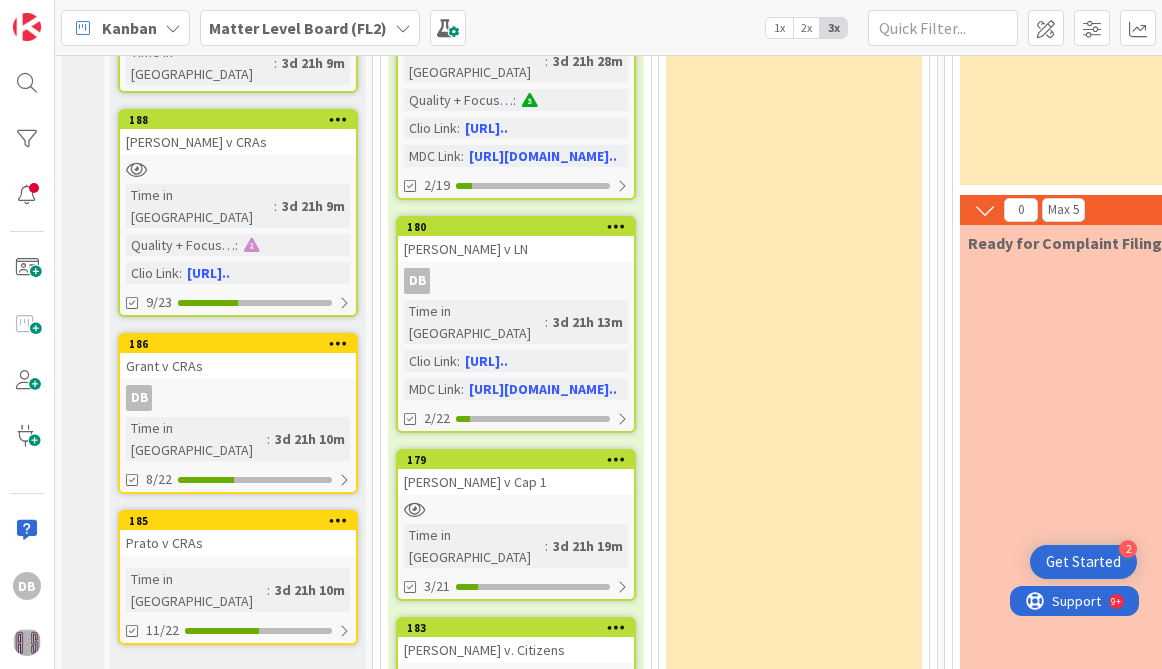 scroll, scrollTop: 0, scrollLeft: 0, axis: both 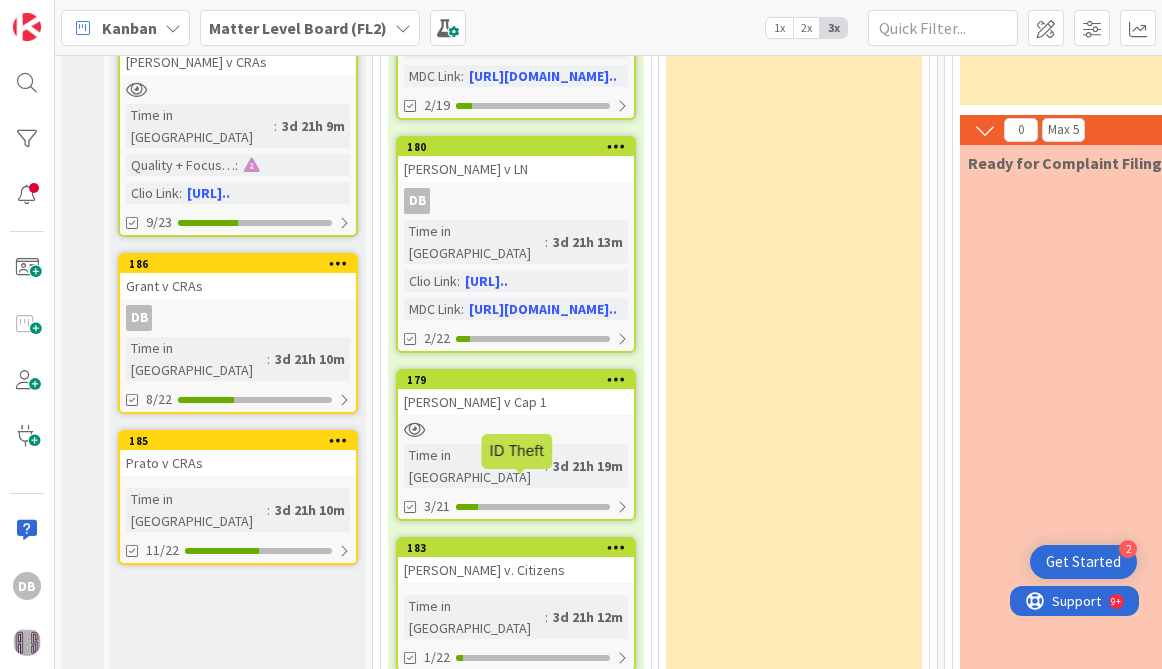 click on "183" at bounding box center (516, 548) 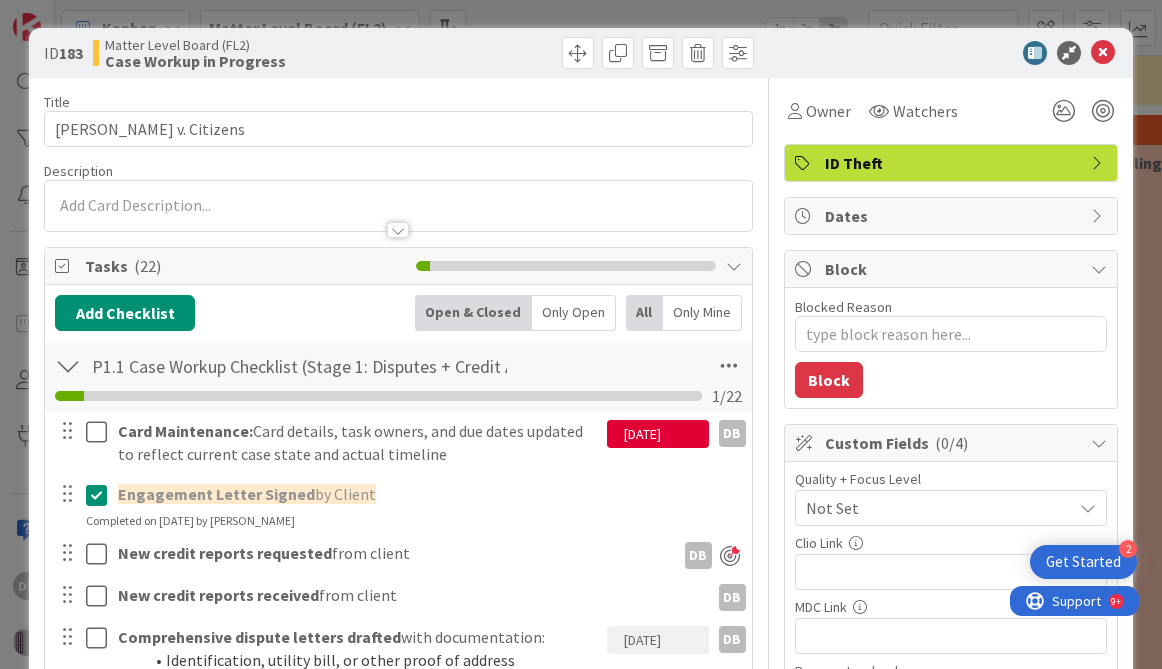 scroll, scrollTop: 0, scrollLeft: 0, axis: both 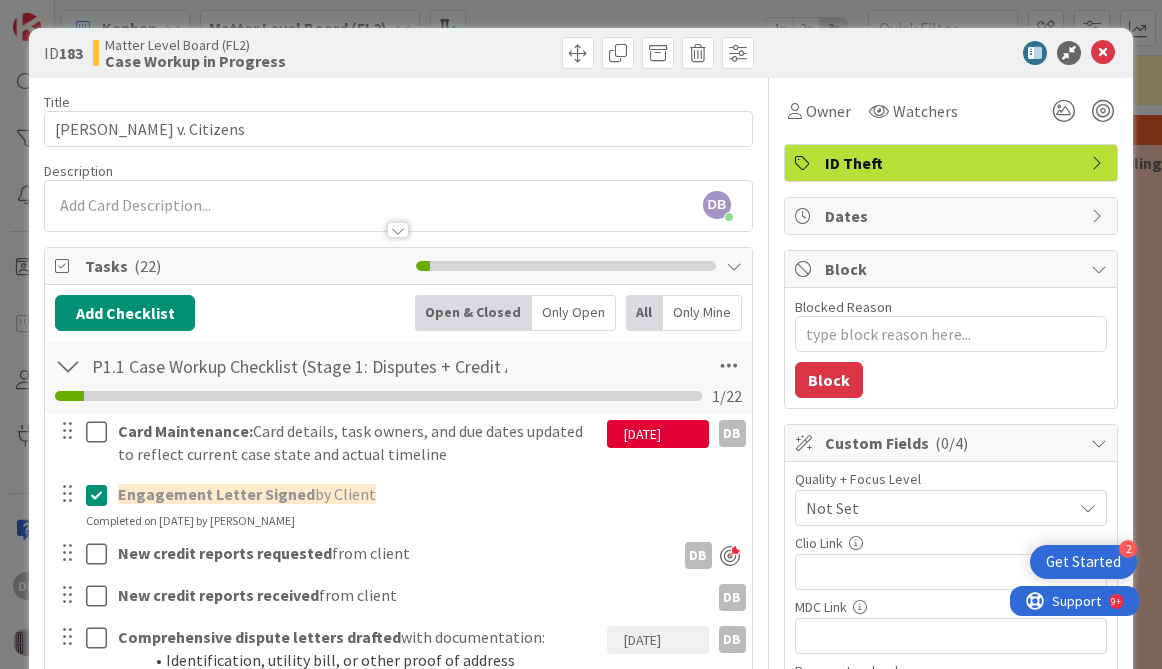click on "Not Set" at bounding box center [934, 508] 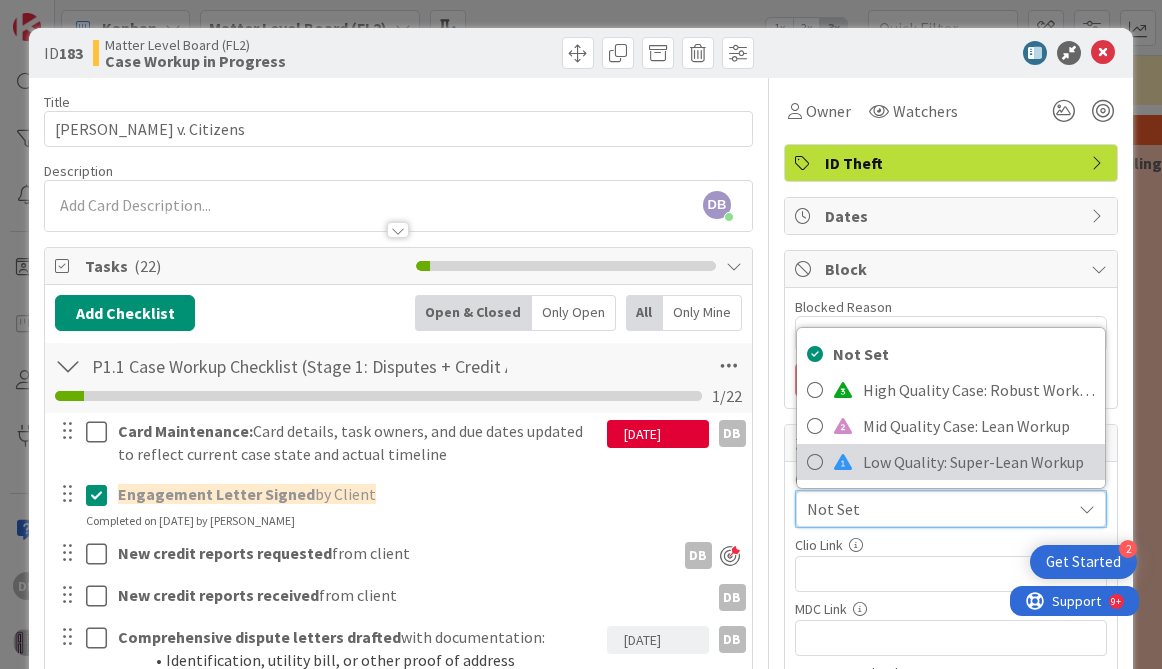 click on "Low Quality: Super-Lean Workup" at bounding box center (979, 462) 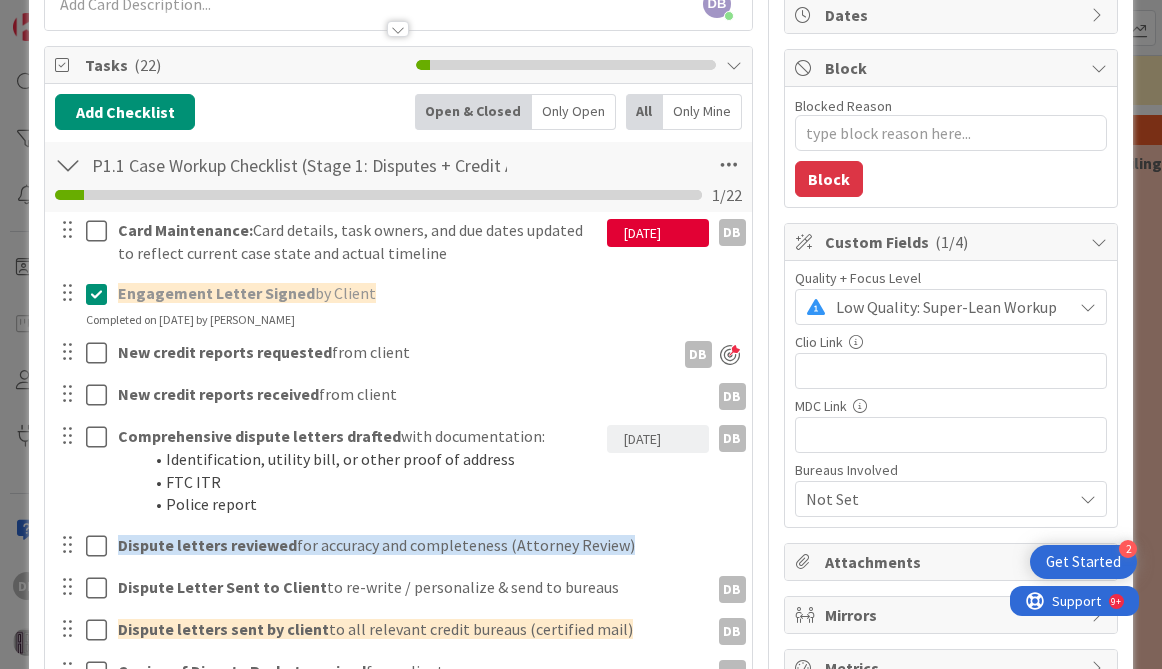 type on "x" 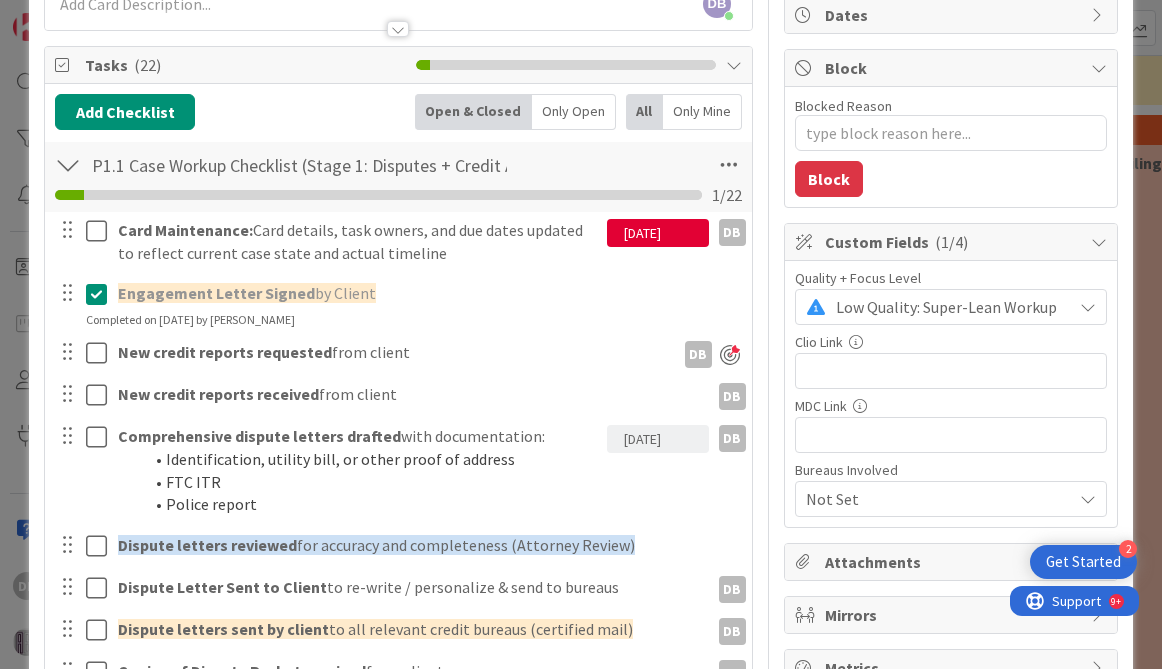 scroll, scrollTop: 229, scrollLeft: 0, axis: vertical 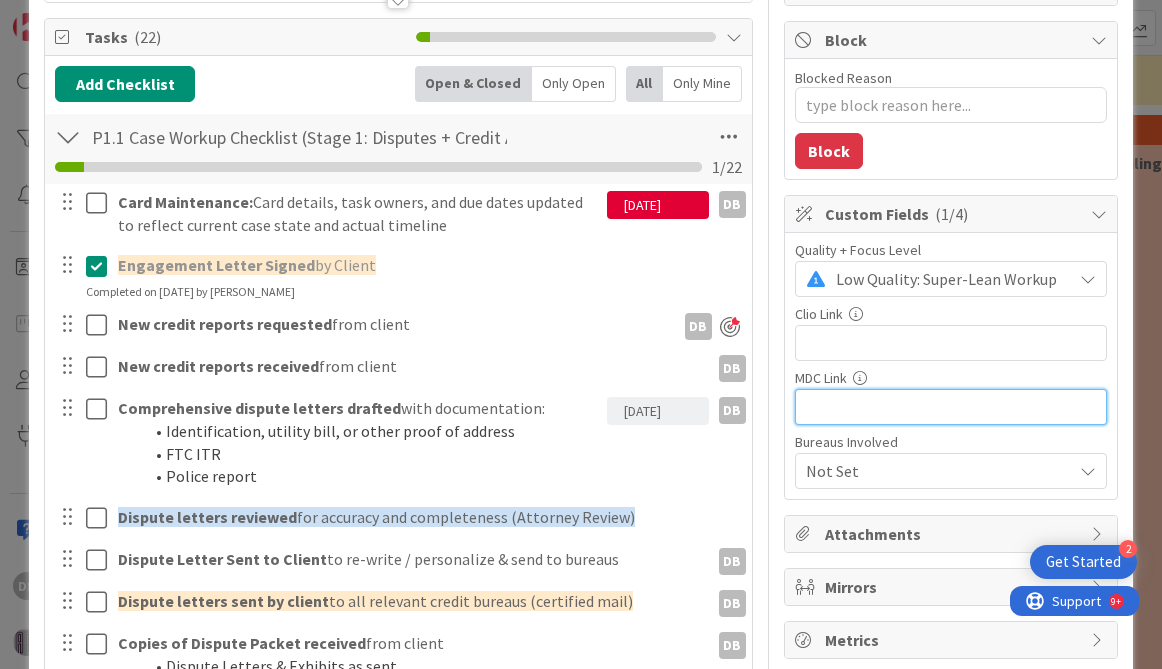 click at bounding box center (951, 407) 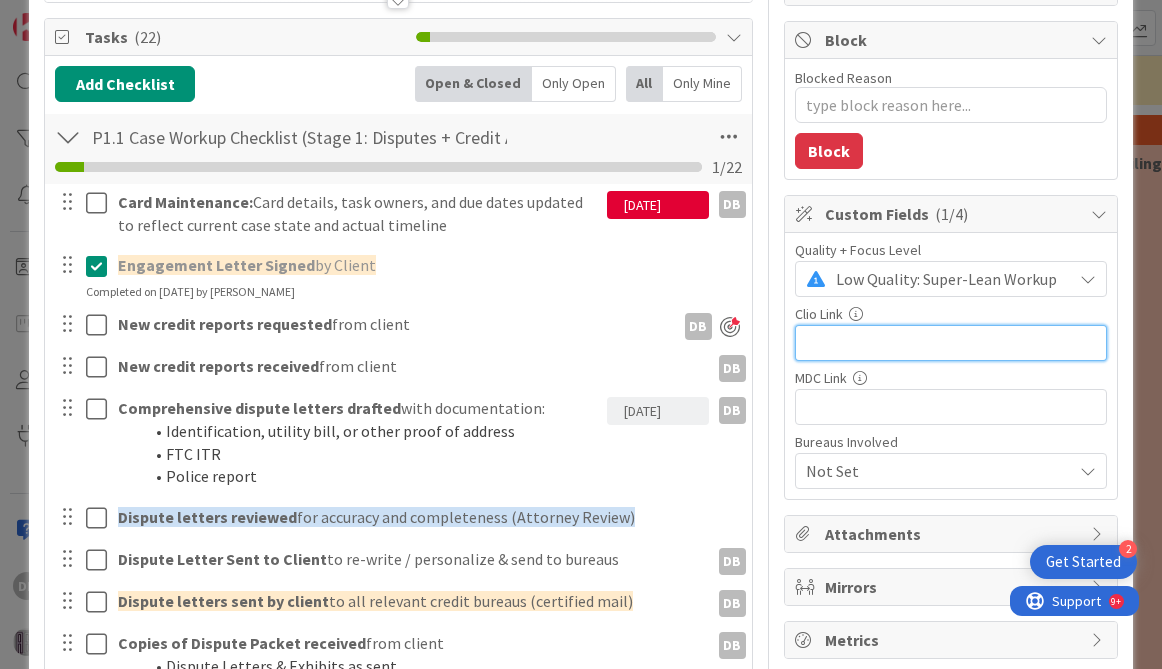 click at bounding box center [951, 343] 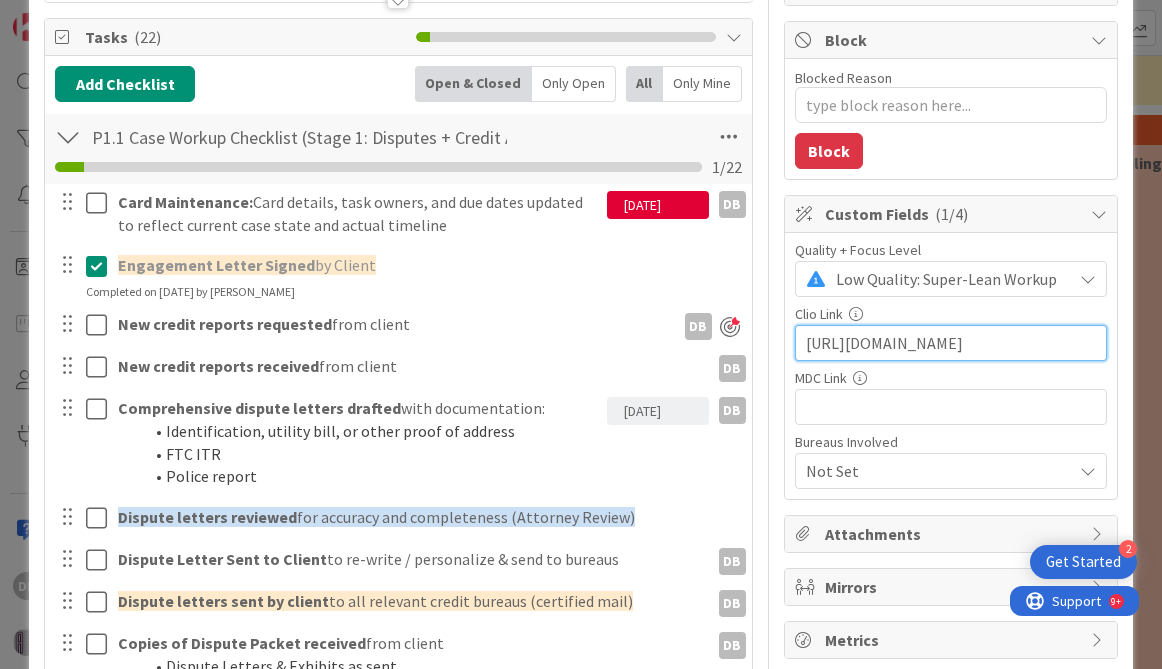scroll, scrollTop: 0, scrollLeft: 23, axis: horizontal 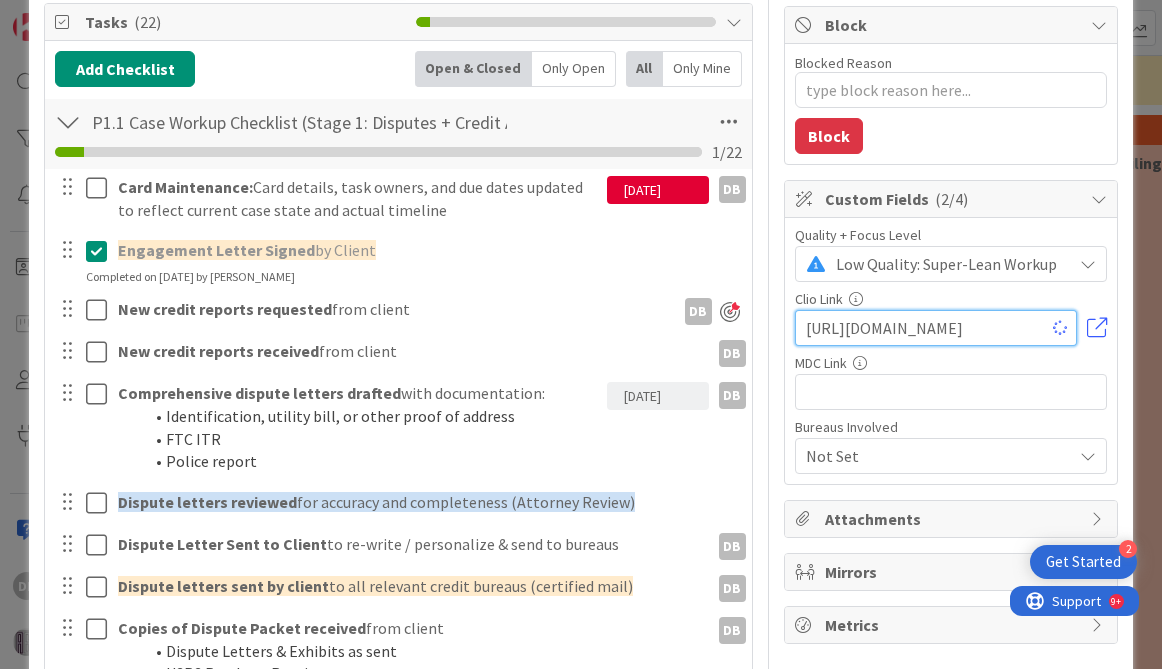 type on "[URL][DOMAIN_NAME]" 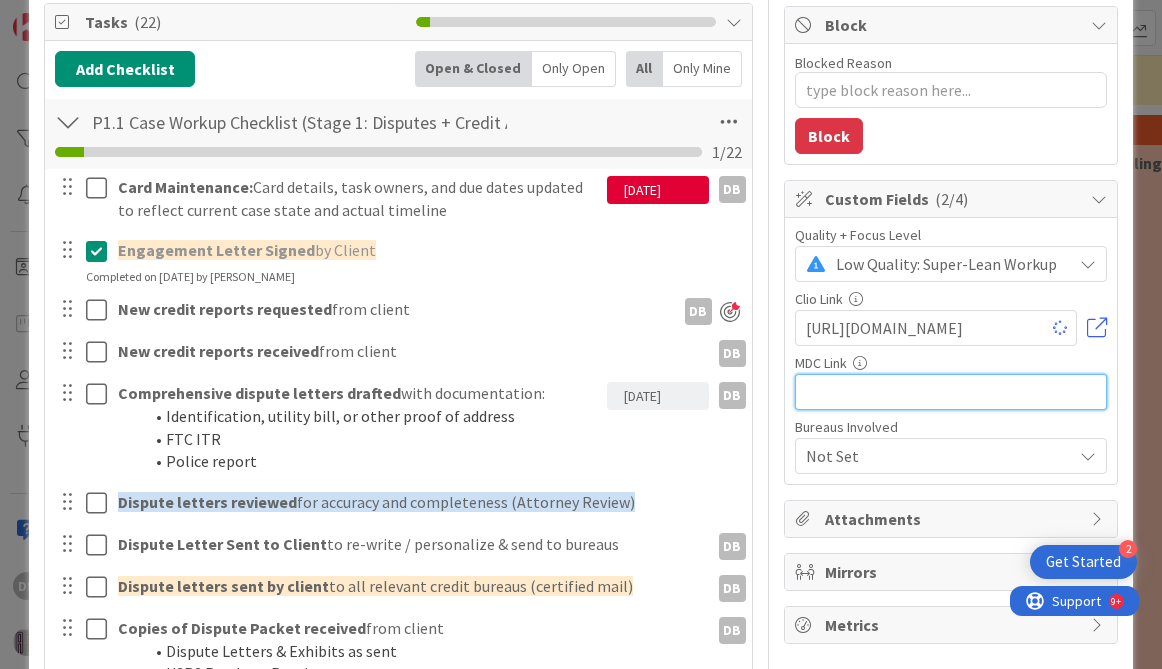 click at bounding box center (951, 392) 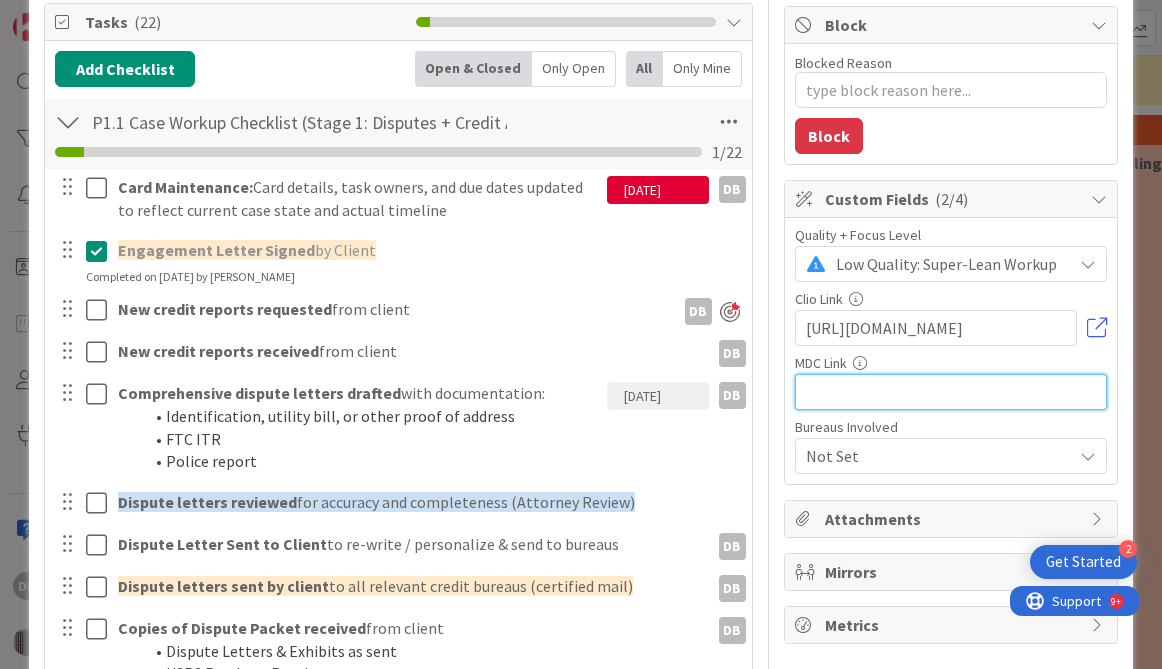 paste on "[URL][DOMAIN_NAME]" 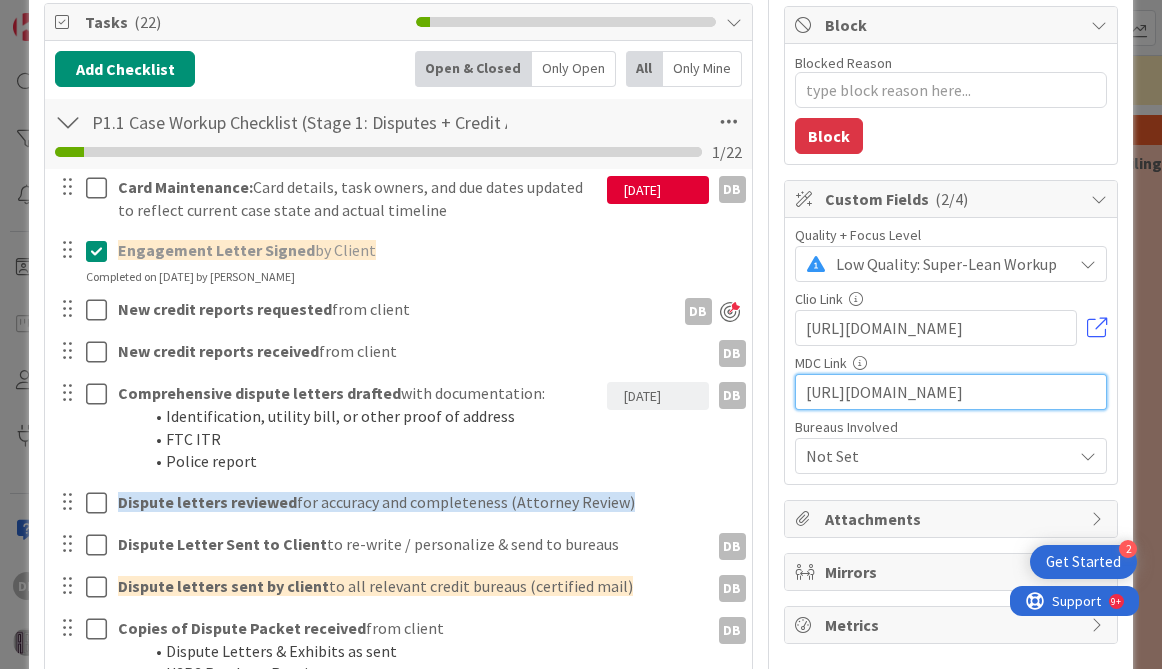 scroll, scrollTop: 0, scrollLeft: 493, axis: horizontal 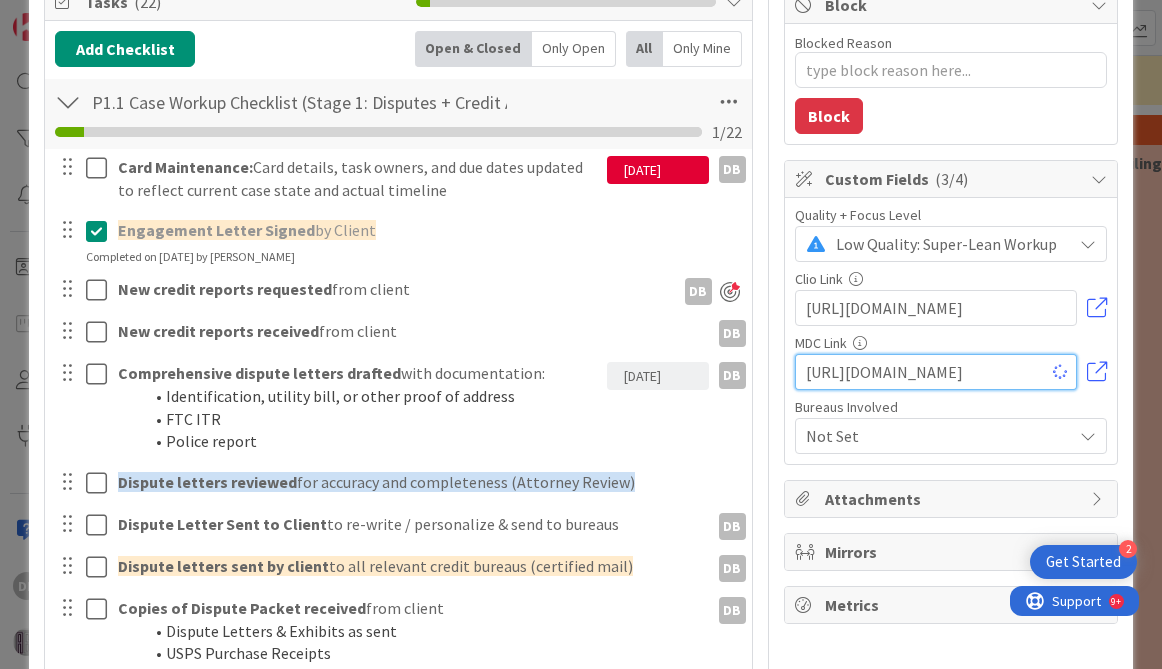 type on "x" 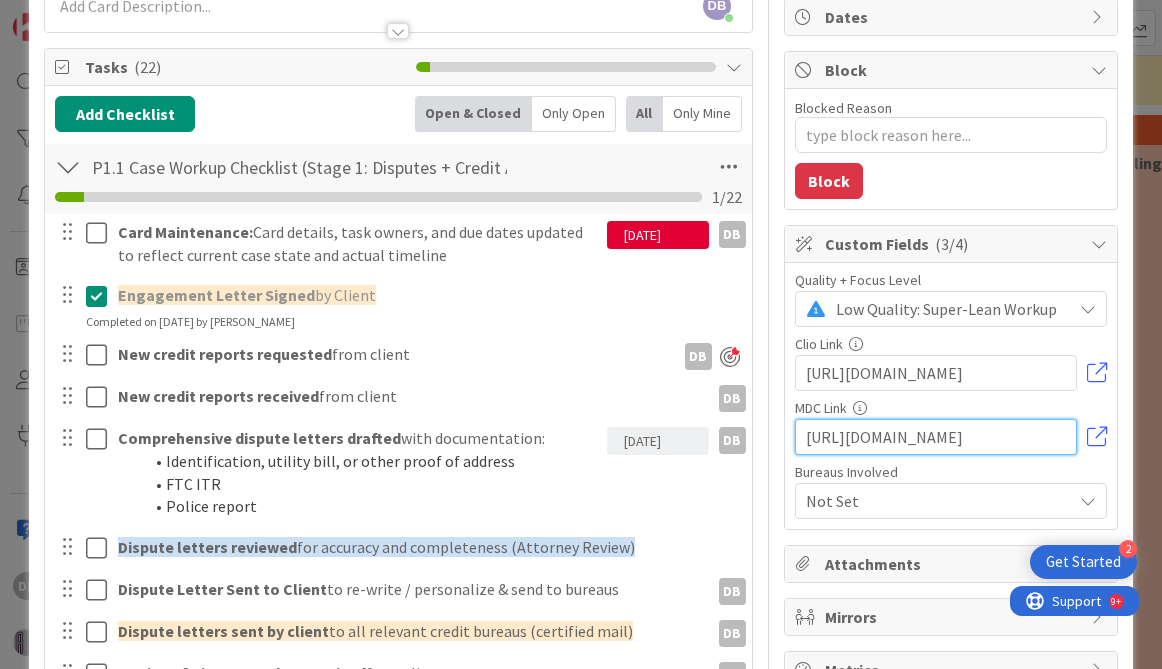 scroll, scrollTop: 197, scrollLeft: 0, axis: vertical 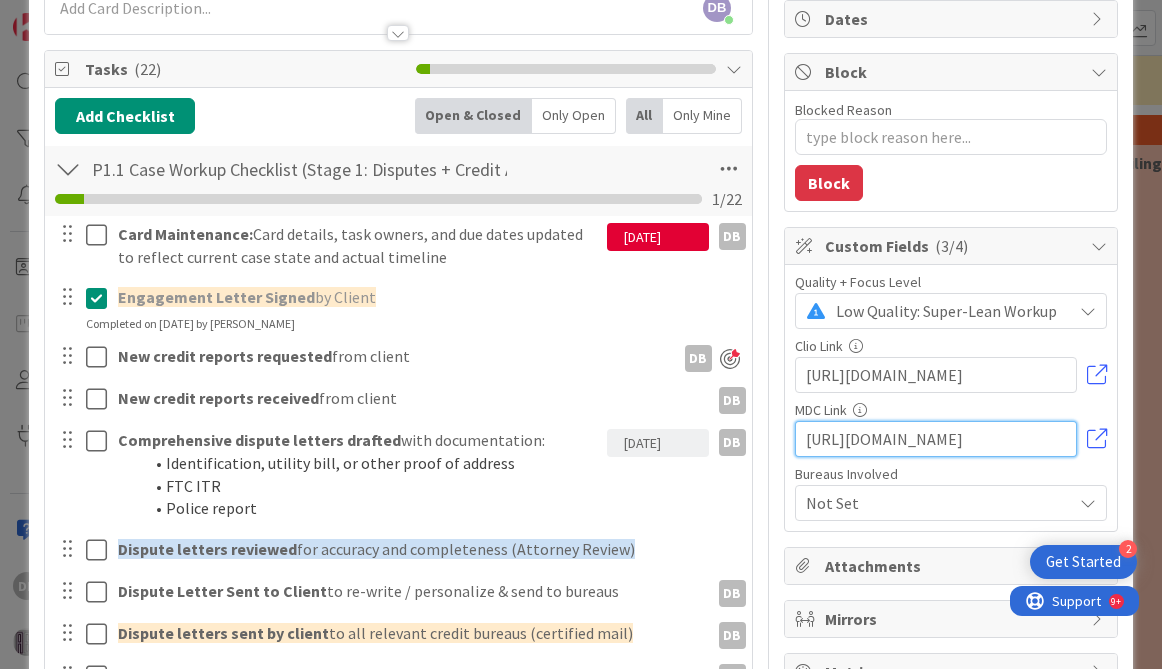 type on "[URL][DOMAIN_NAME]" 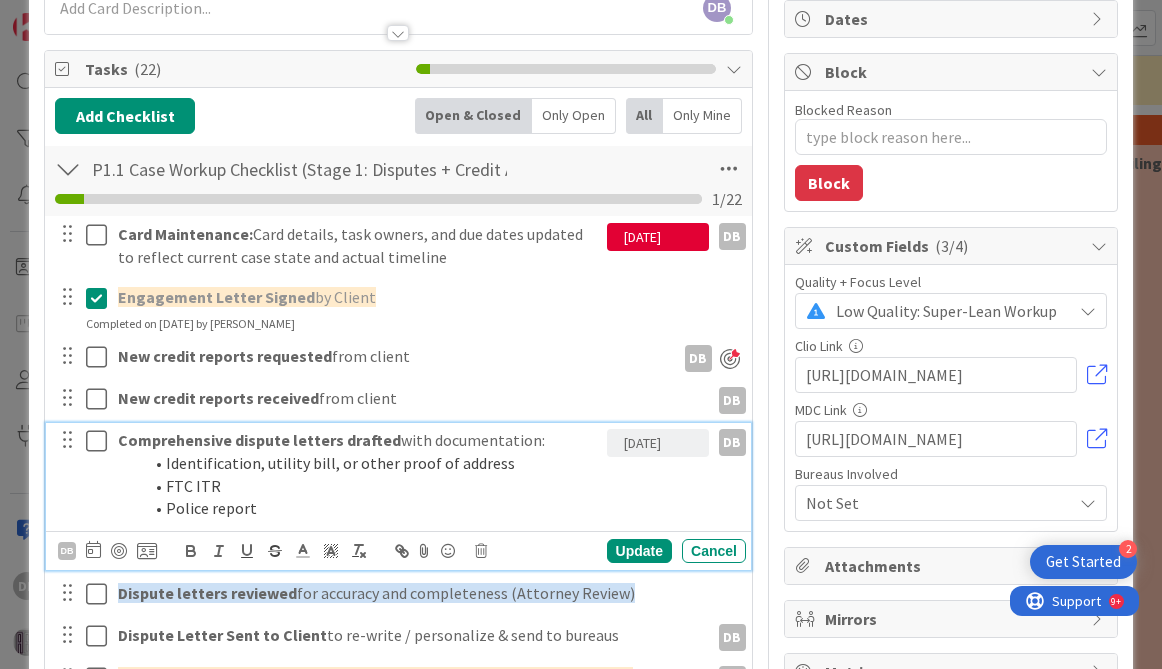 click on "[DATE]" at bounding box center (658, 443) 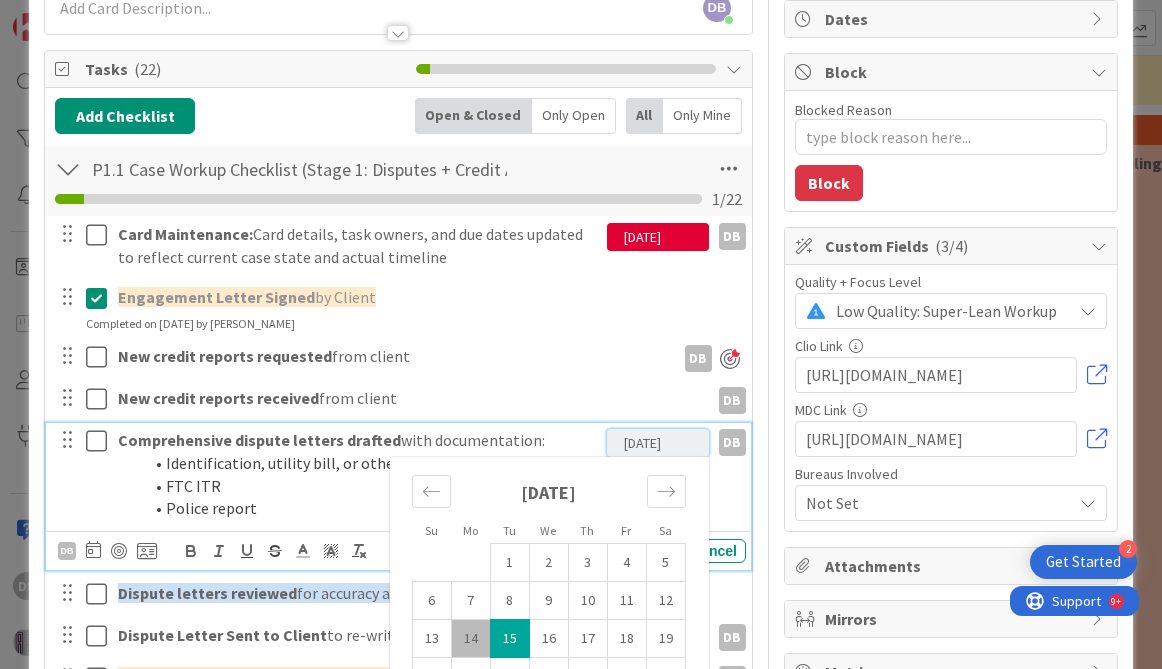 scroll, scrollTop: 0, scrollLeft: 0, axis: both 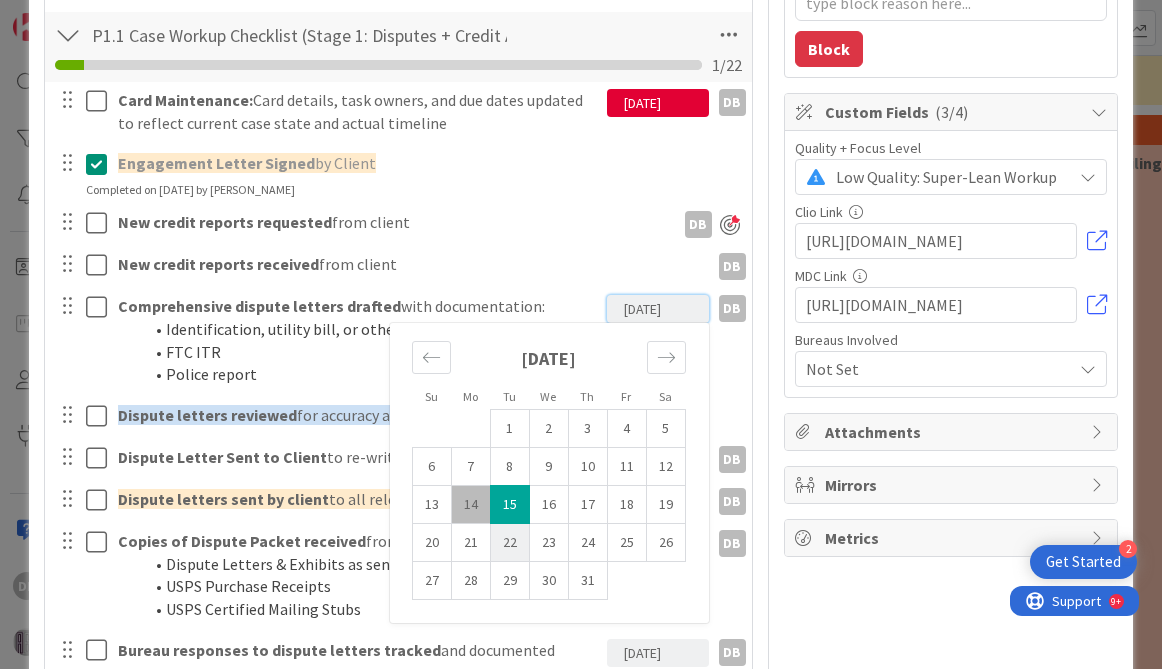 click on "22" at bounding box center [509, 542] 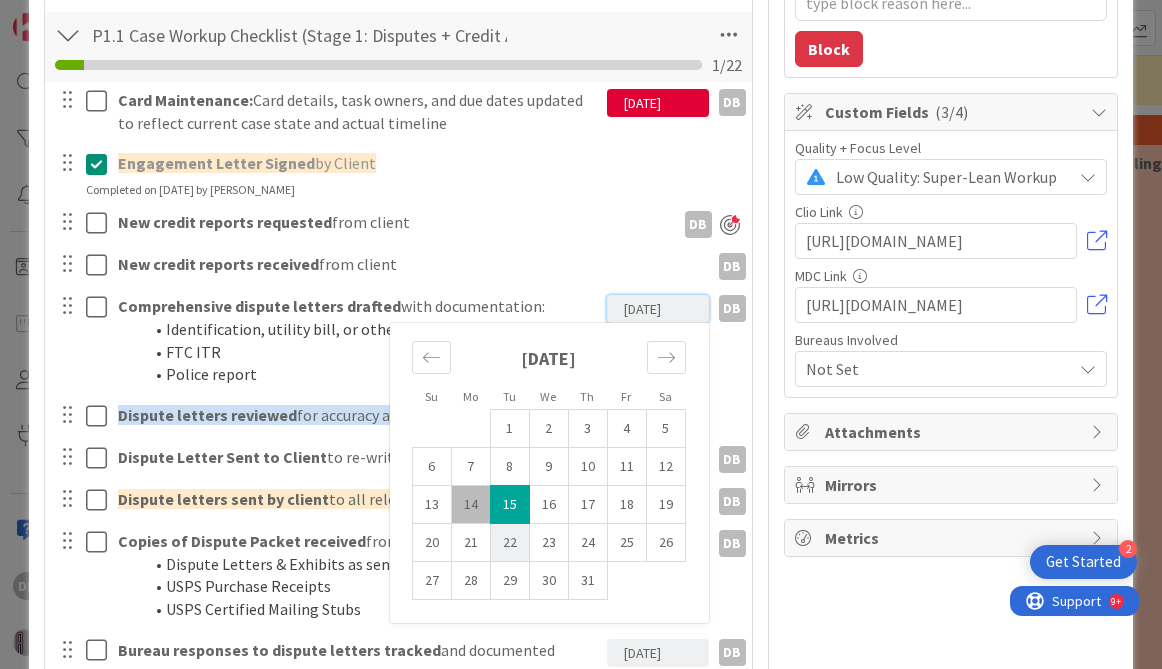 type on "[DATE]" 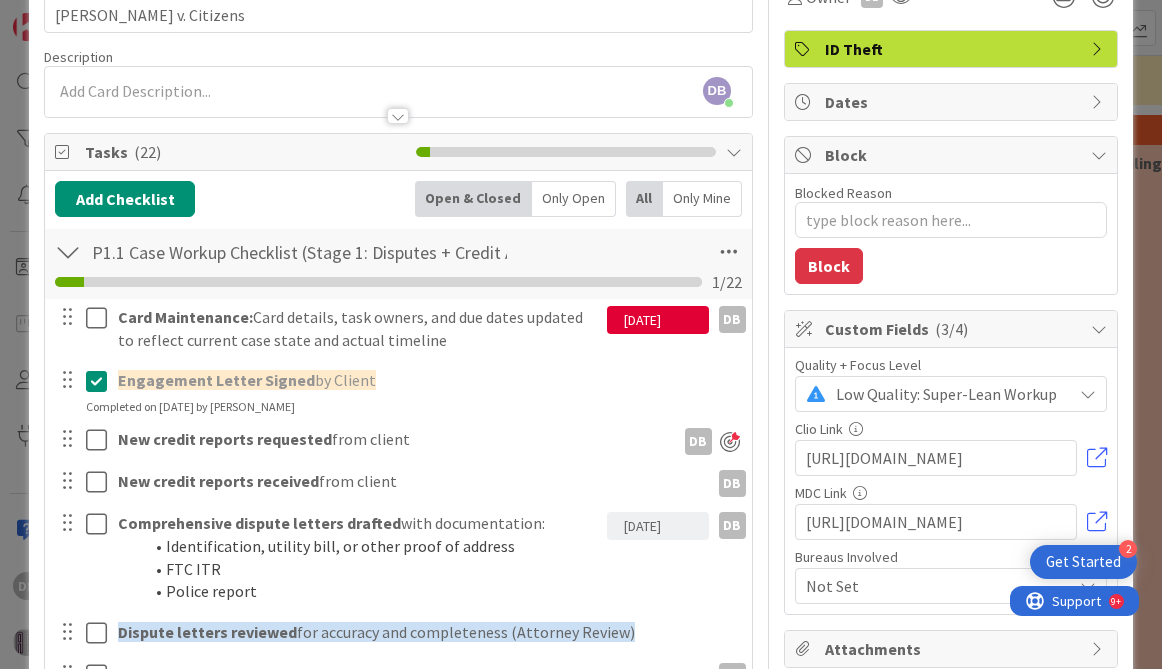 scroll, scrollTop: 0, scrollLeft: 0, axis: both 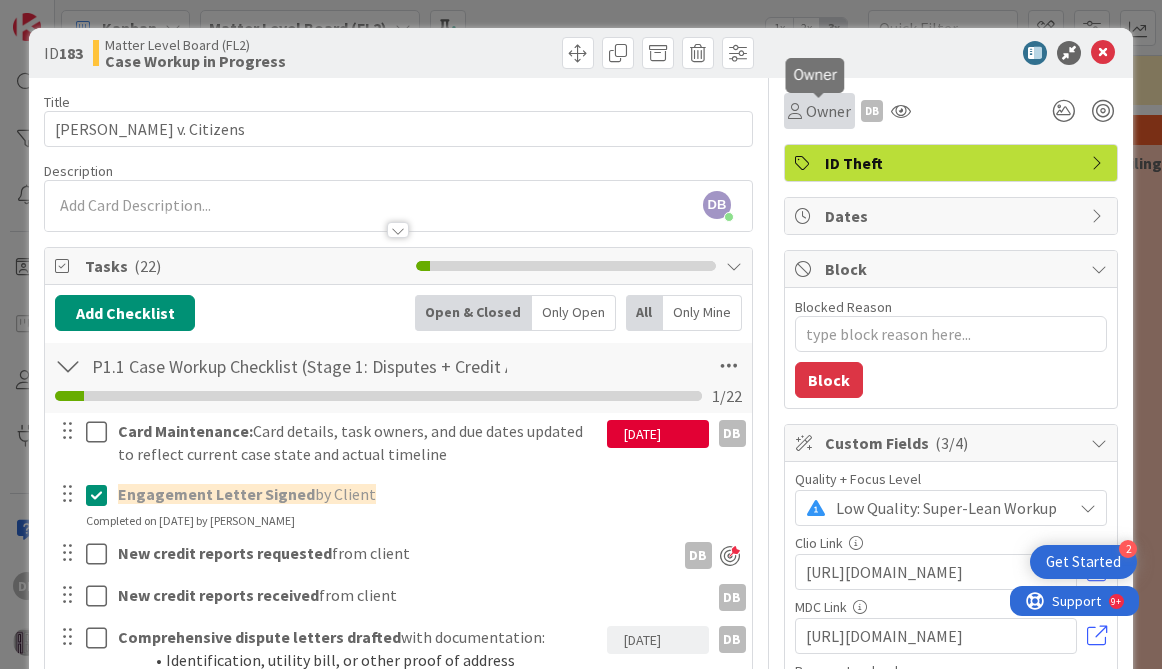 click on "Owner" at bounding box center [828, 111] 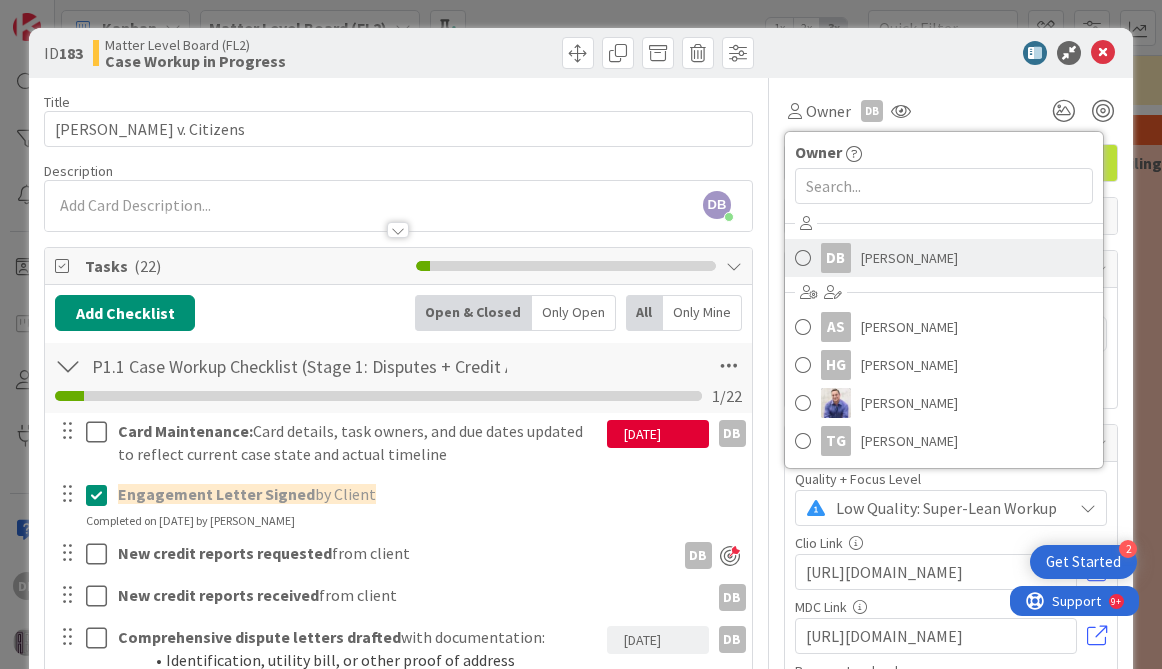 click on "DB" at bounding box center (836, 258) 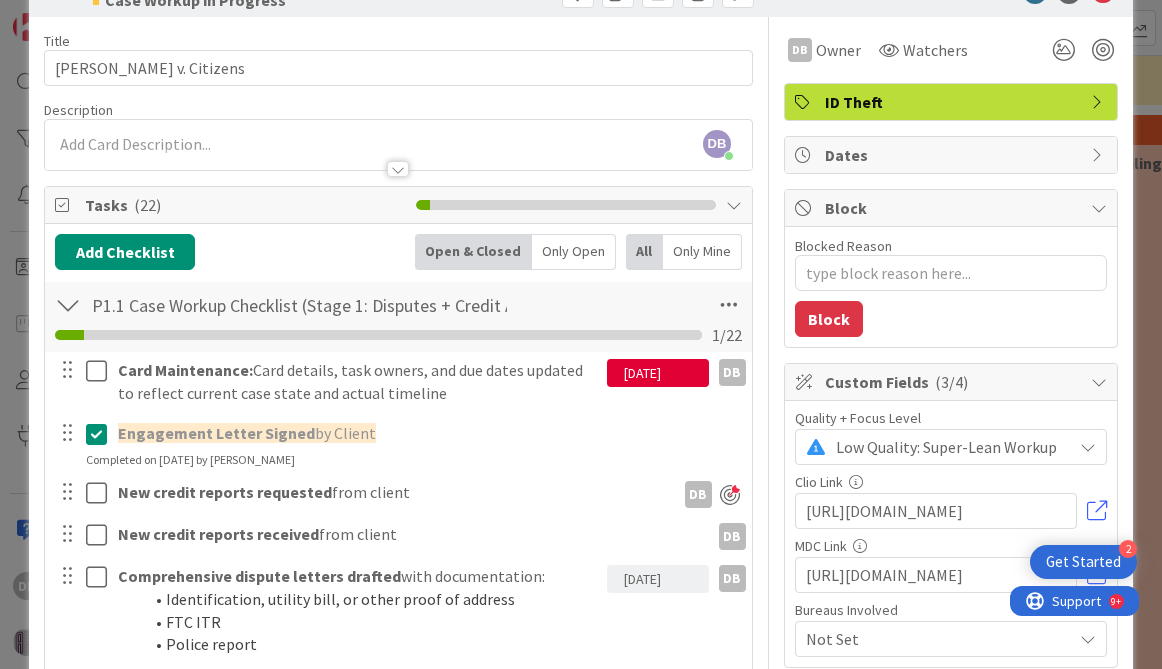 scroll, scrollTop: 64, scrollLeft: 0, axis: vertical 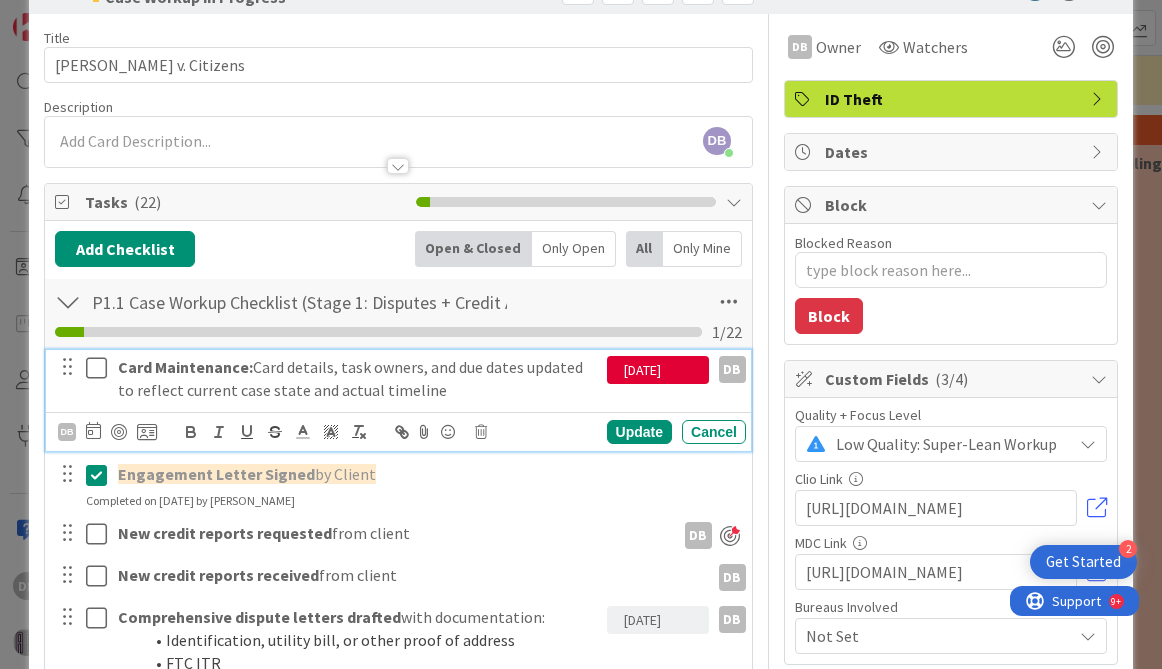 click at bounding box center [101, 368] 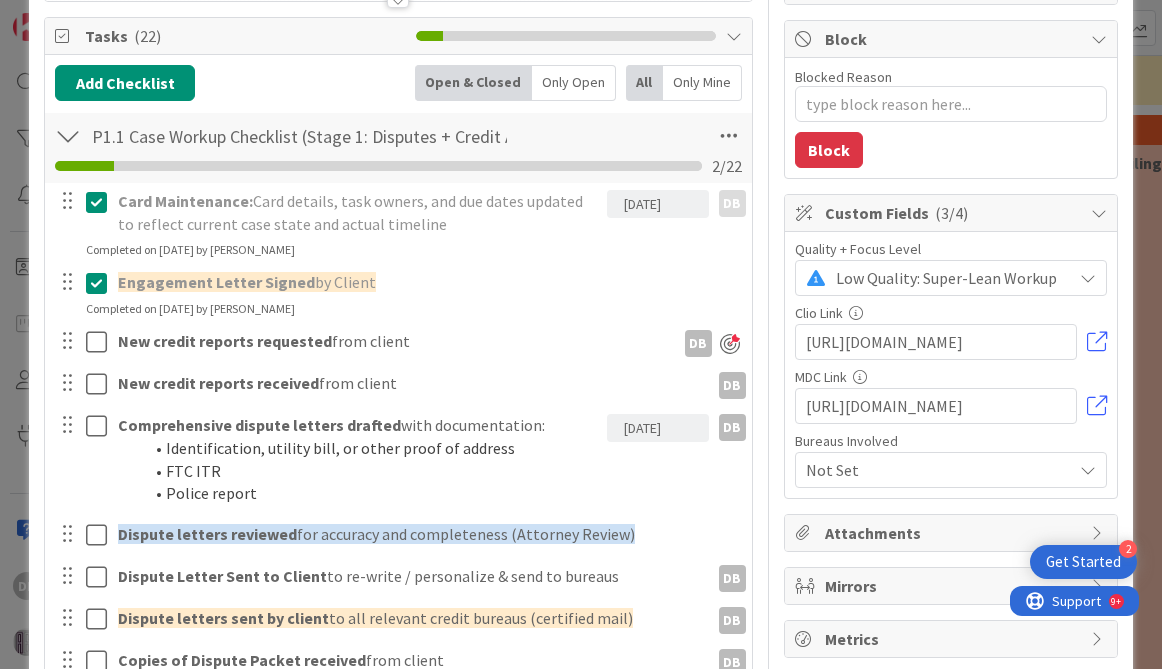 scroll, scrollTop: 0, scrollLeft: 0, axis: both 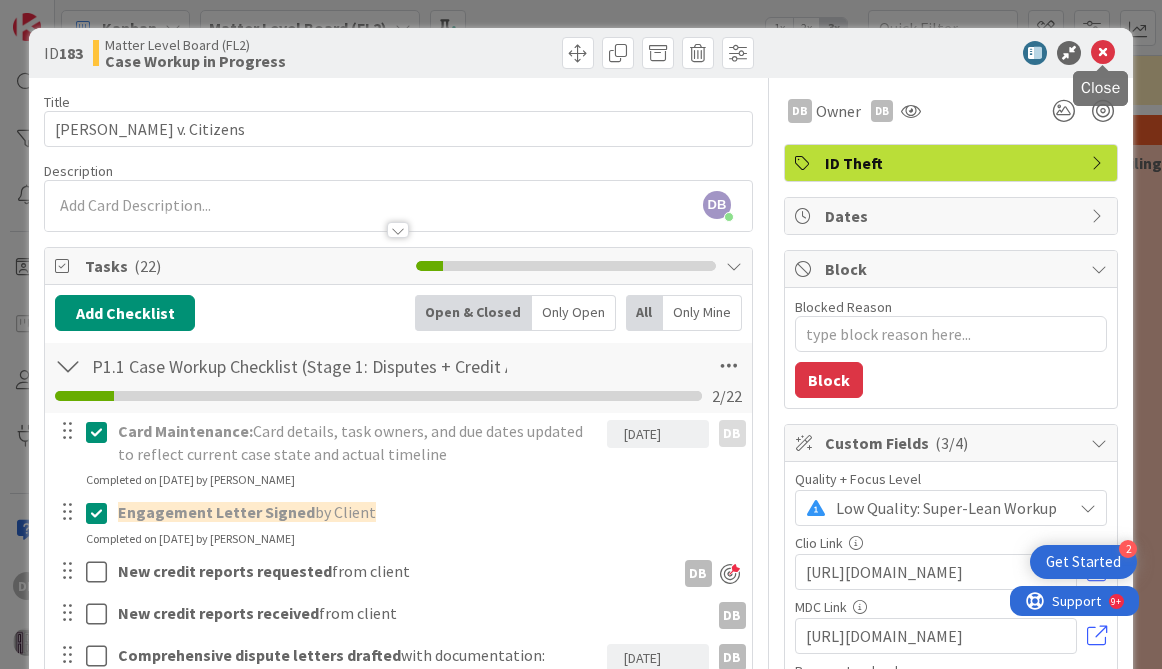 click at bounding box center [1103, 53] 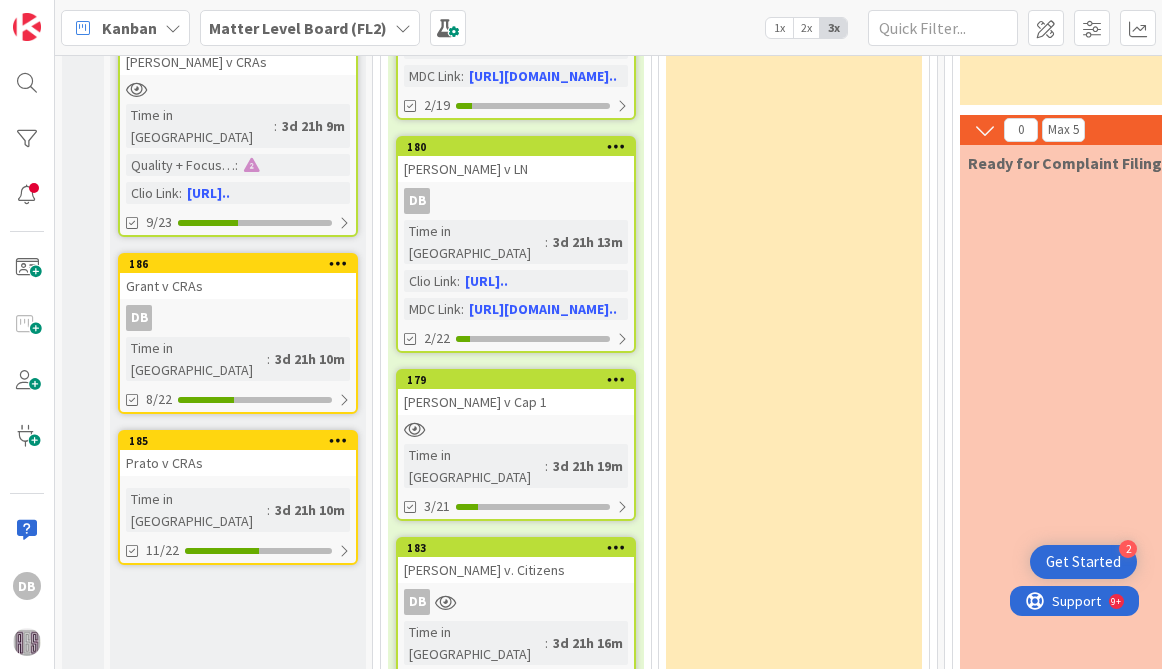 scroll, scrollTop: 418, scrollLeft: 0, axis: vertical 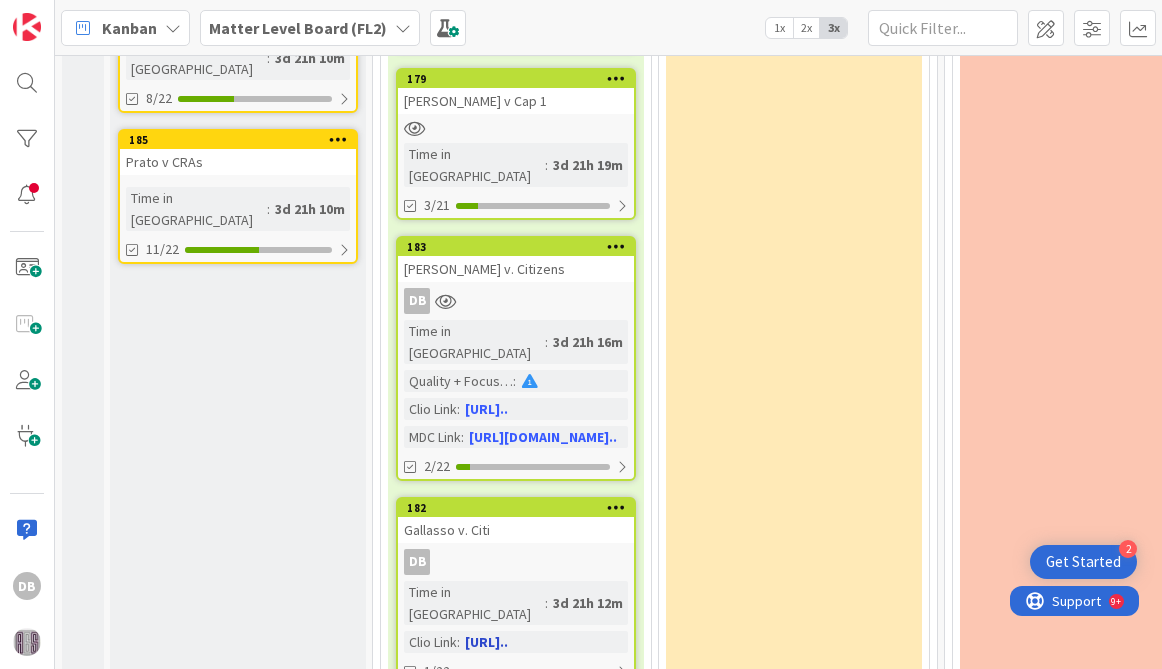 click on "Gallasso v. Citi" at bounding box center (516, 530) 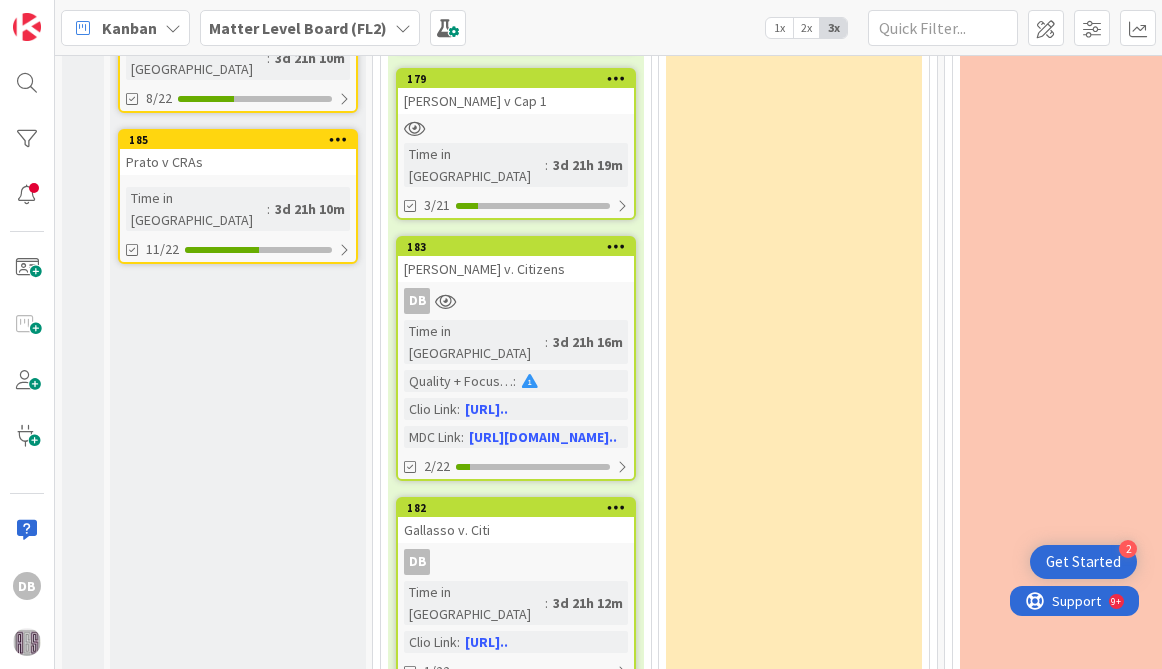 scroll, scrollTop: 0, scrollLeft: 0, axis: both 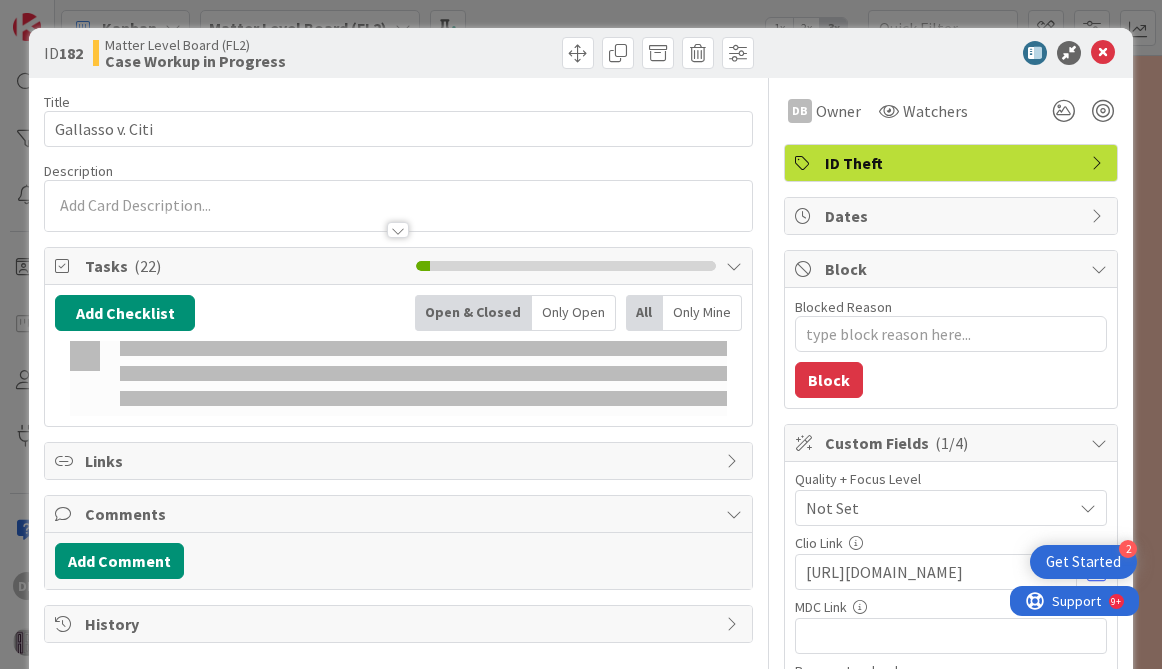 type on "x" 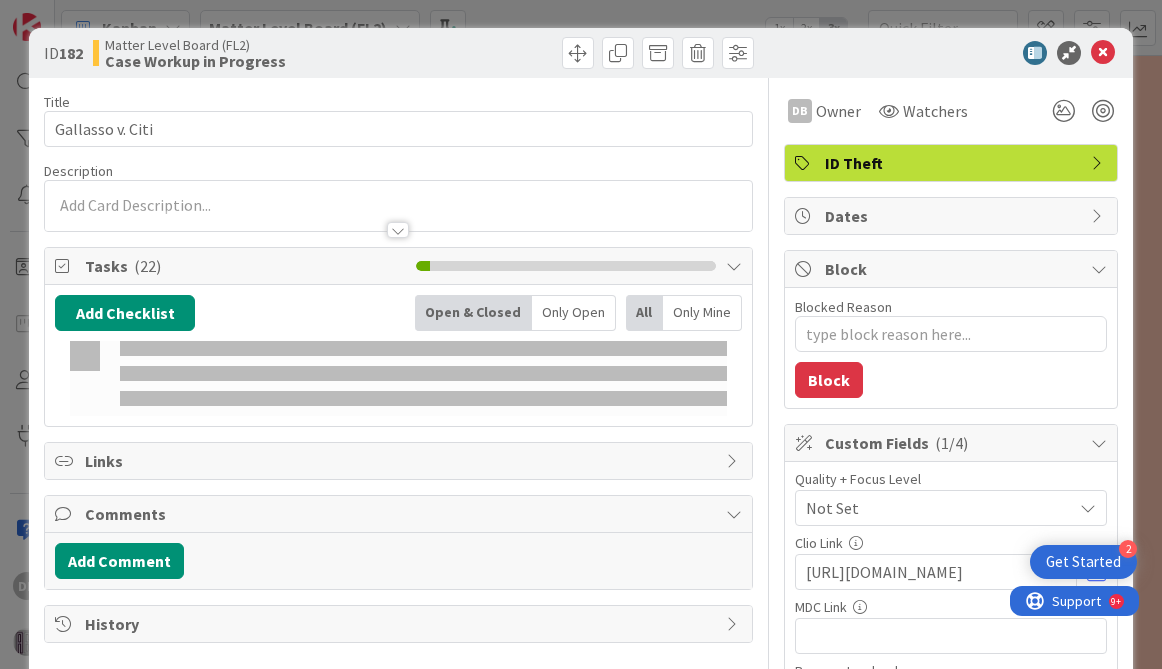 type on "Gallasso v. Citi" 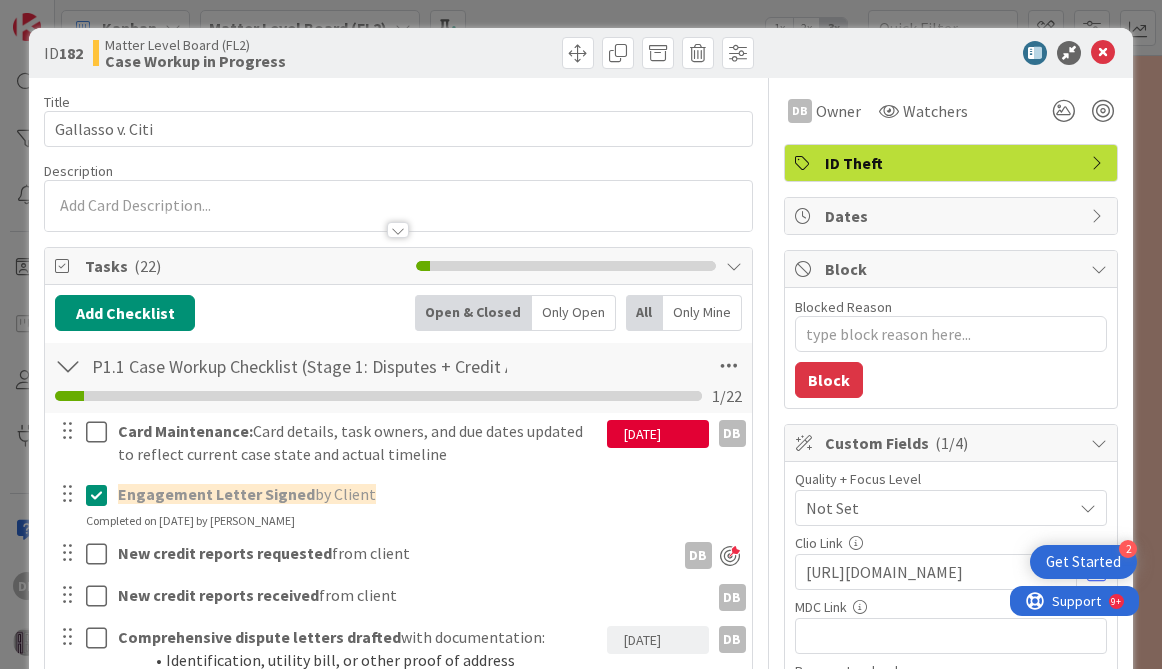 scroll, scrollTop: 0, scrollLeft: 0, axis: both 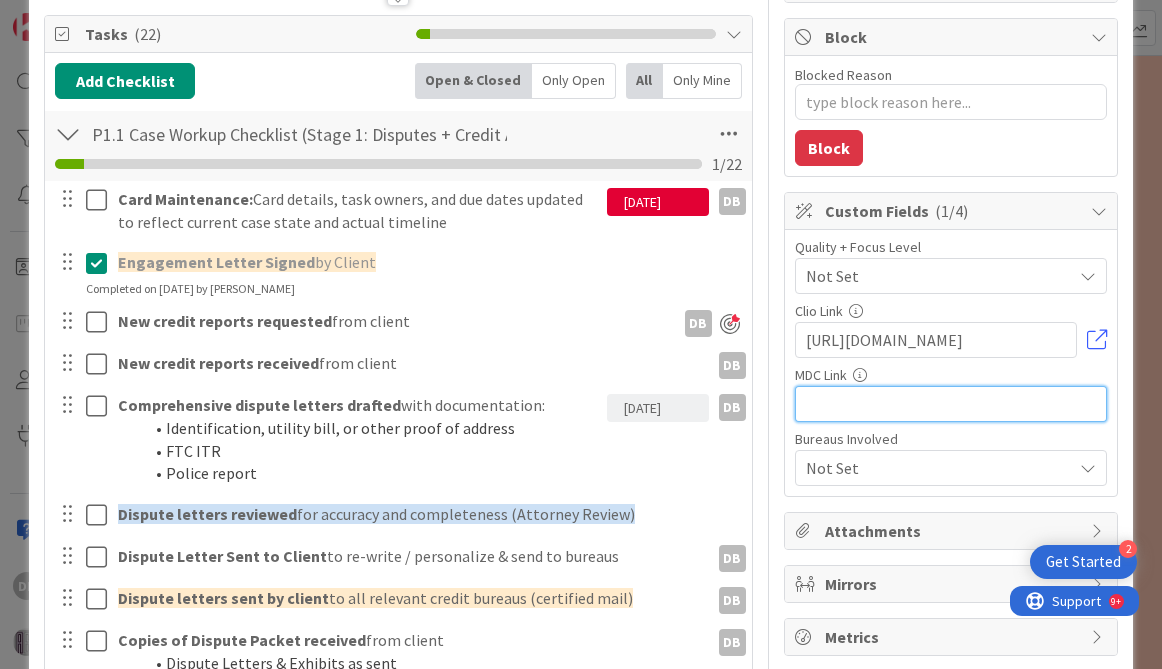 click at bounding box center (951, 404) 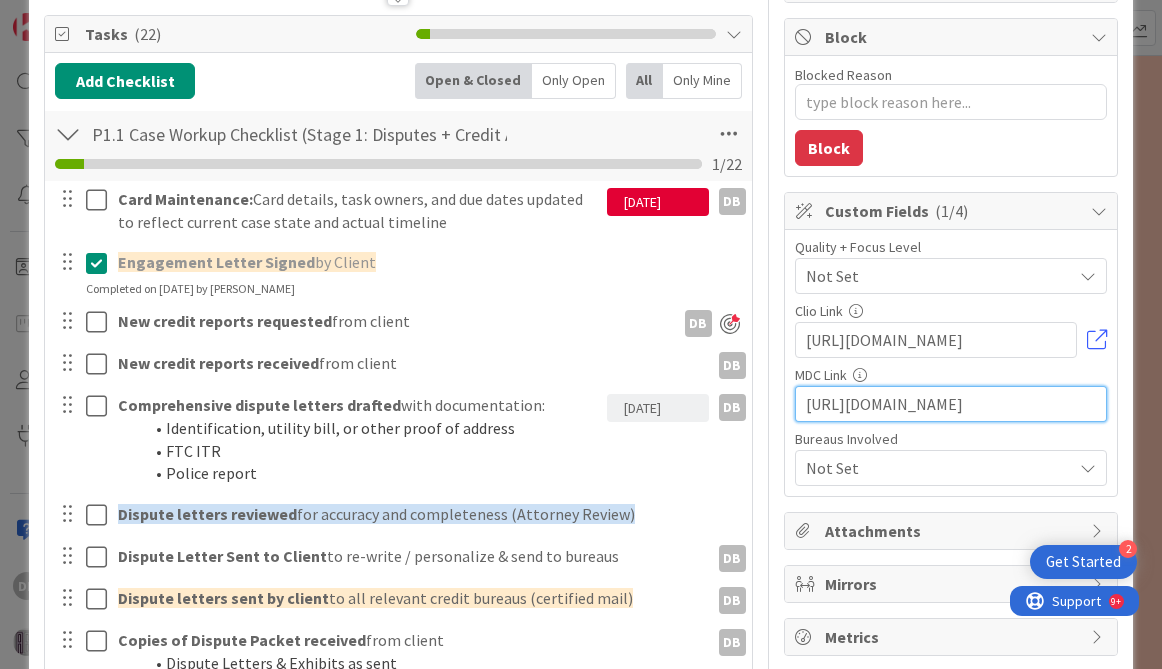 scroll, scrollTop: 0, scrollLeft: 493, axis: horizontal 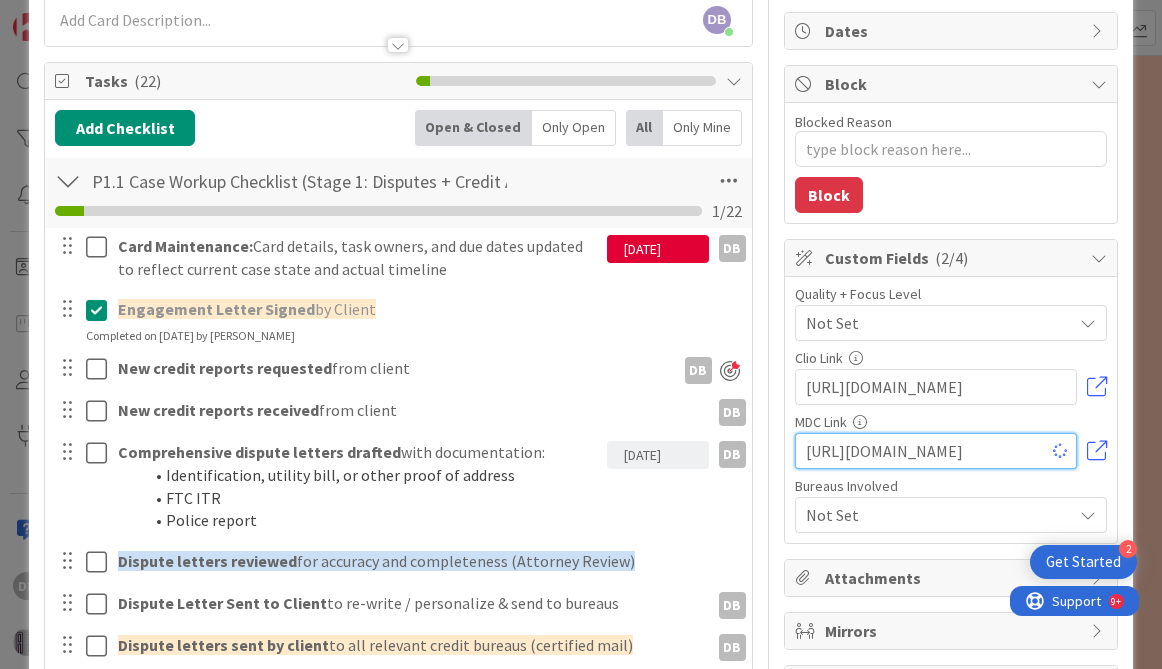 type on "x" 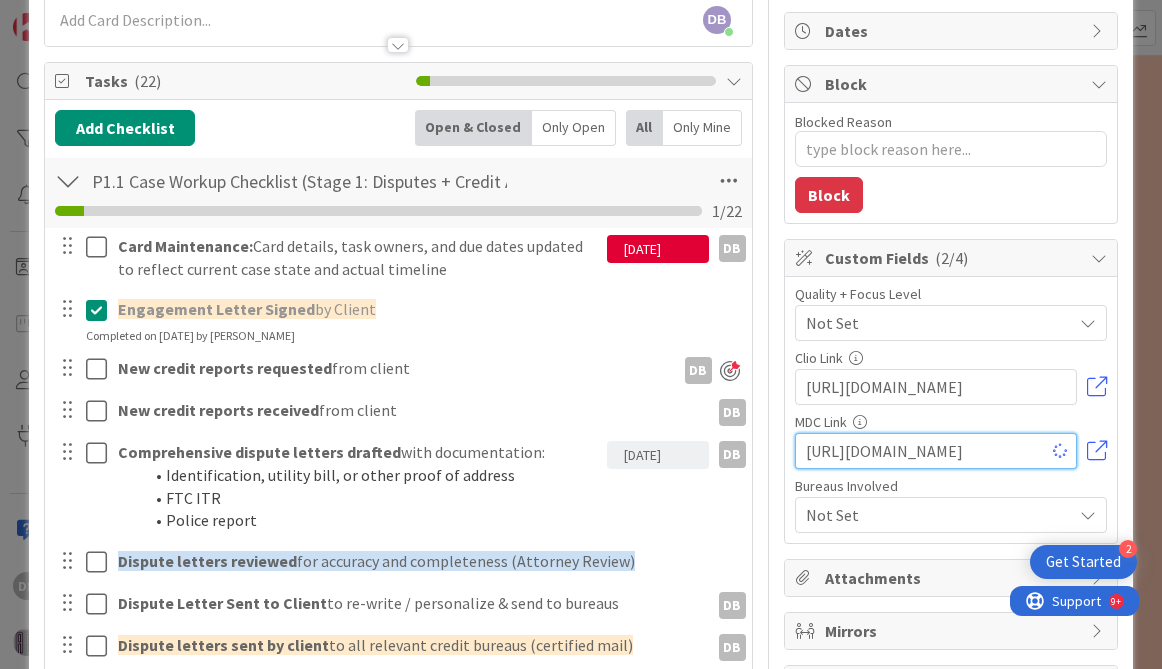 type on "Gallasso v. Citi" 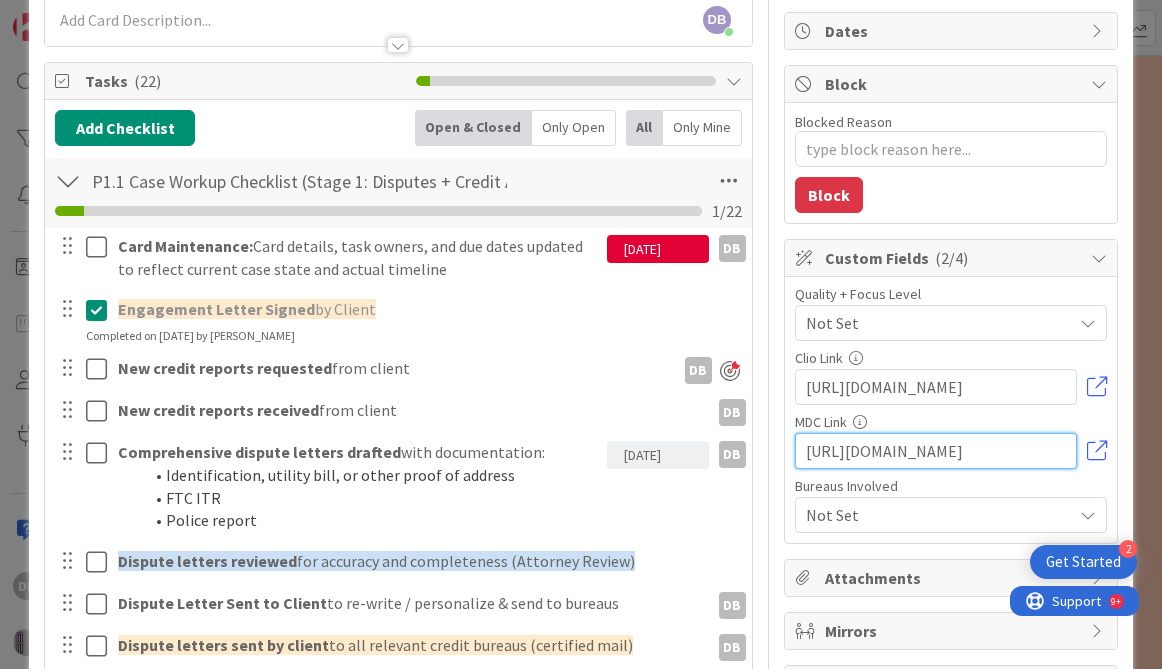 type on "[URL][DOMAIN_NAME]" 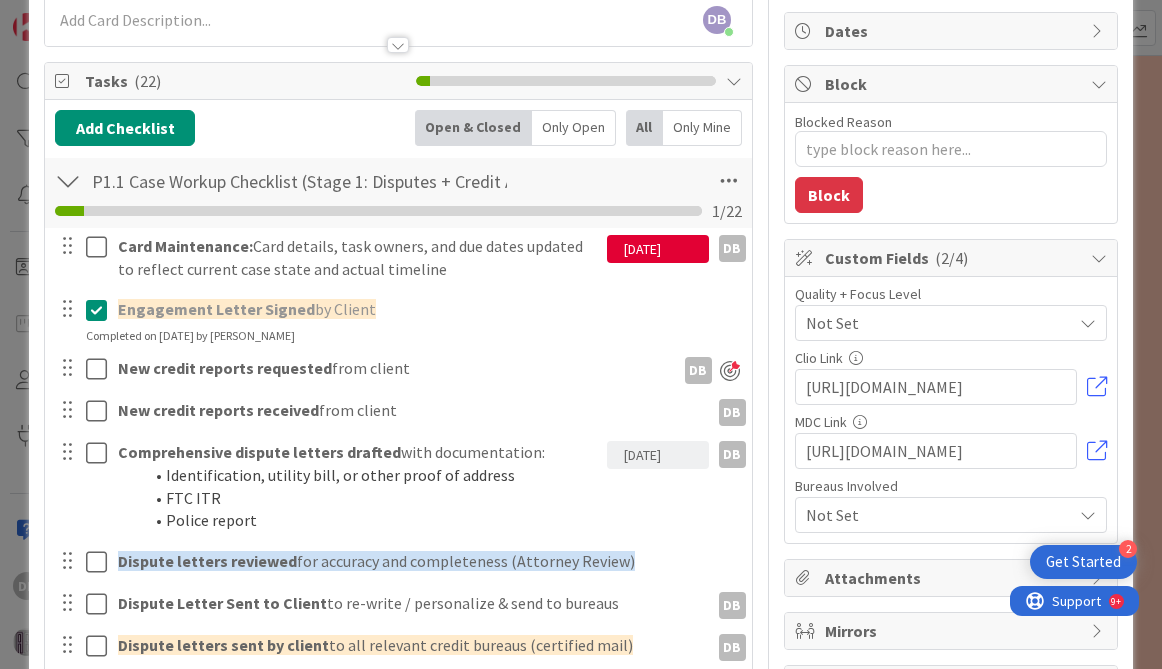 click on "Not Set" at bounding box center (934, 323) 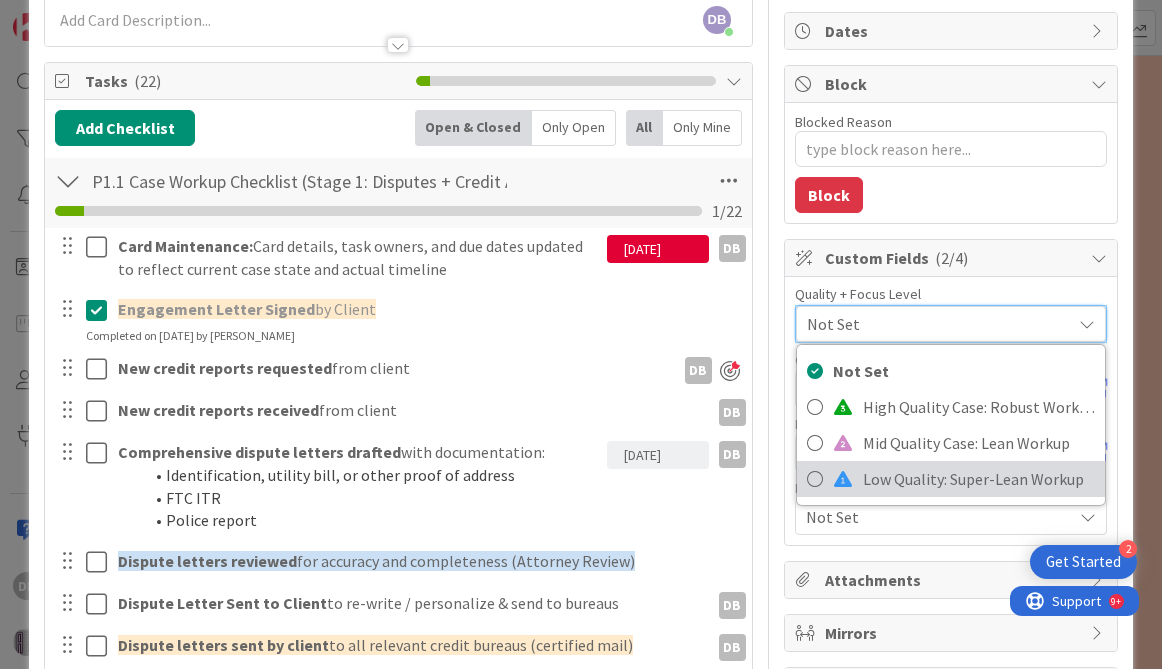 click on "Low Quality: Super-Lean Workup" at bounding box center [951, 479] 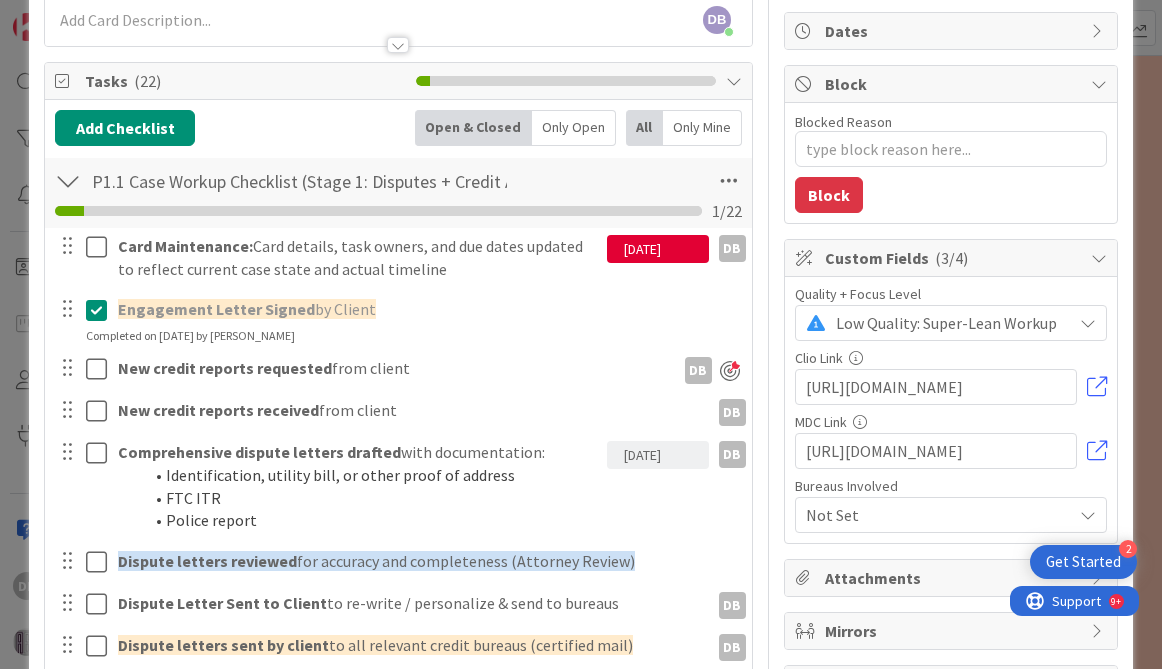 type on "x" 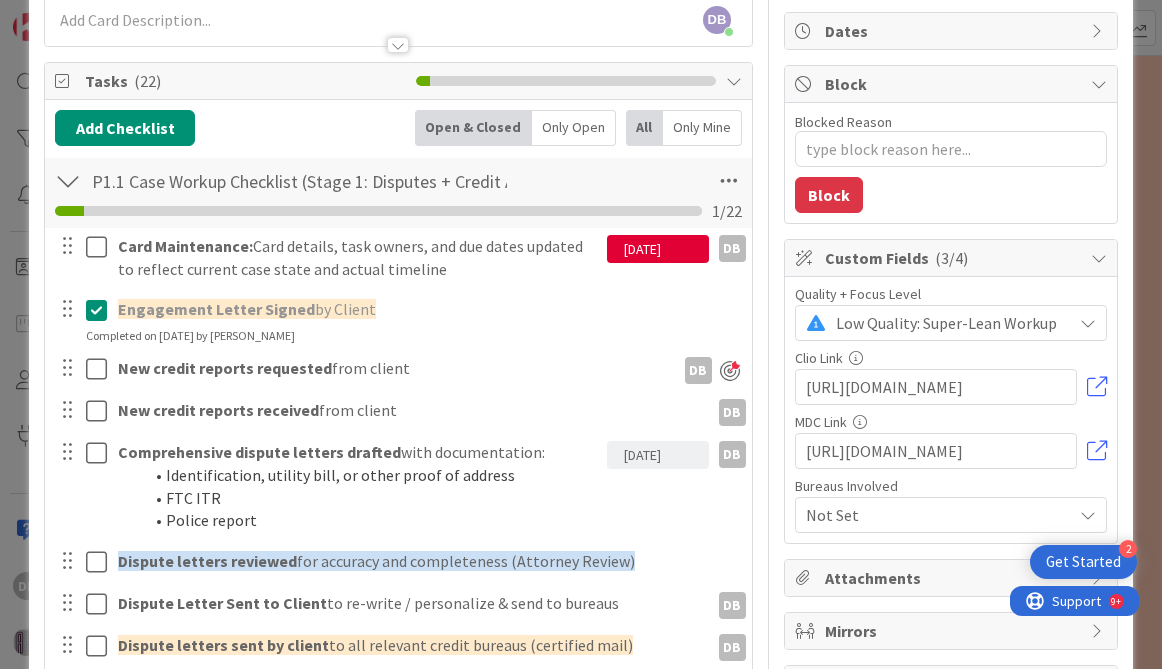 type on "Gallasso v. Citi" 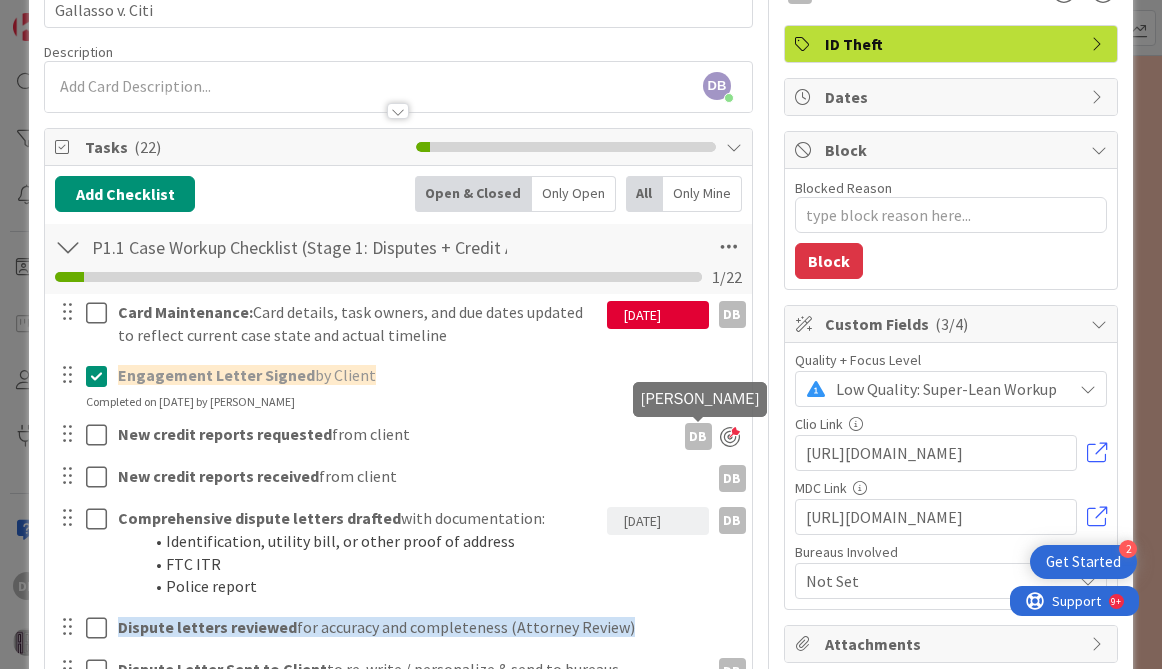 scroll, scrollTop: 141, scrollLeft: 0, axis: vertical 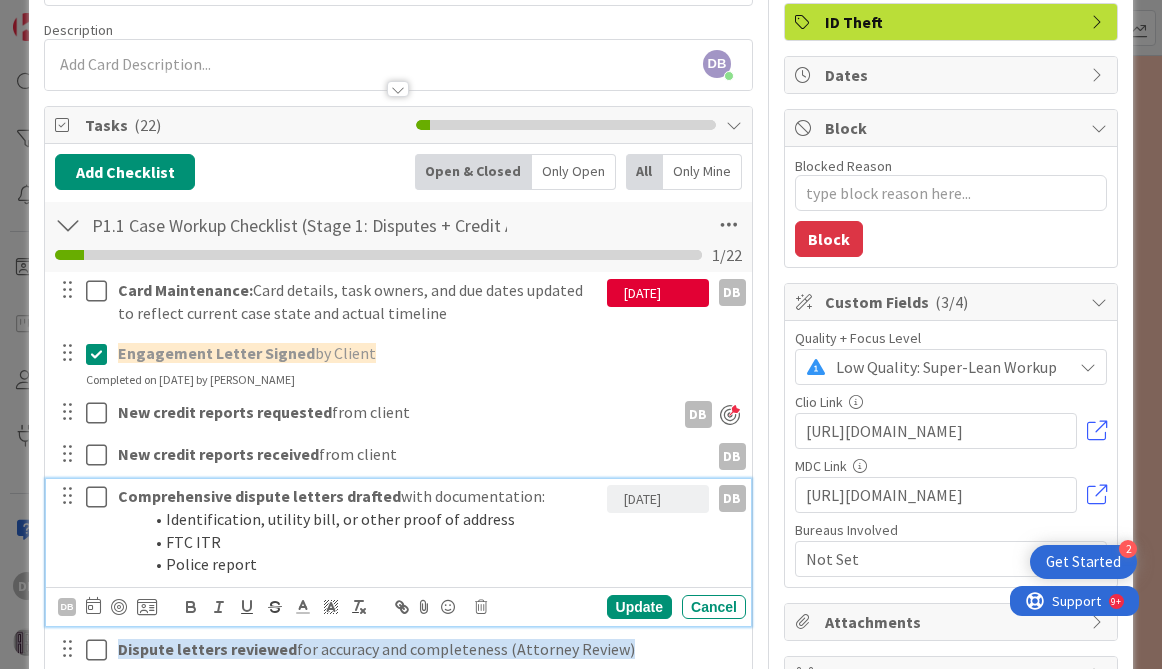 click on "[DATE]" at bounding box center (658, 499) 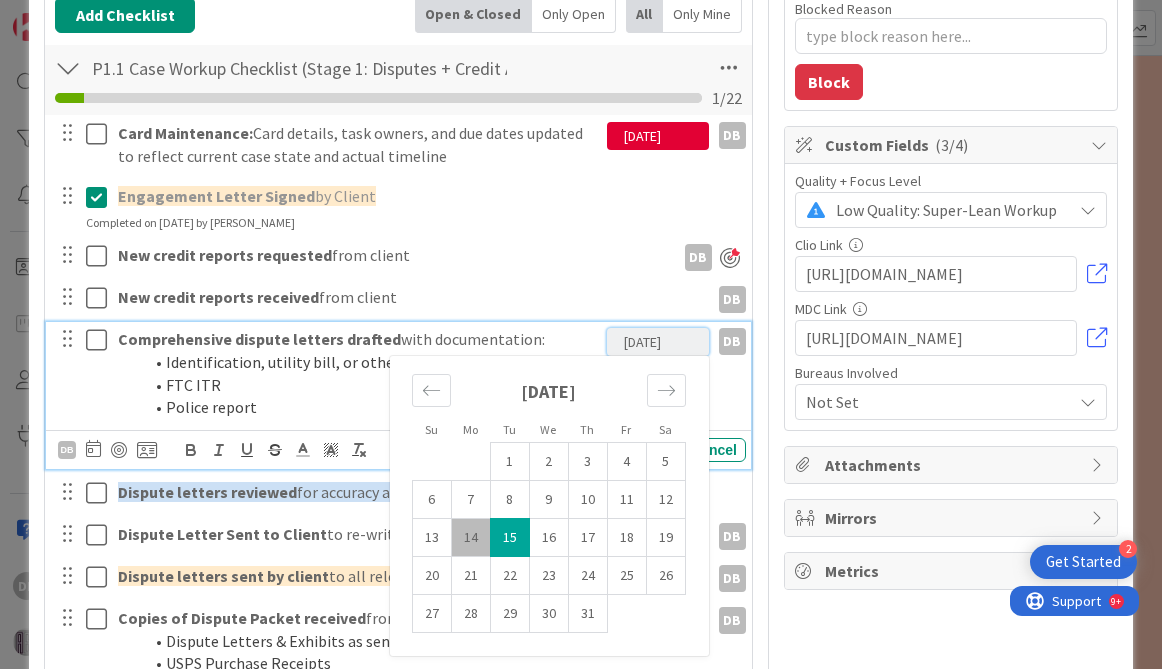 scroll, scrollTop: 307, scrollLeft: 0, axis: vertical 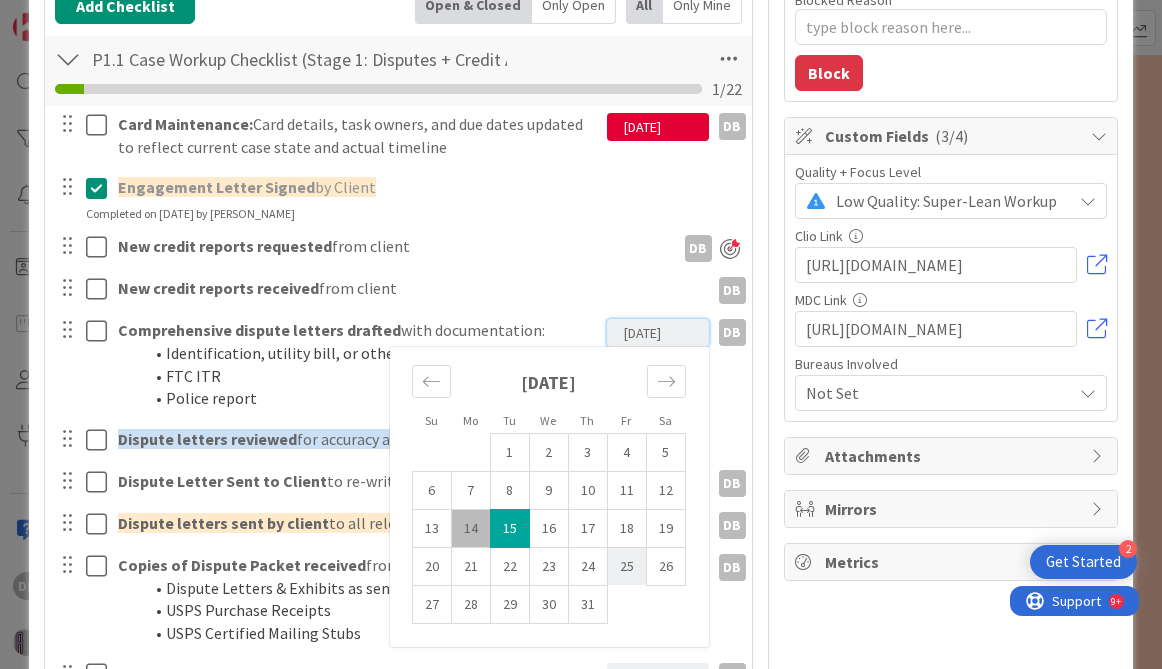 click on "25" at bounding box center [626, 566] 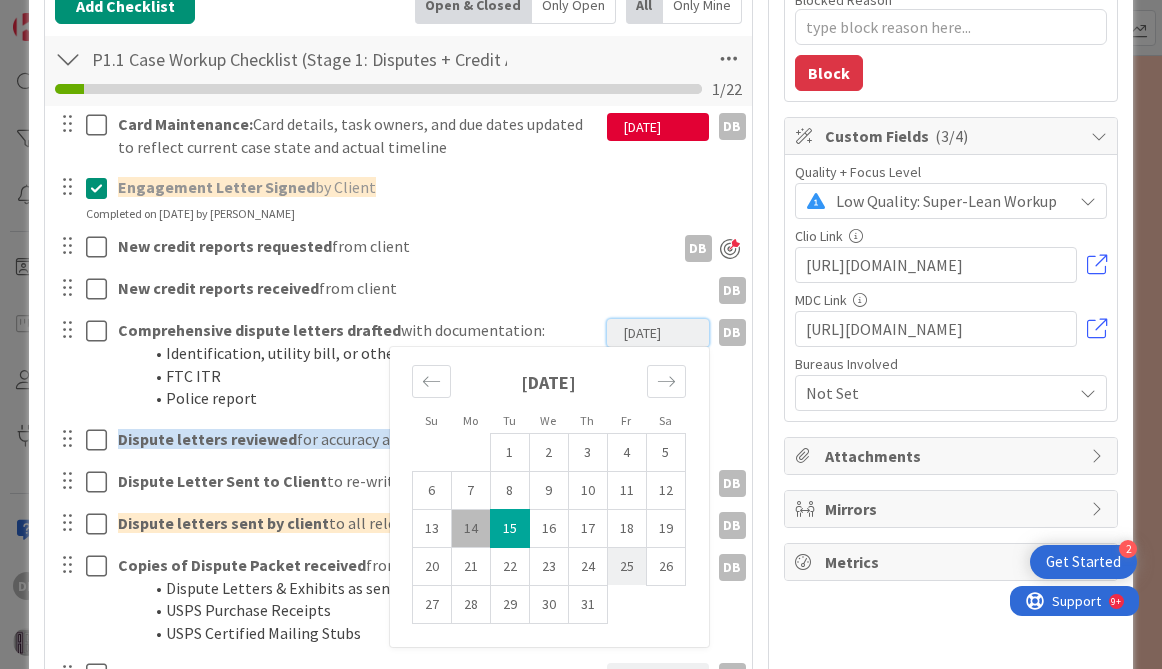 type on "[DATE]" 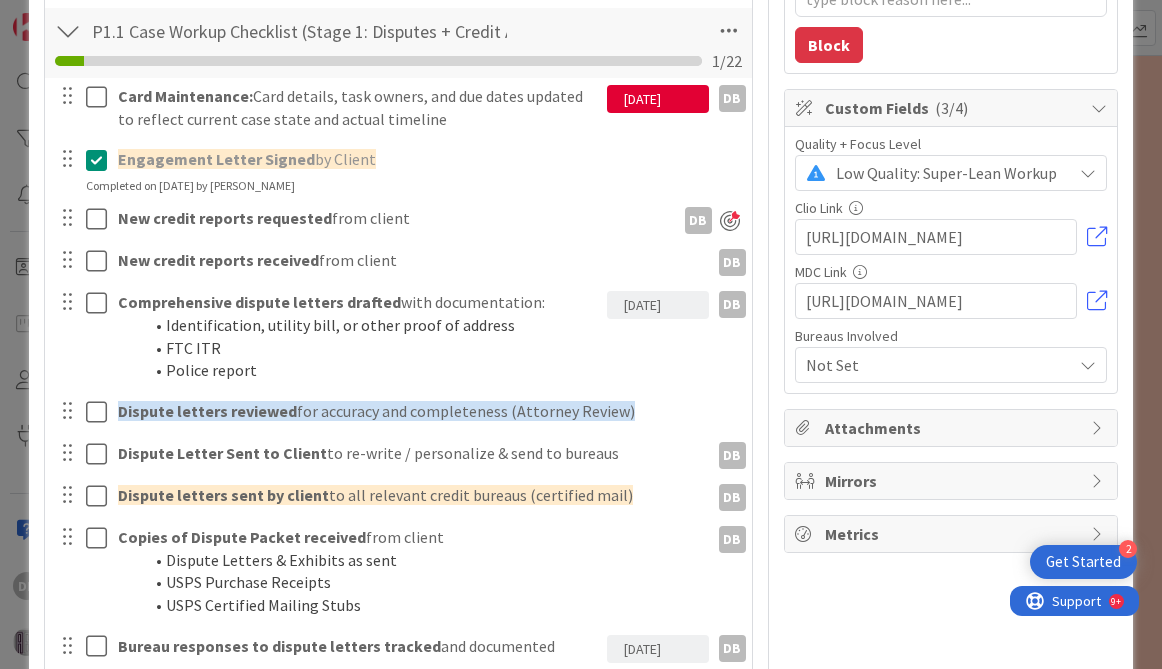 type on "x" 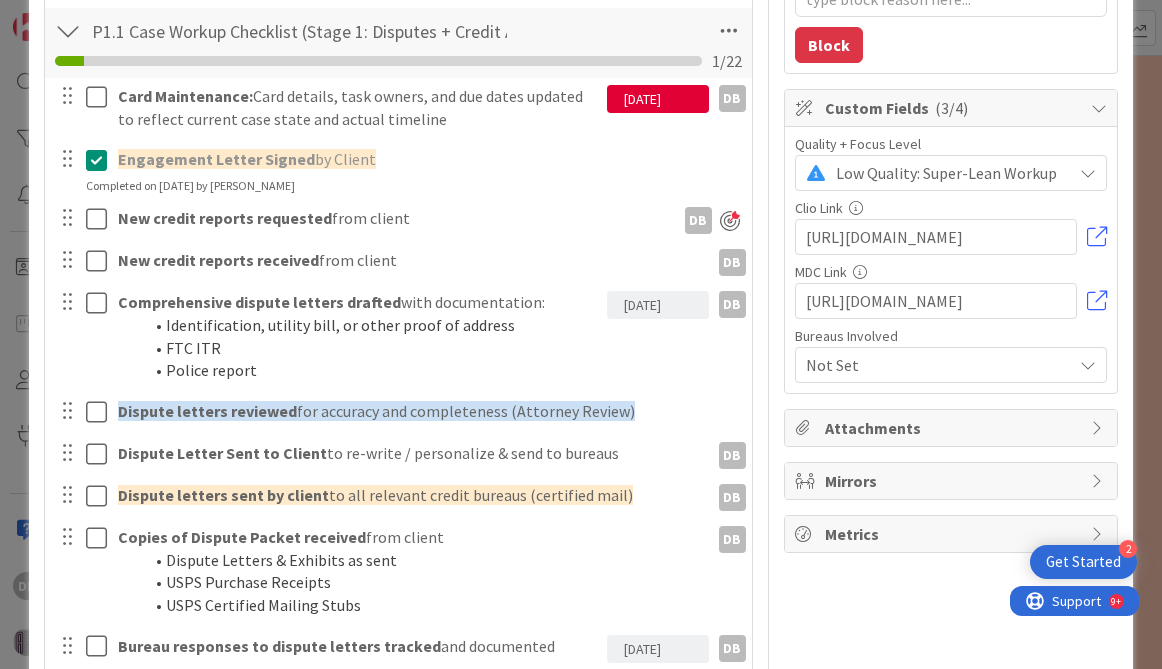 type on "Gallasso v. Citi" 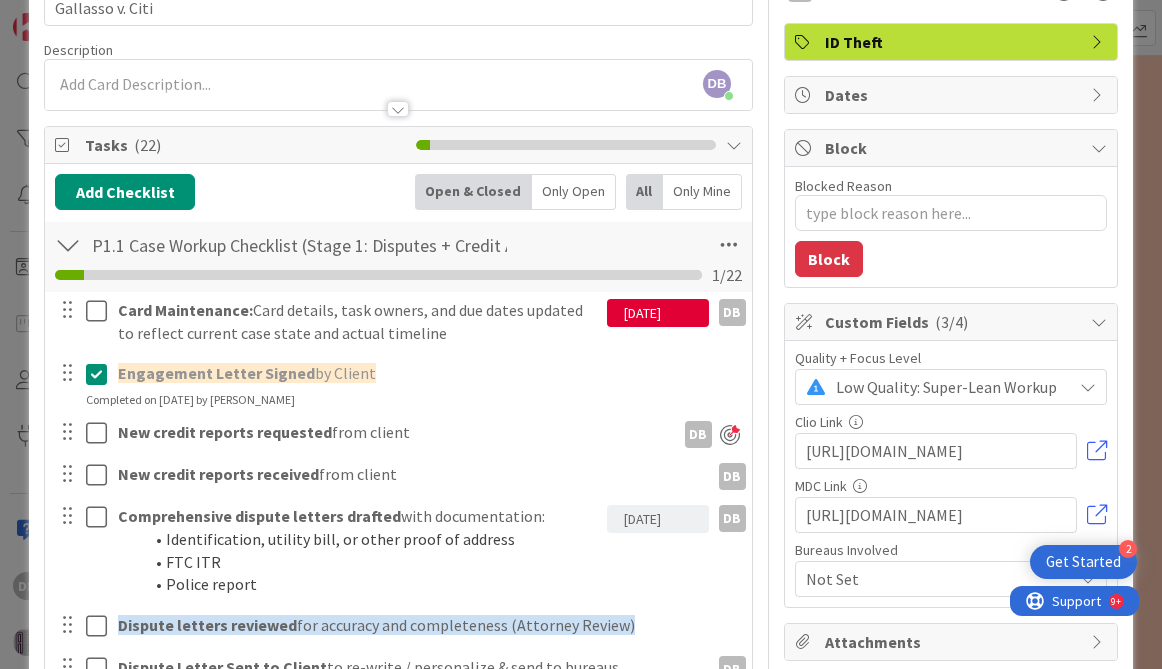 scroll, scrollTop: 80, scrollLeft: 0, axis: vertical 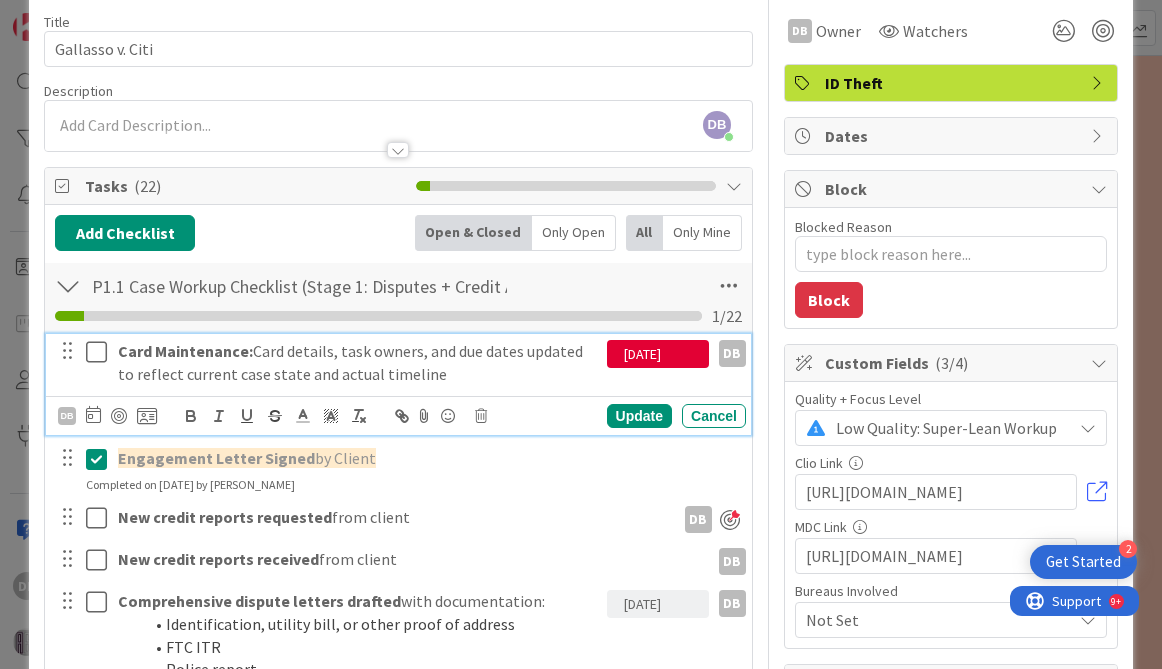 click at bounding box center [101, 352] 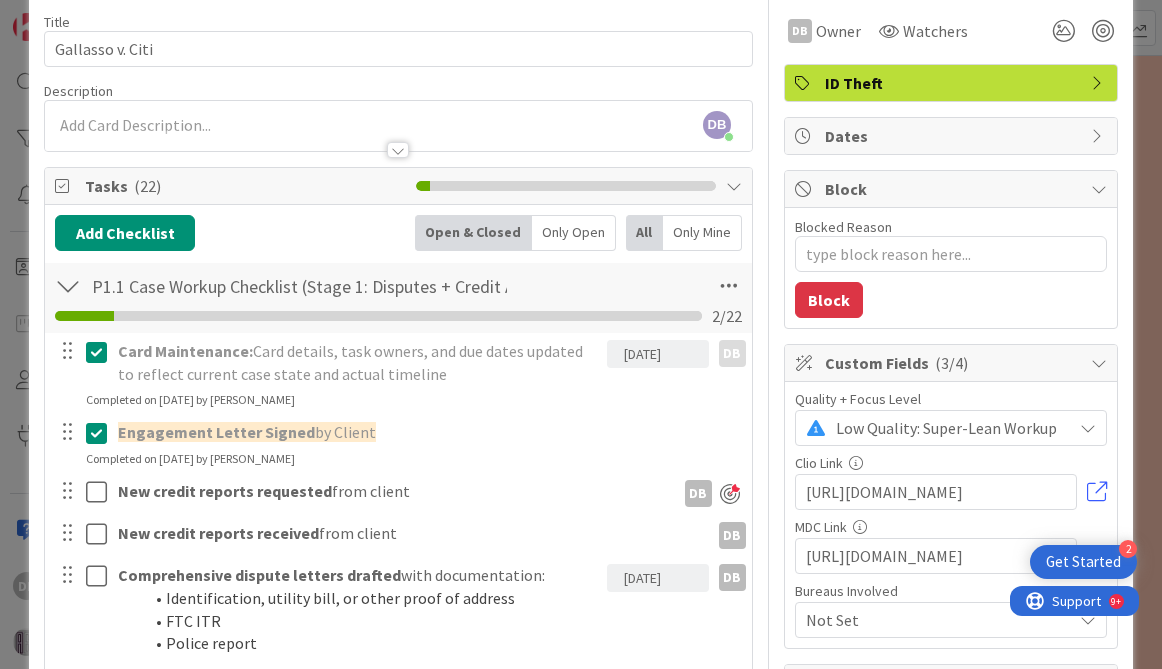 scroll, scrollTop: 85, scrollLeft: 0, axis: vertical 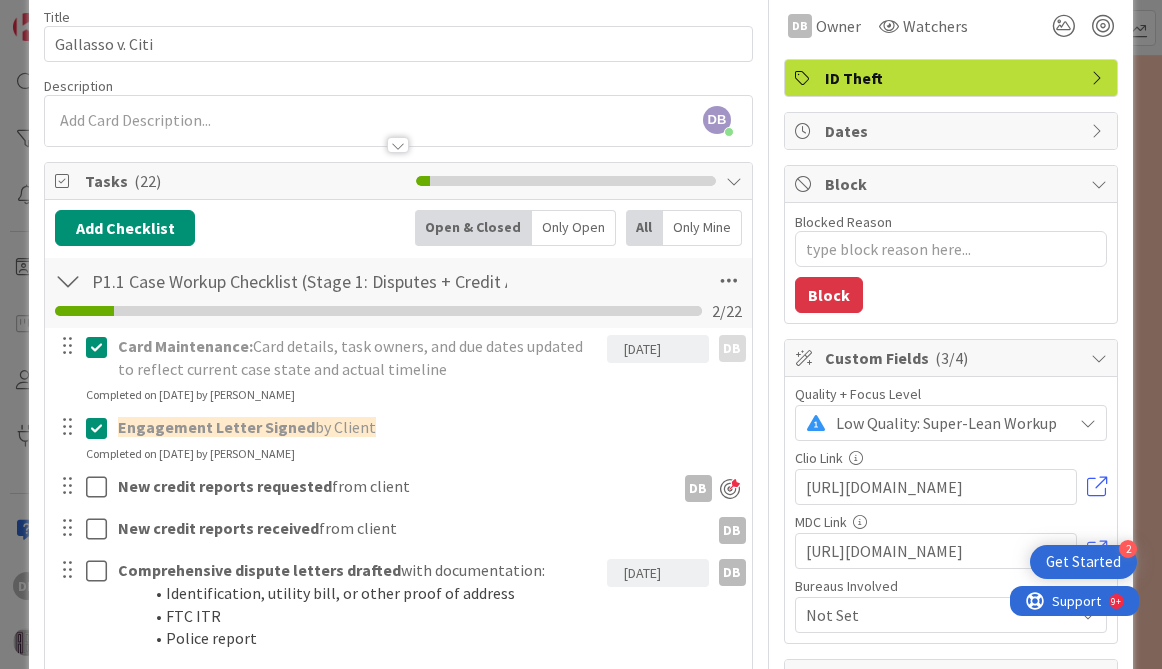 type on "x" 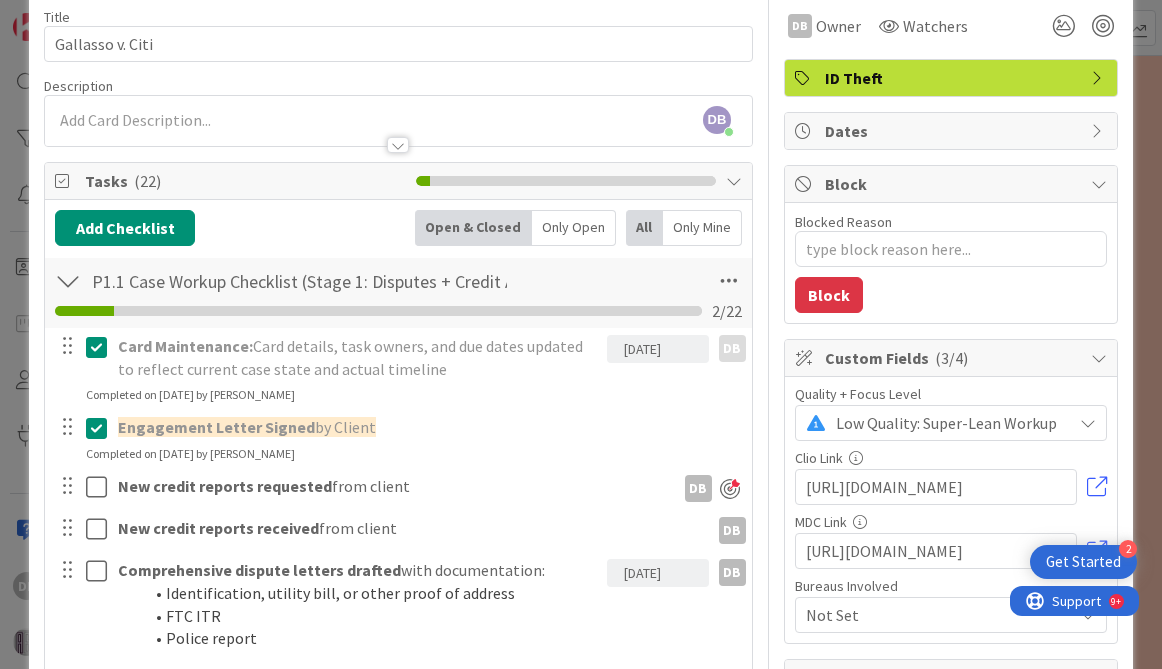 type on "Gallasso v. Citi" 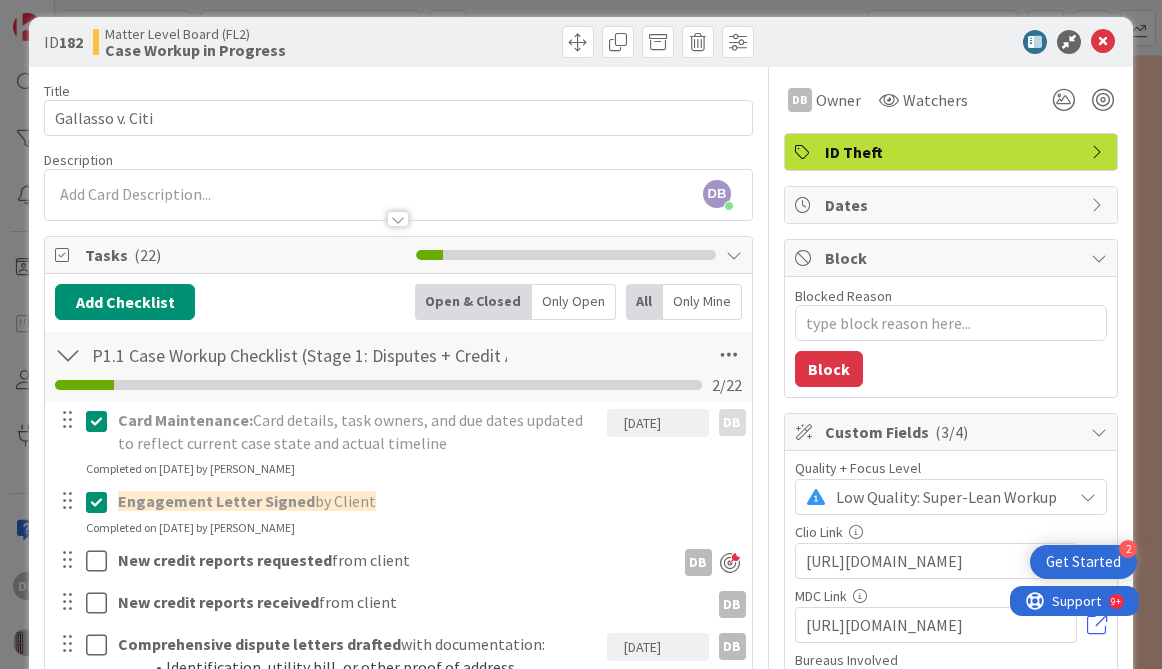 scroll, scrollTop: 0, scrollLeft: 0, axis: both 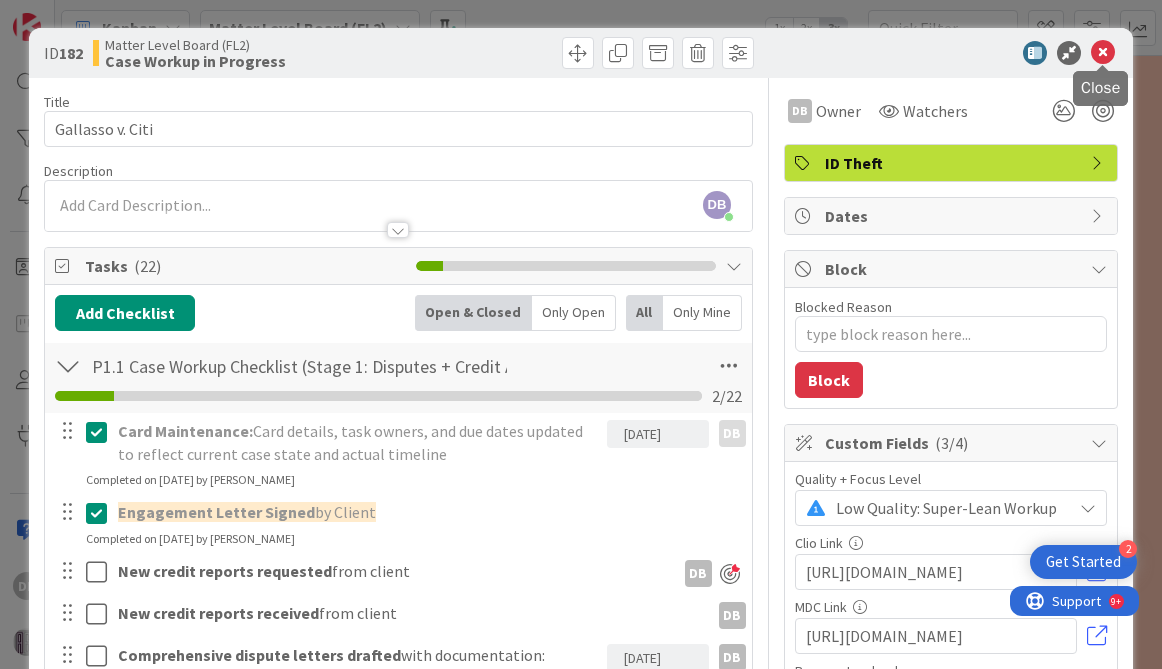 click at bounding box center [1103, 53] 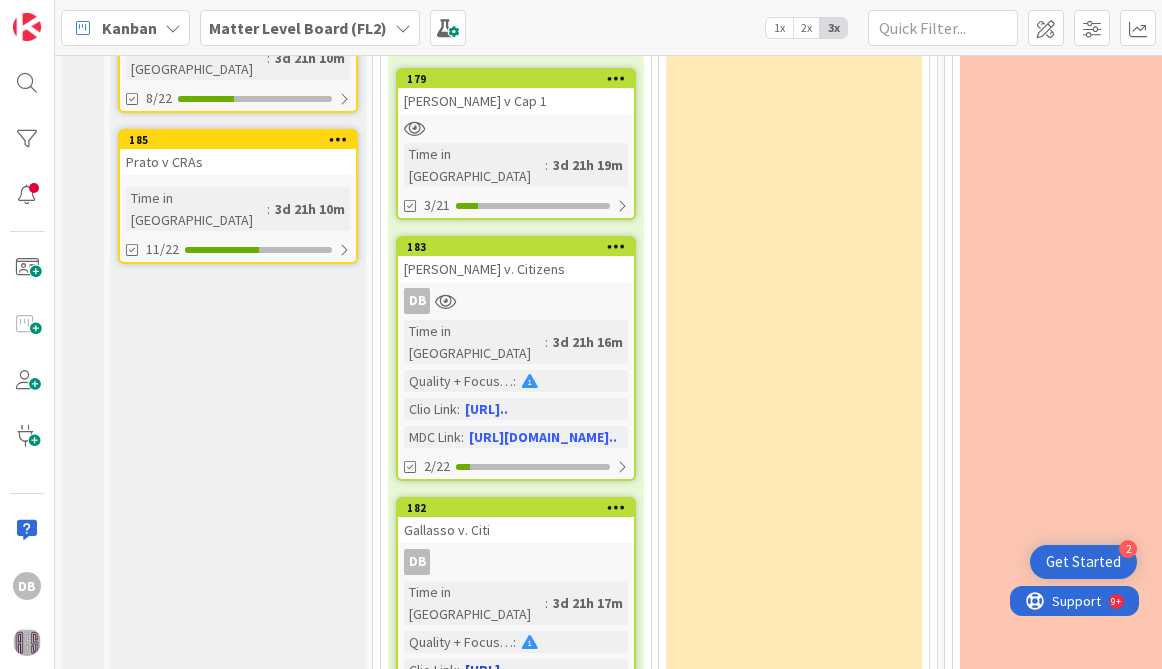 scroll, scrollTop: 0, scrollLeft: 0, axis: both 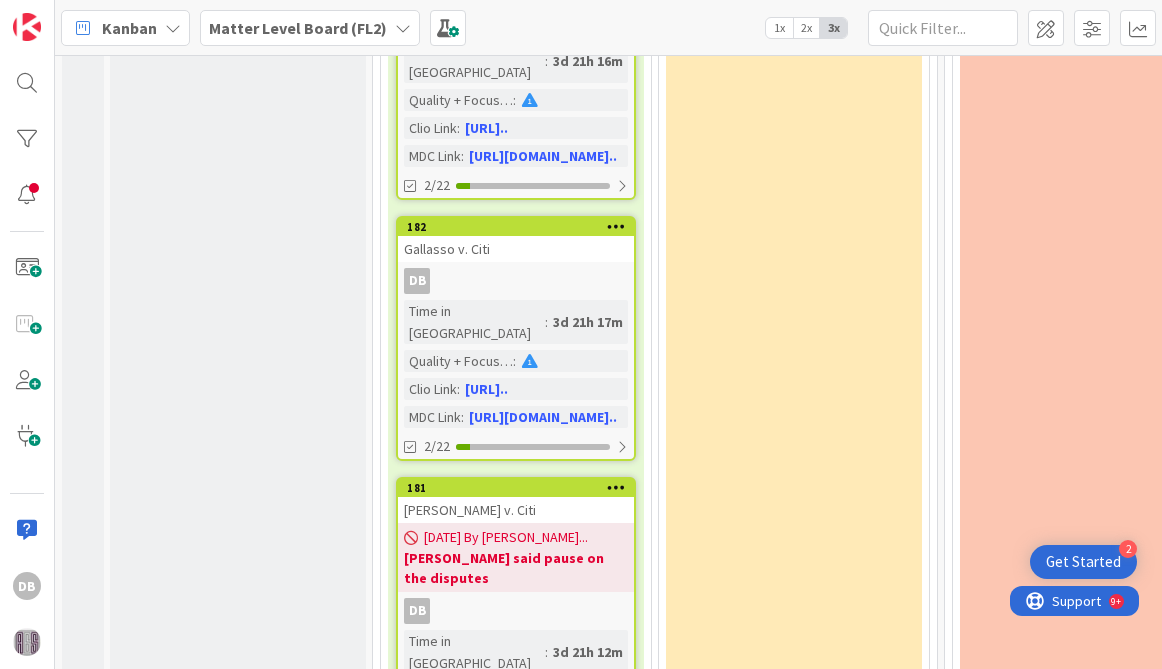 click on "[PERSON_NAME] v. Citi" at bounding box center (516, 510) 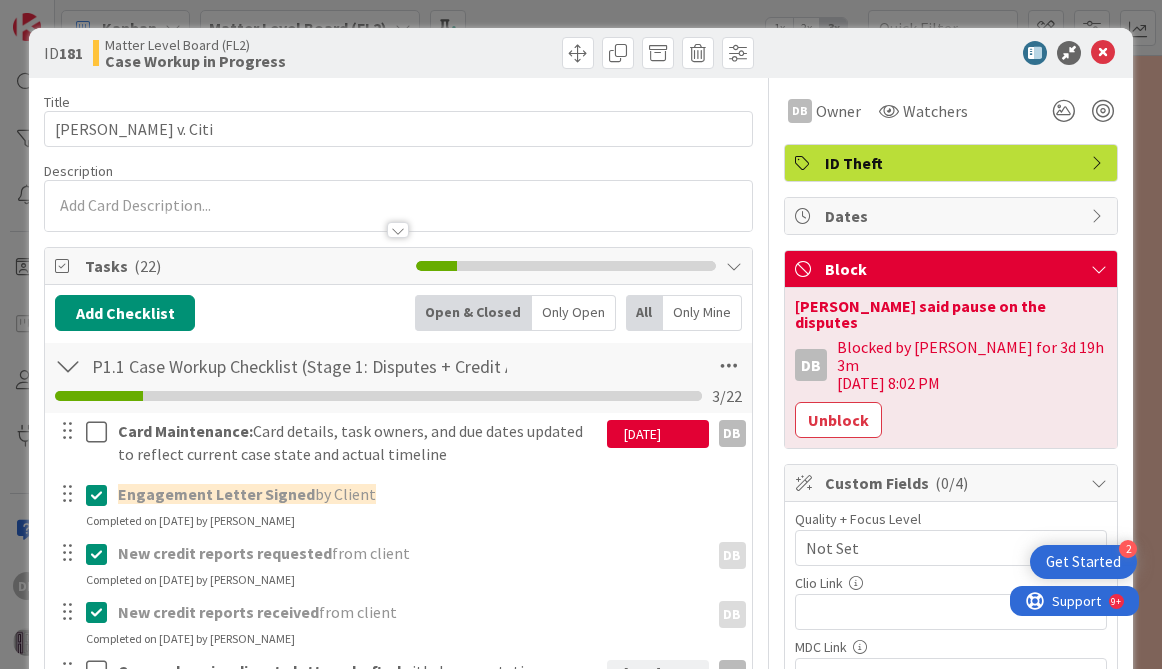 scroll, scrollTop: 0, scrollLeft: 0, axis: both 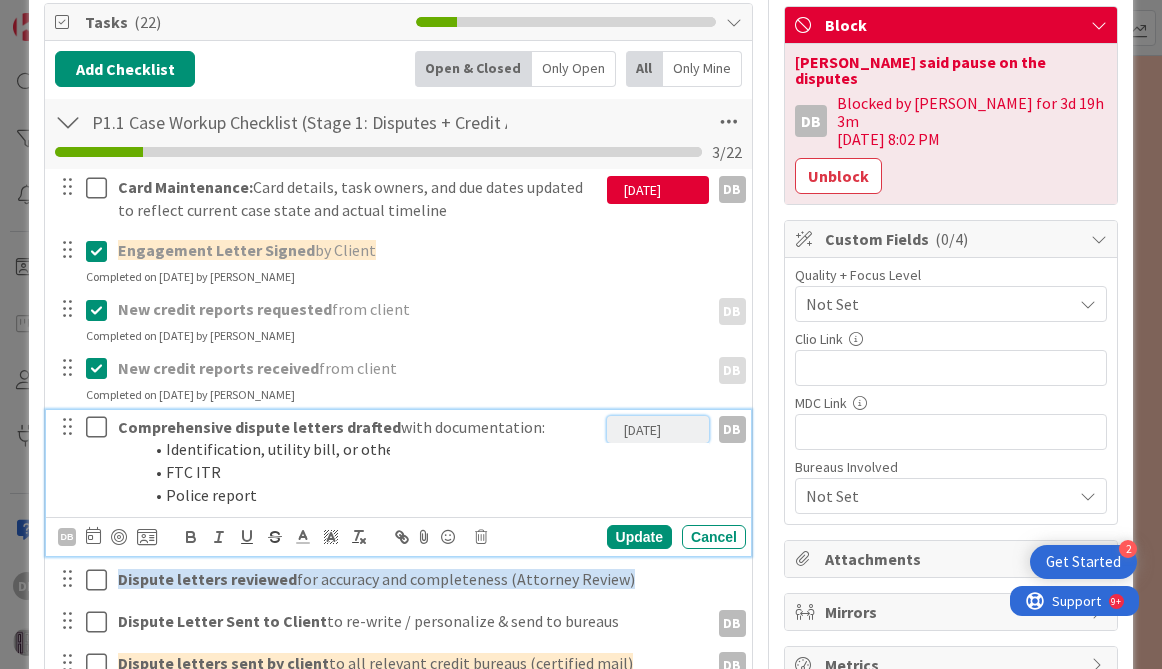 click on "[DATE]" at bounding box center (658, 429) 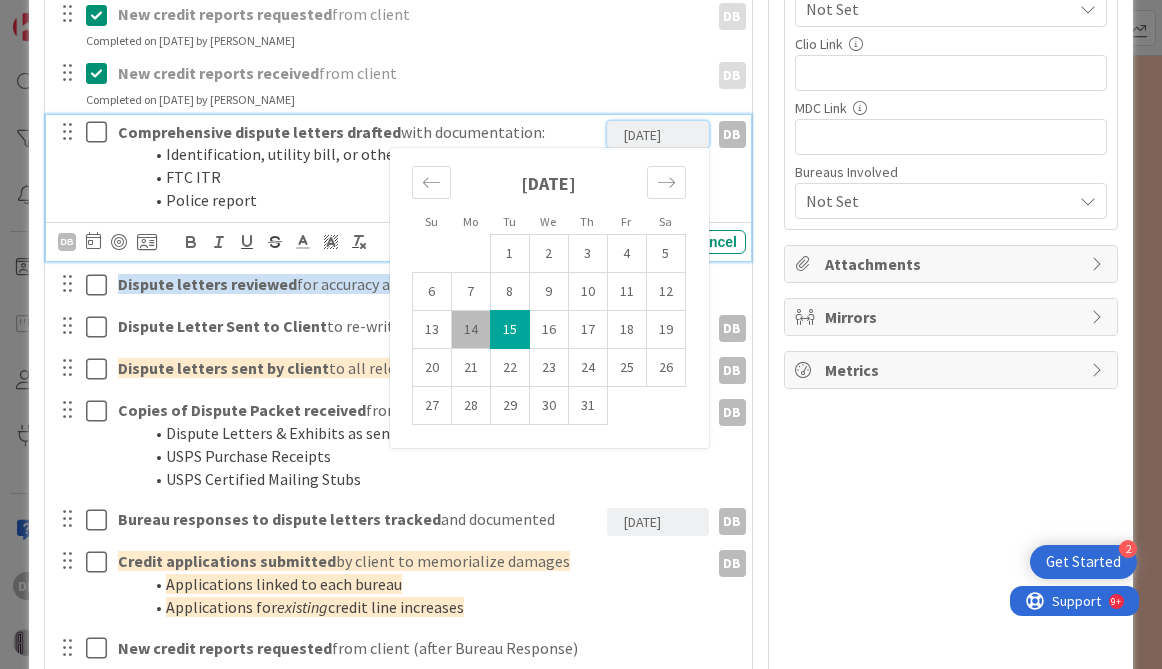 scroll, scrollTop: 524, scrollLeft: 0, axis: vertical 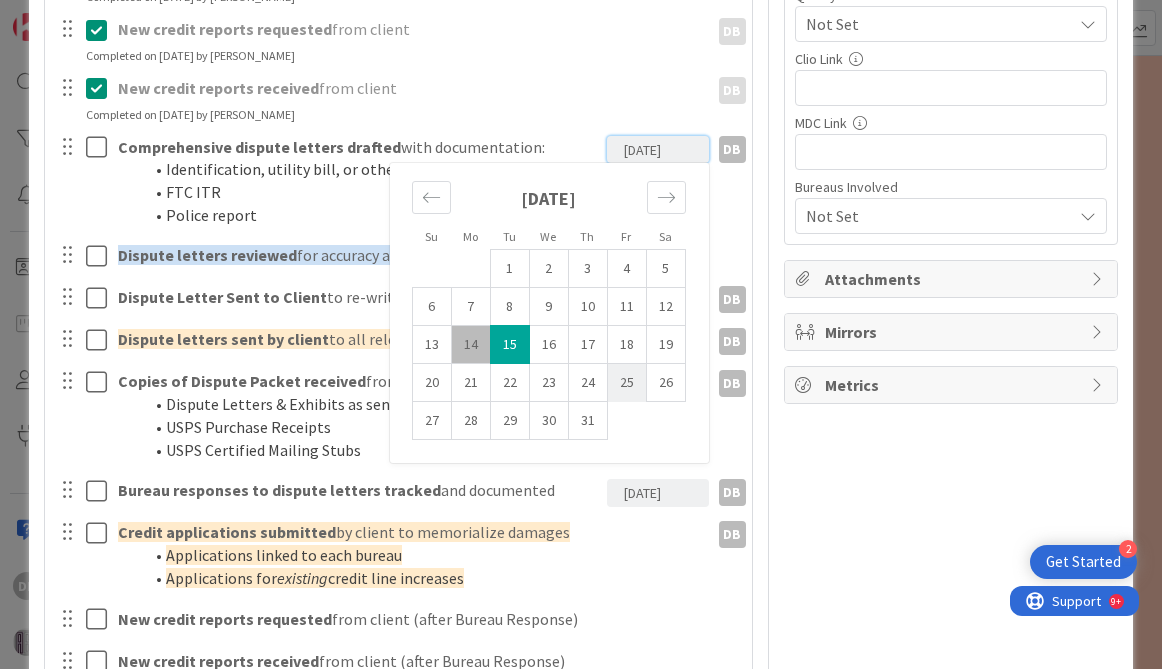 click on "25" at bounding box center (626, 383) 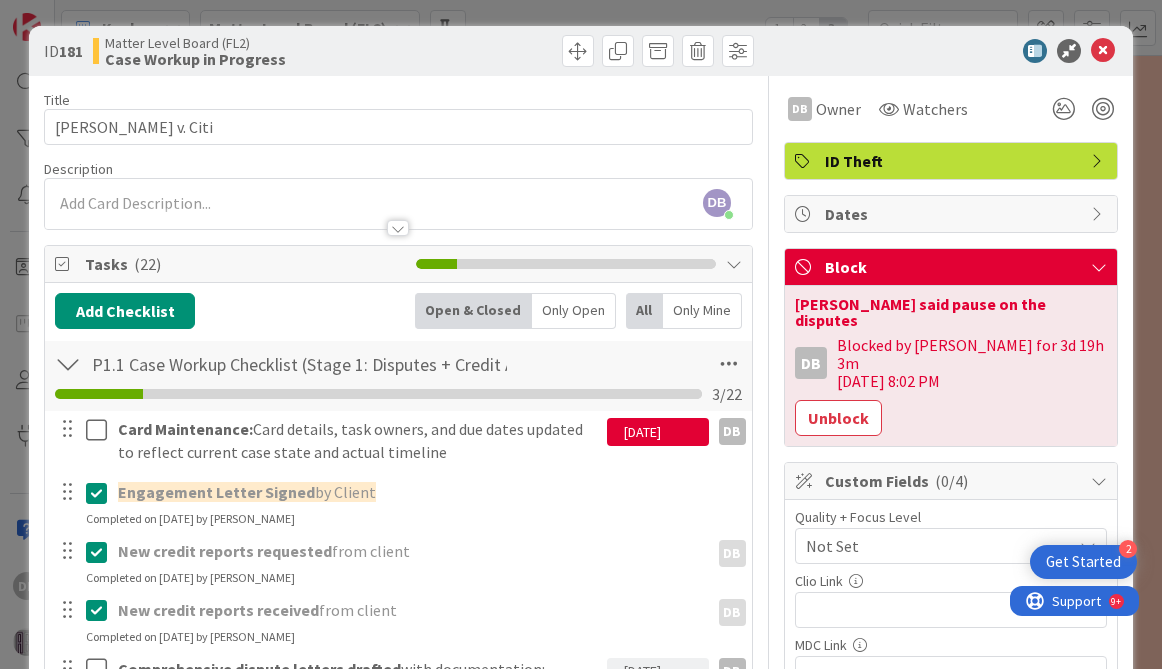 scroll, scrollTop: 0, scrollLeft: 0, axis: both 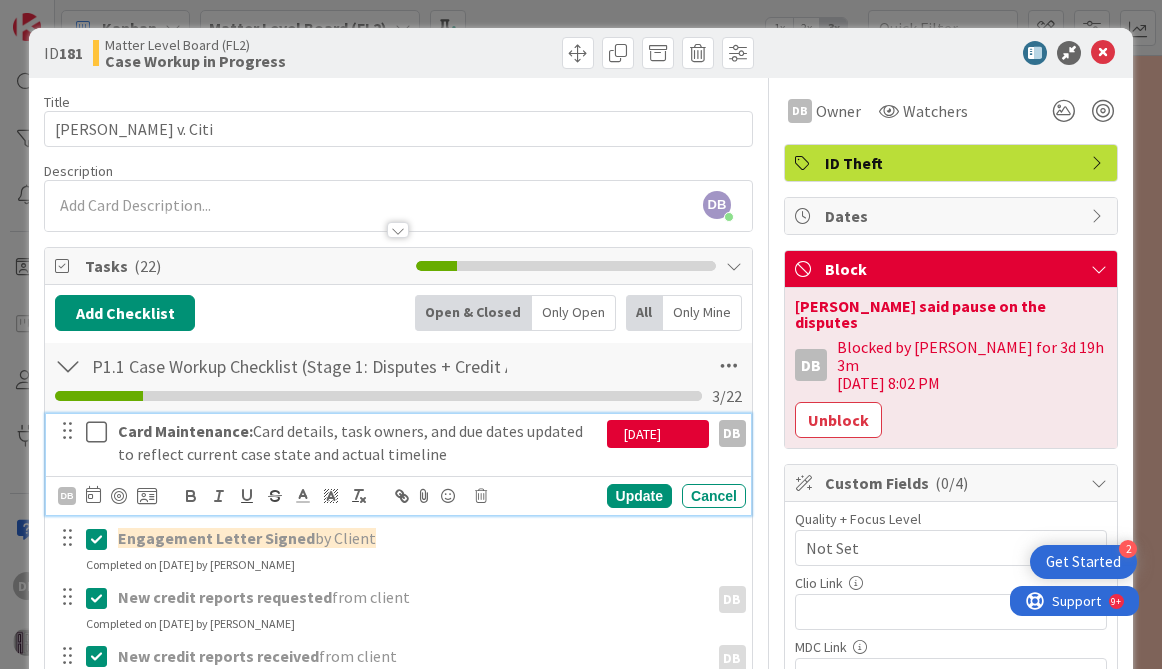 click at bounding box center [101, 432] 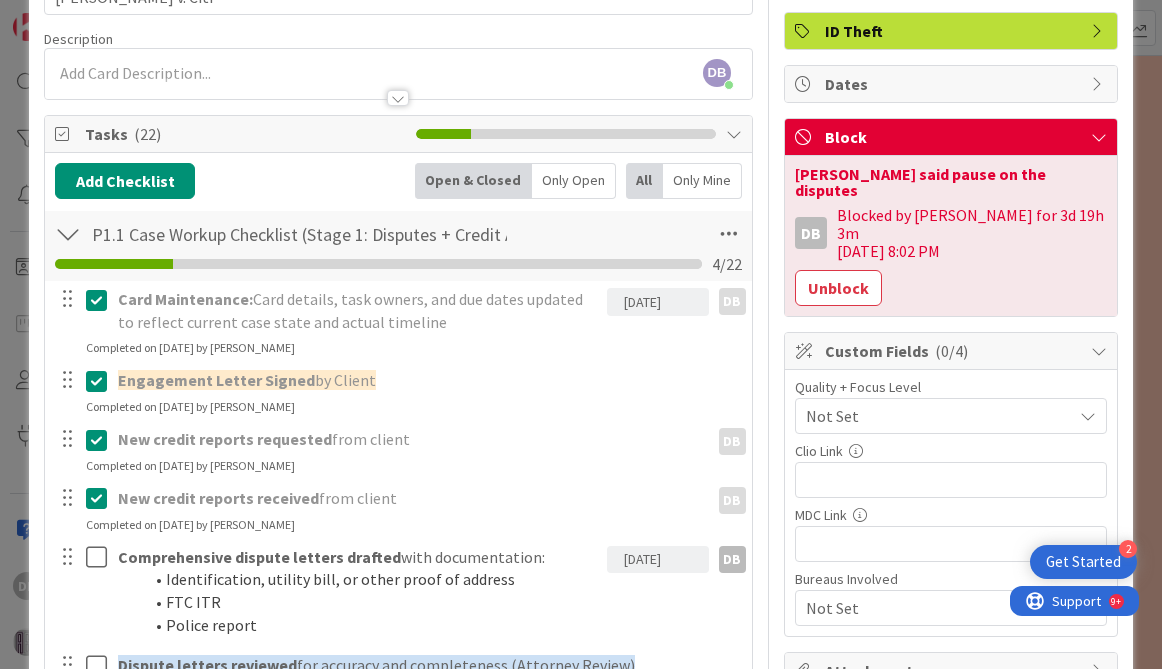 scroll, scrollTop: 177, scrollLeft: 0, axis: vertical 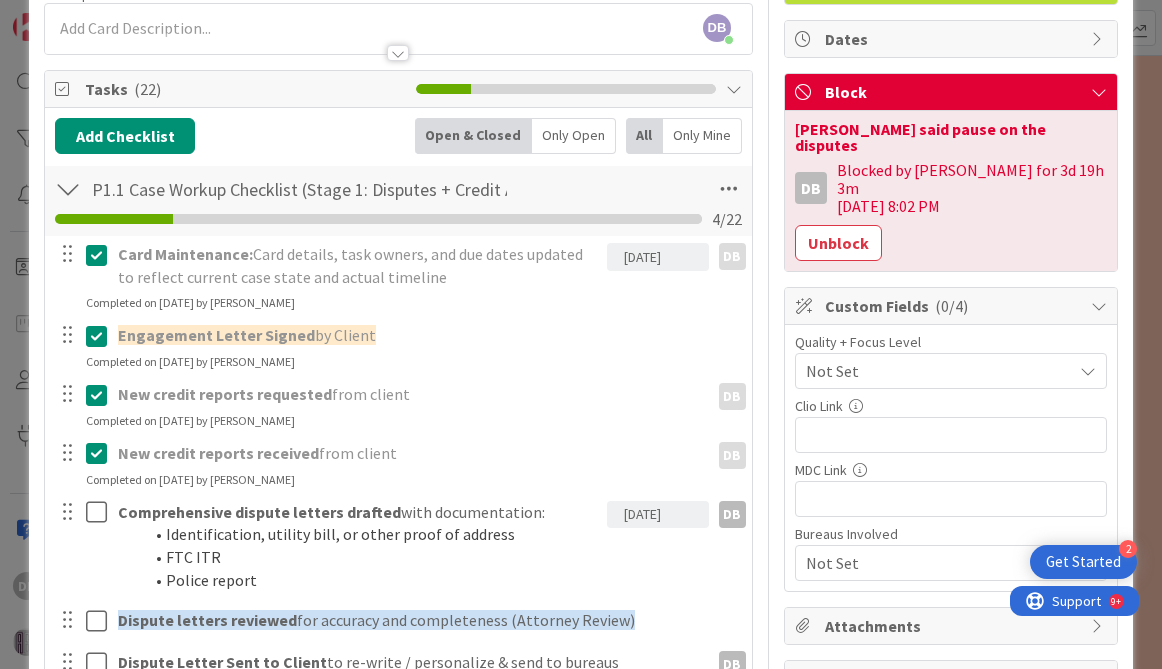 click on "Not Set" at bounding box center [934, 371] 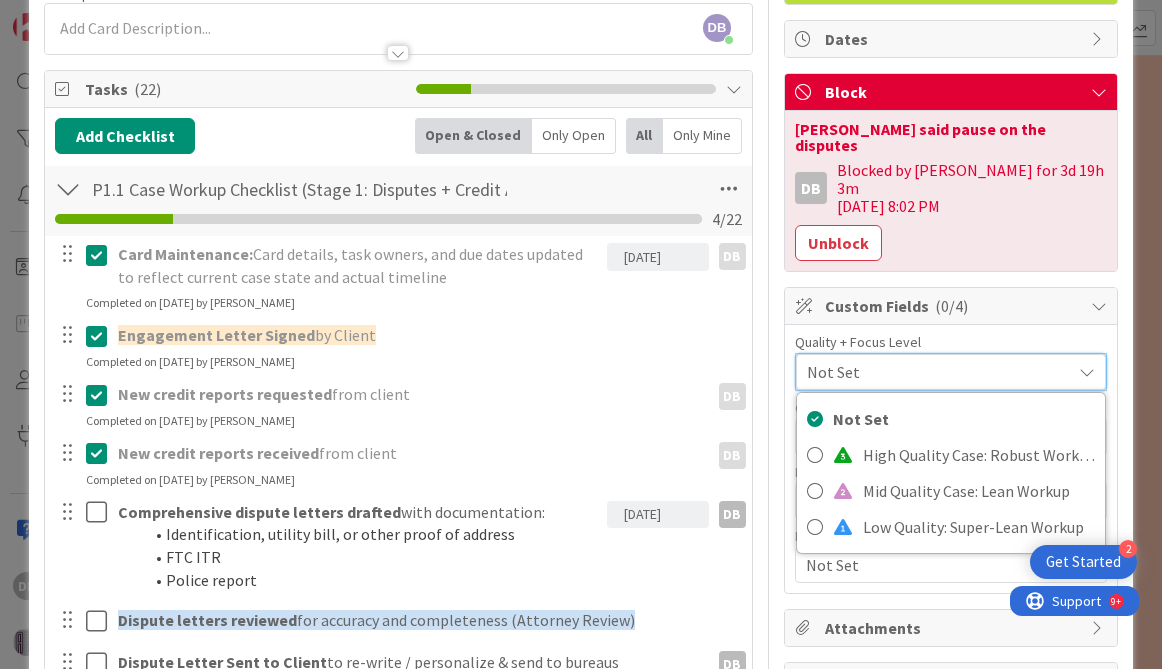 click on "Not Set" at bounding box center (934, 372) 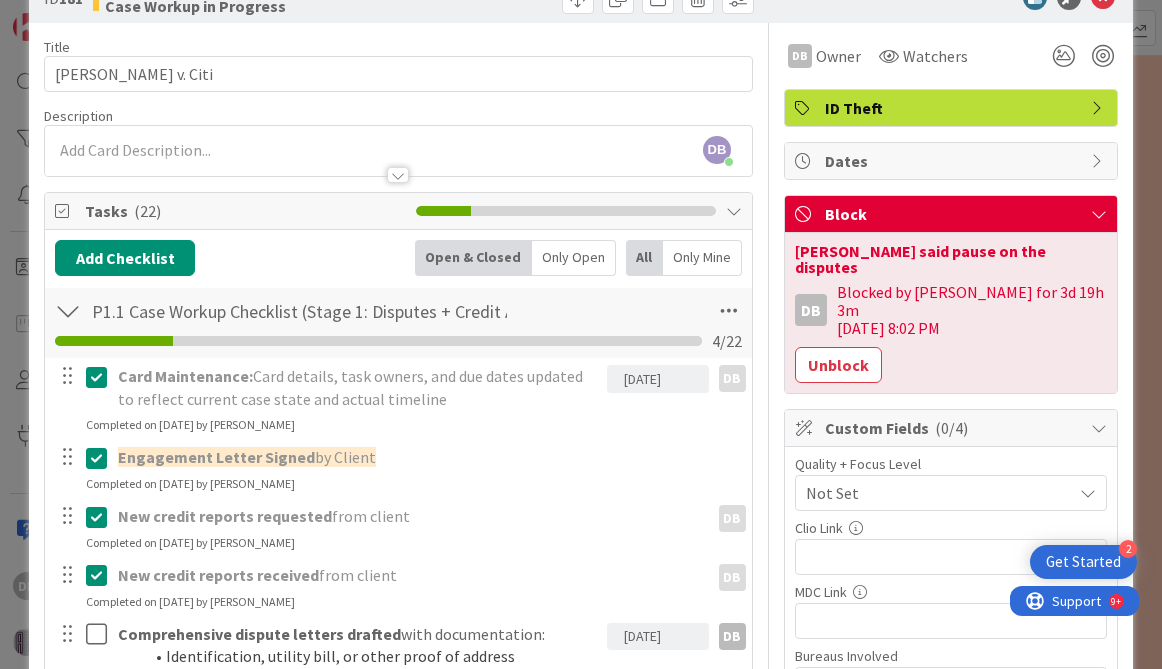 scroll, scrollTop: 54, scrollLeft: 0, axis: vertical 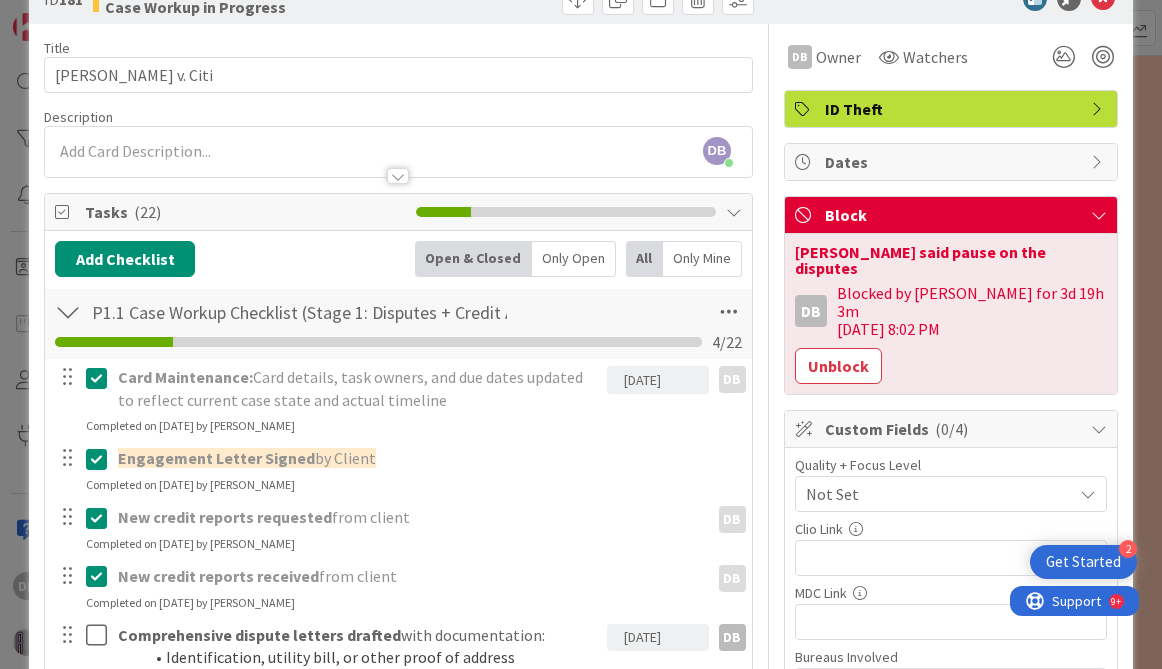 click at bounding box center [101, 378] 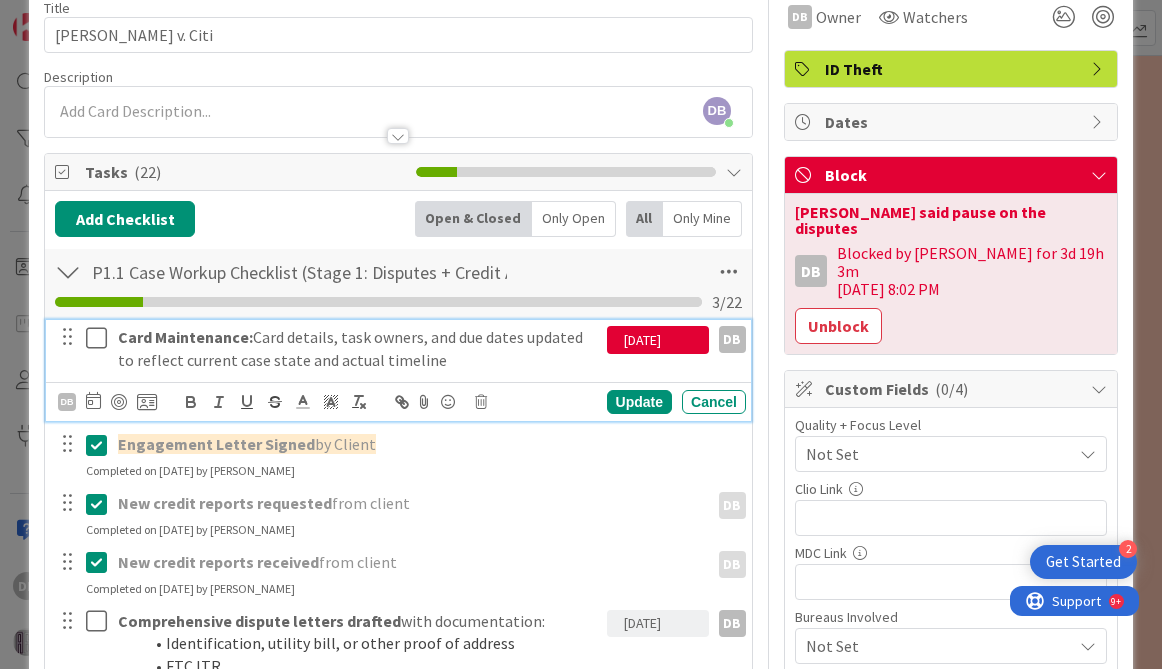 scroll, scrollTop: 98, scrollLeft: 0, axis: vertical 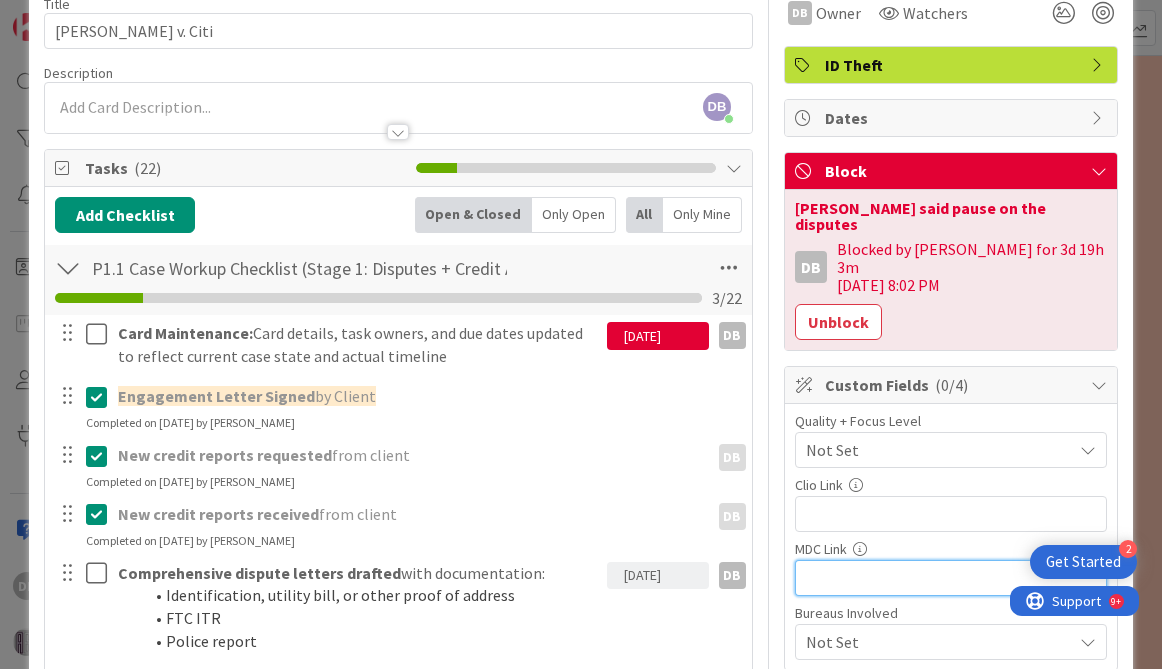 click at bounding box center (951, 578) 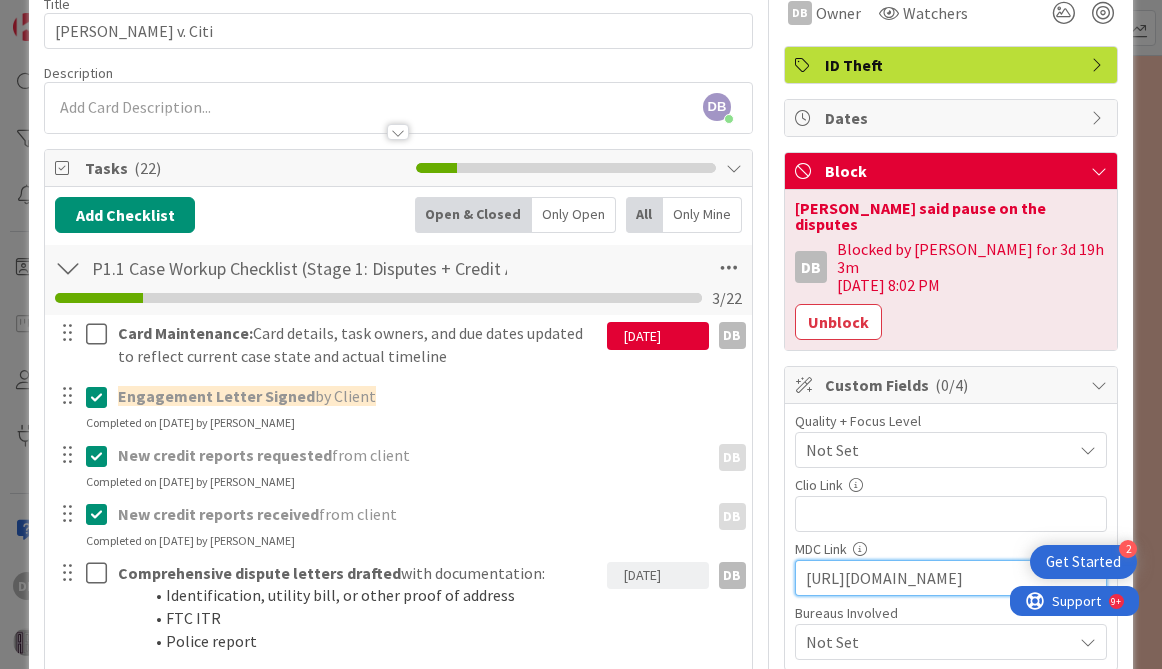 scroll, scrollTop: 0, scrollLeft: 754, axis: horizontal 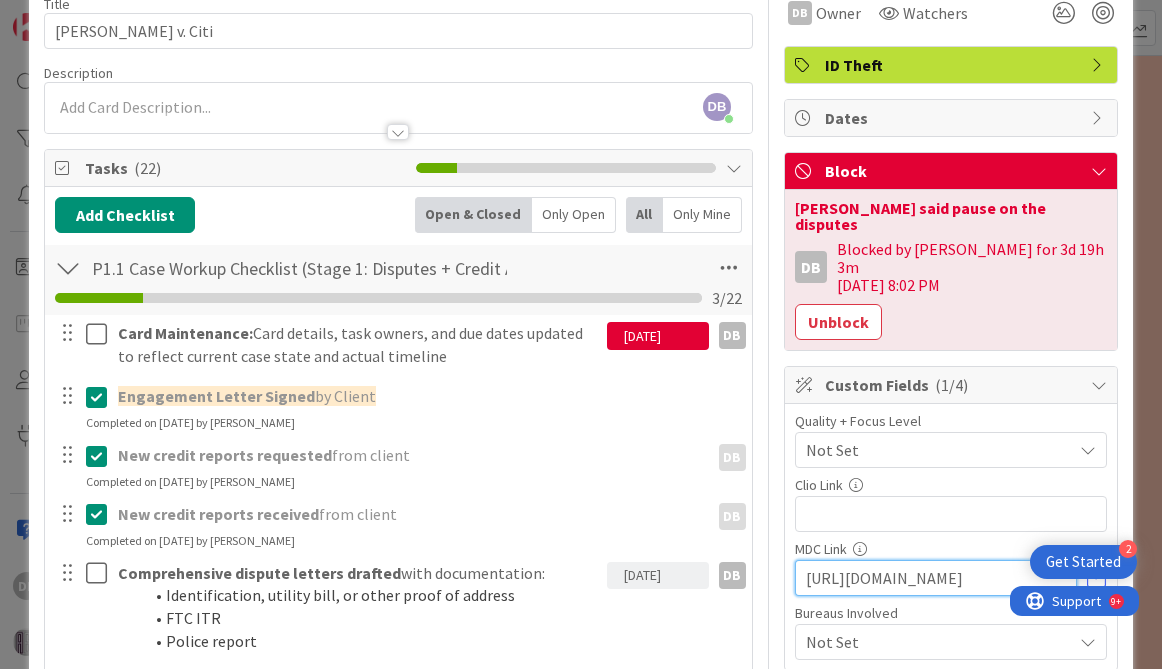 type on "[URL][DOMAIN_NAME]" 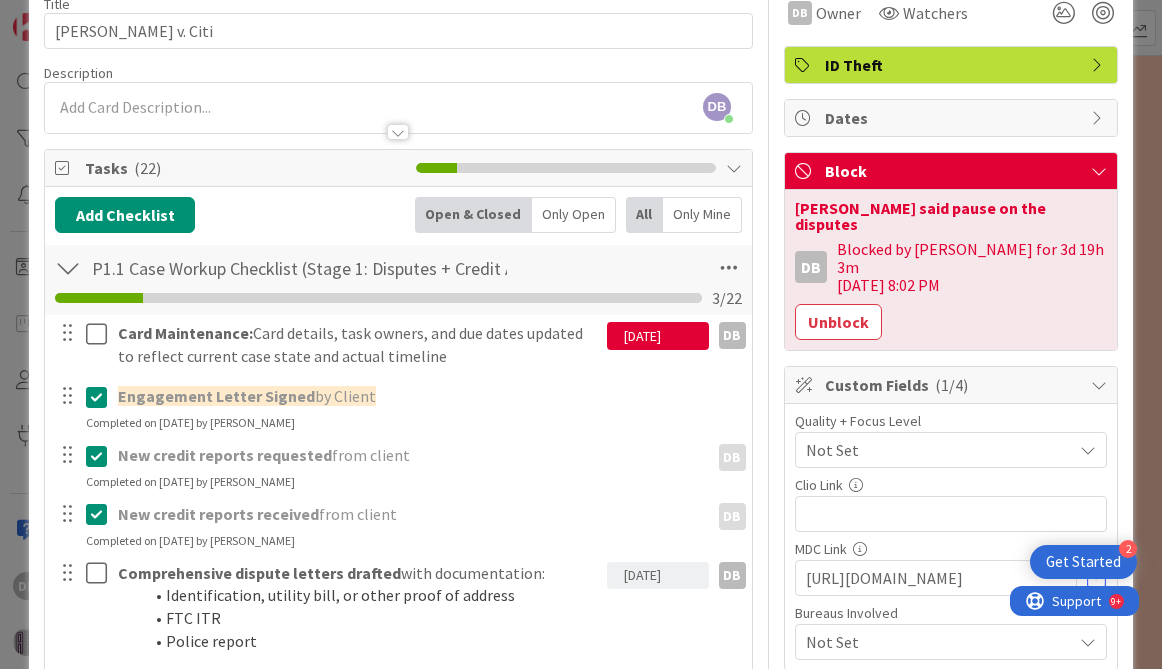 scroll, scrollTop: 0, scrollLeft: 0, axis: both 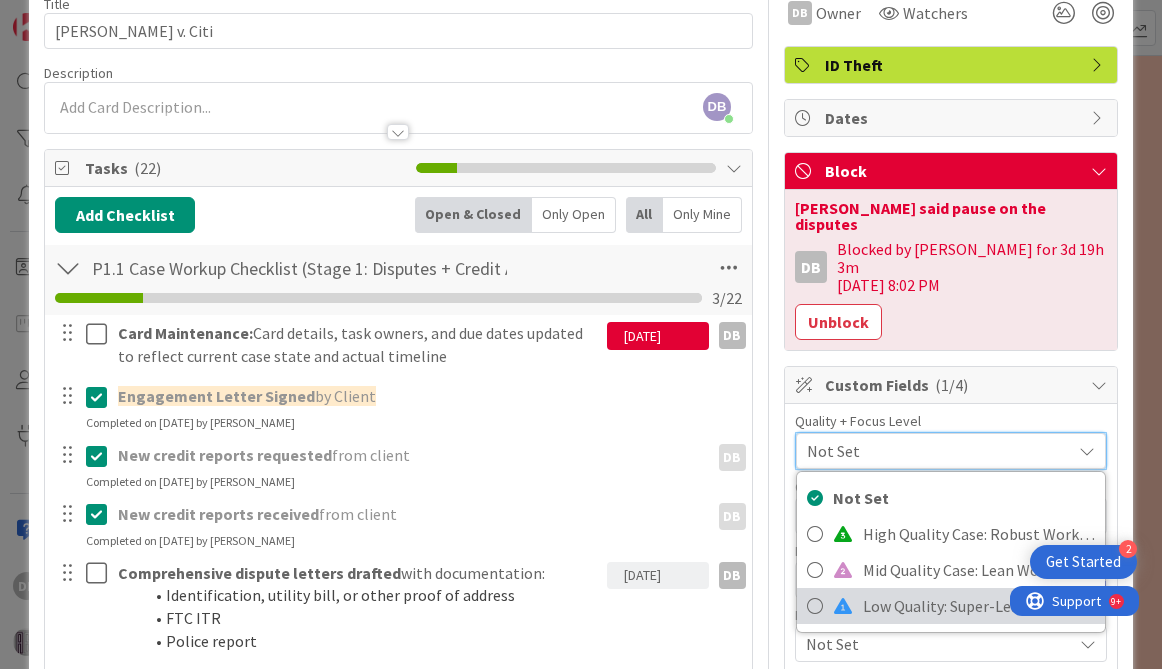 click on "Low Quality: Super-Lean Workup" at bounding box center (979, 606) 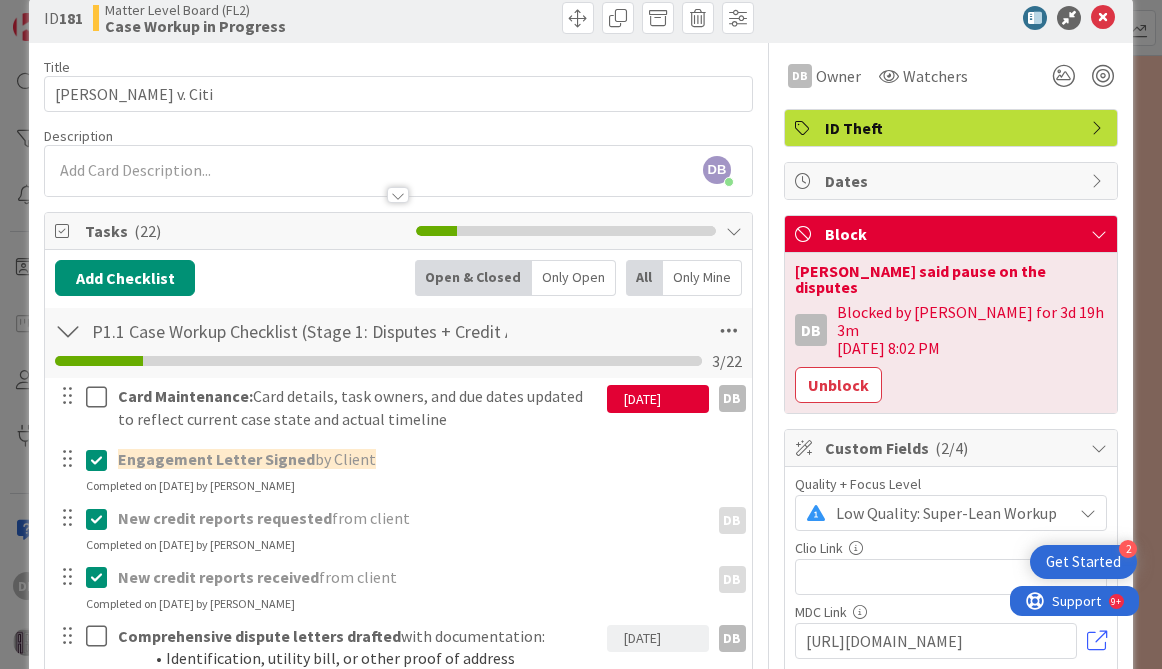 scroll, scrollTop: 40, scrollLeft: 0, axis: vertical 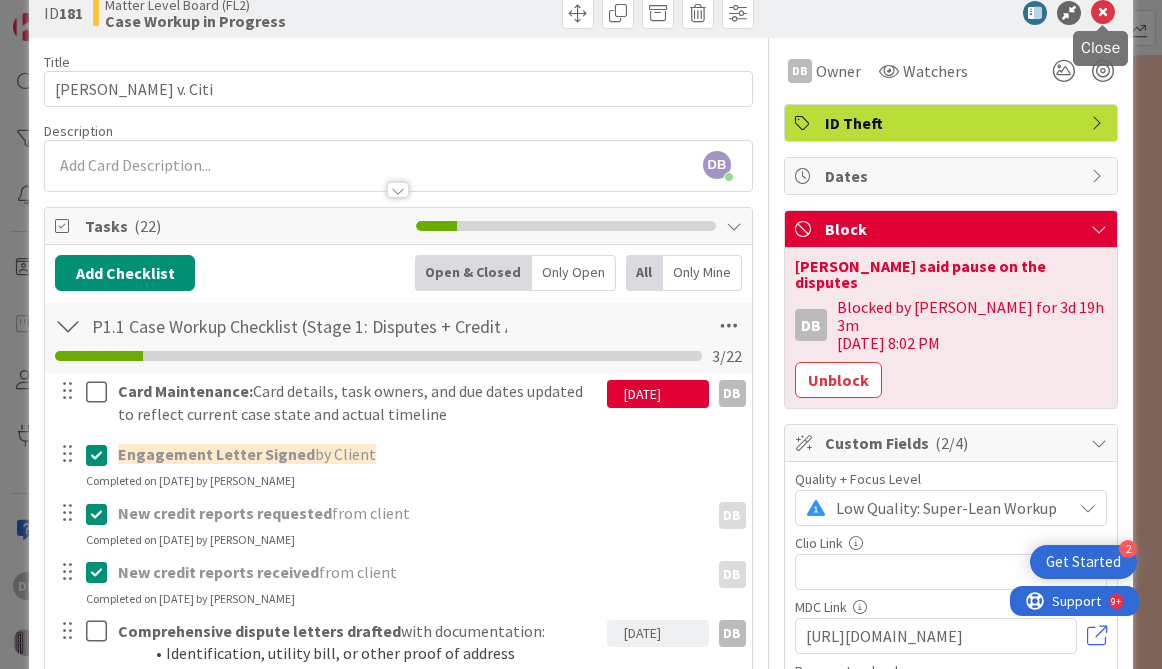 click at bounding box center (1103, 13) 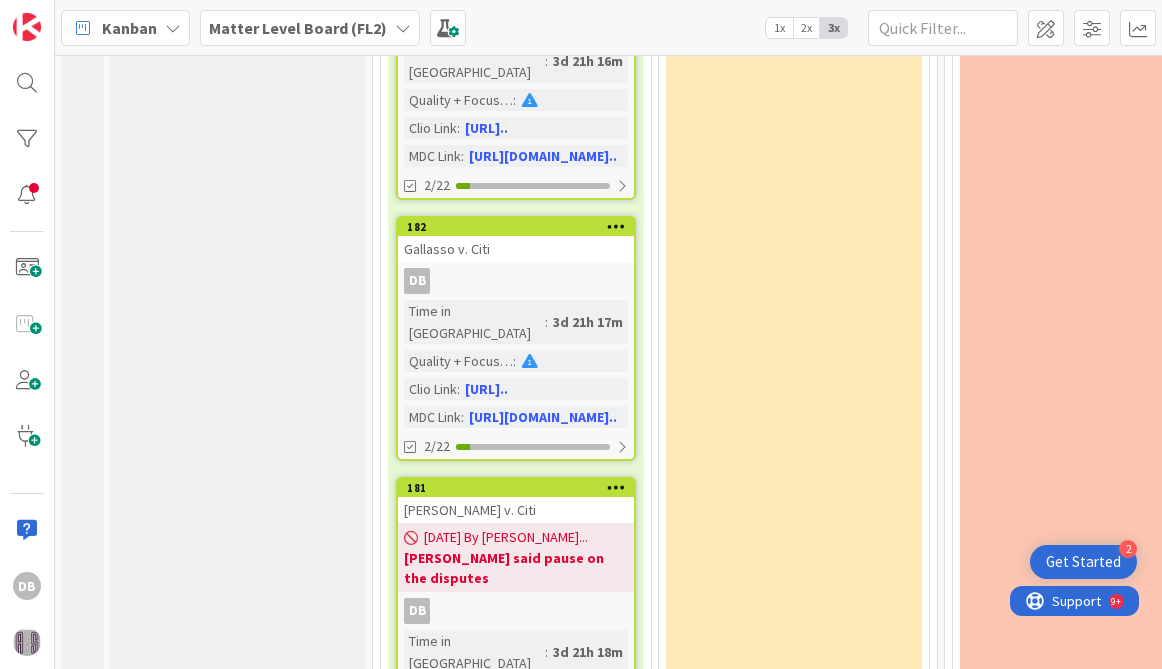 scroll, scrollTop: 0, scrollLeft: 0, axis: both 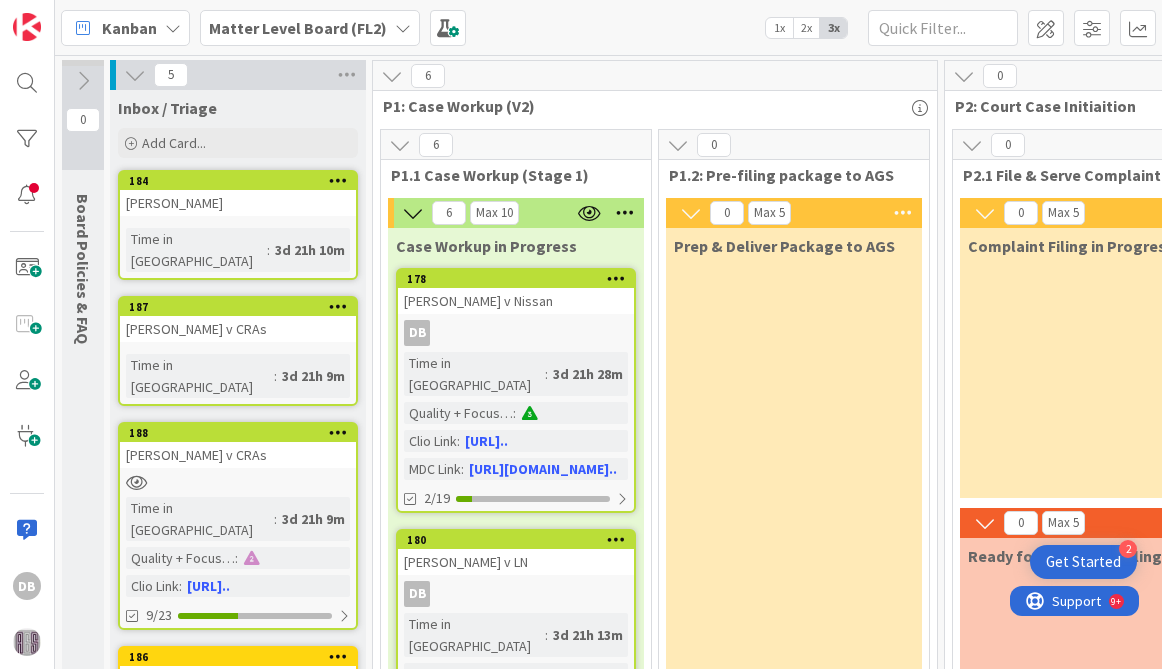 click on "184" at bounding box center [238, 181] 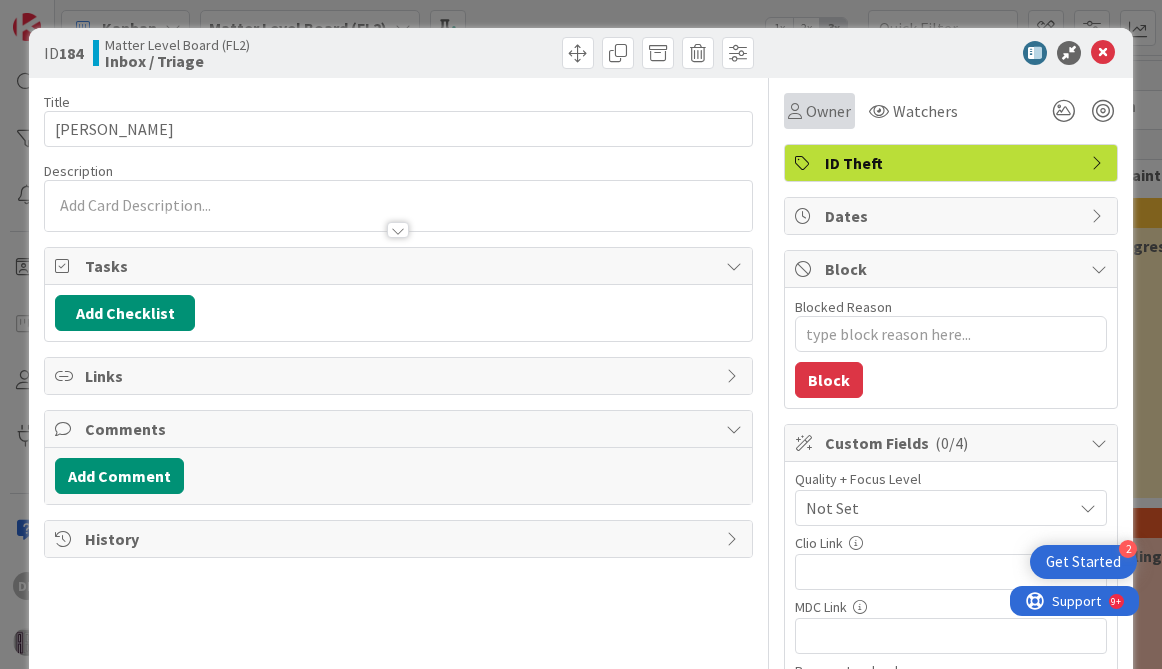 scroll, scrollTop: 0, scrollLeft: 0, axis: both 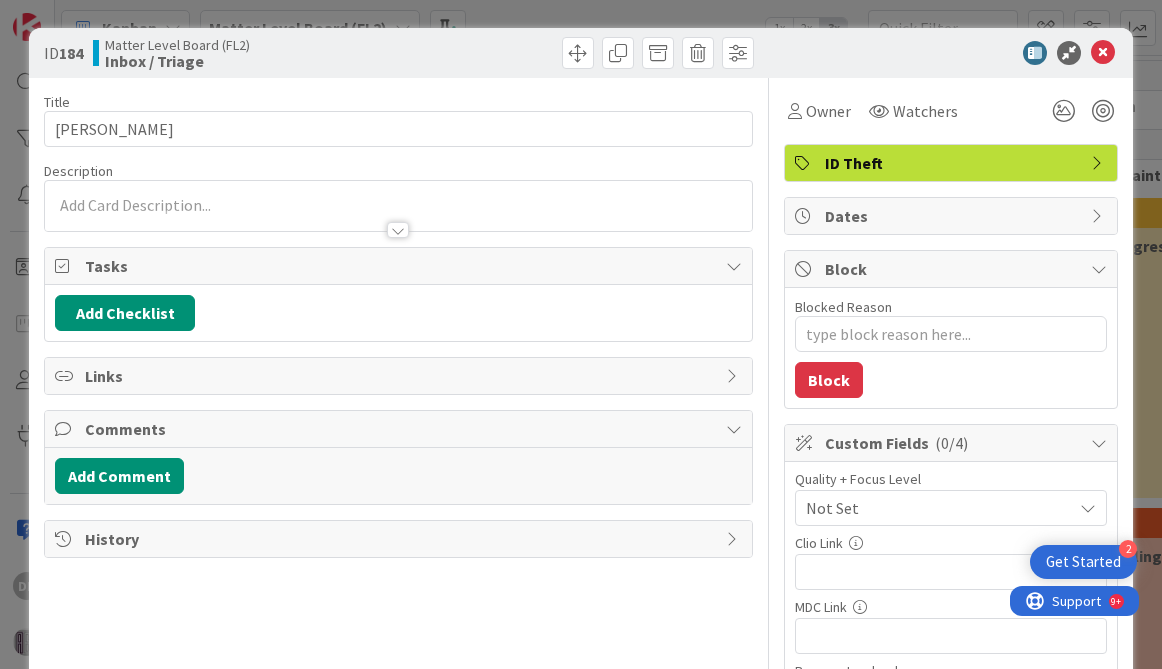 click on "Owner Watchers" at bounding box center (951, 103) 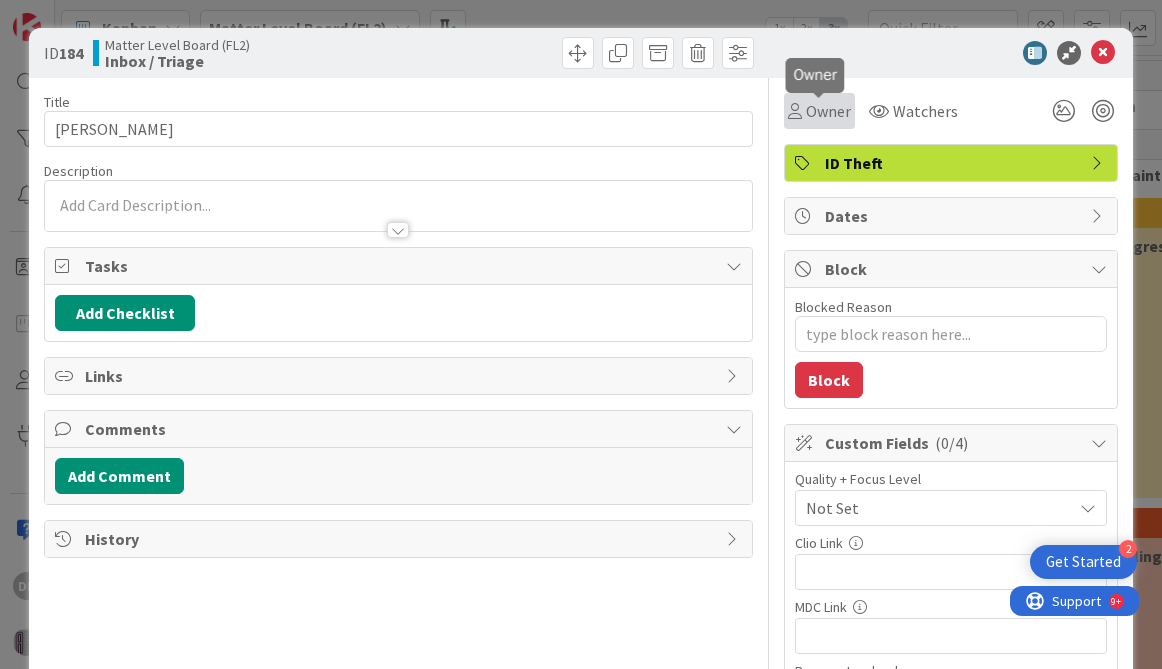 click on "Owner" at bounding box center (828, 111) 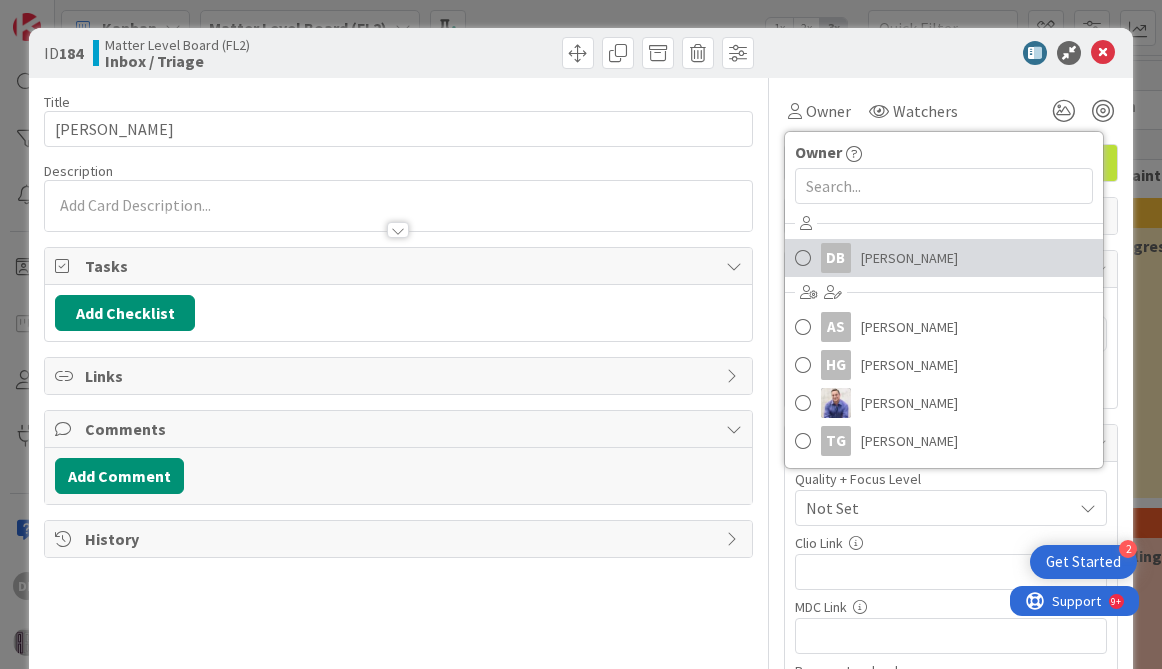 click on "DB [PERSON_NAME]" at bounding box center (944, 258) 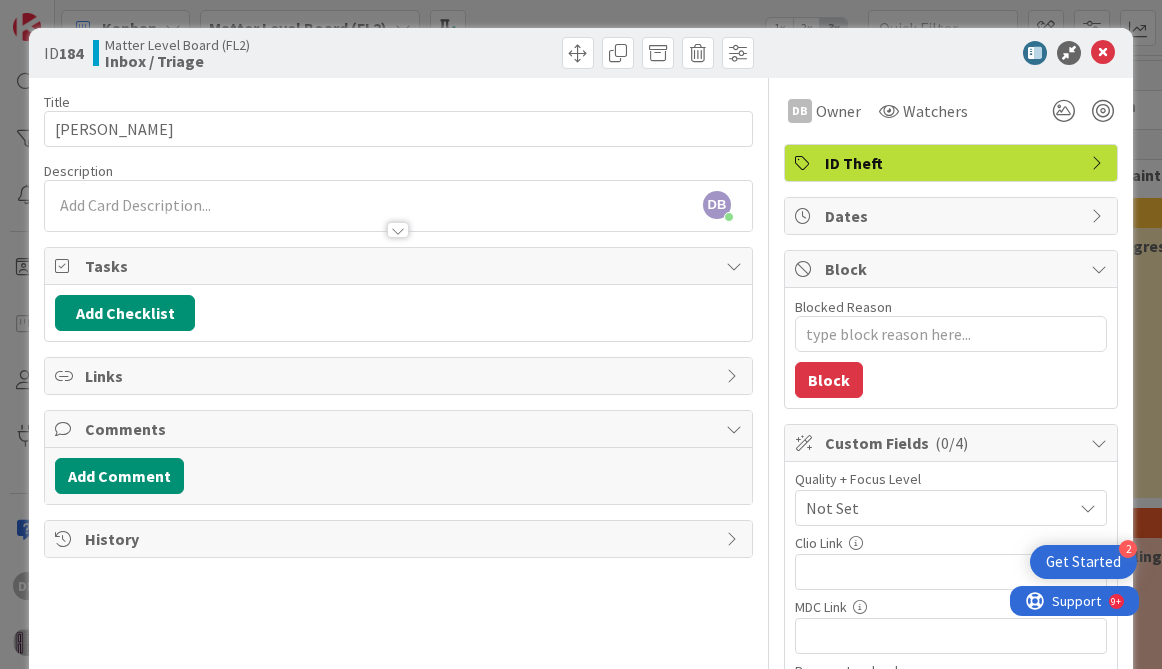 type on "x" 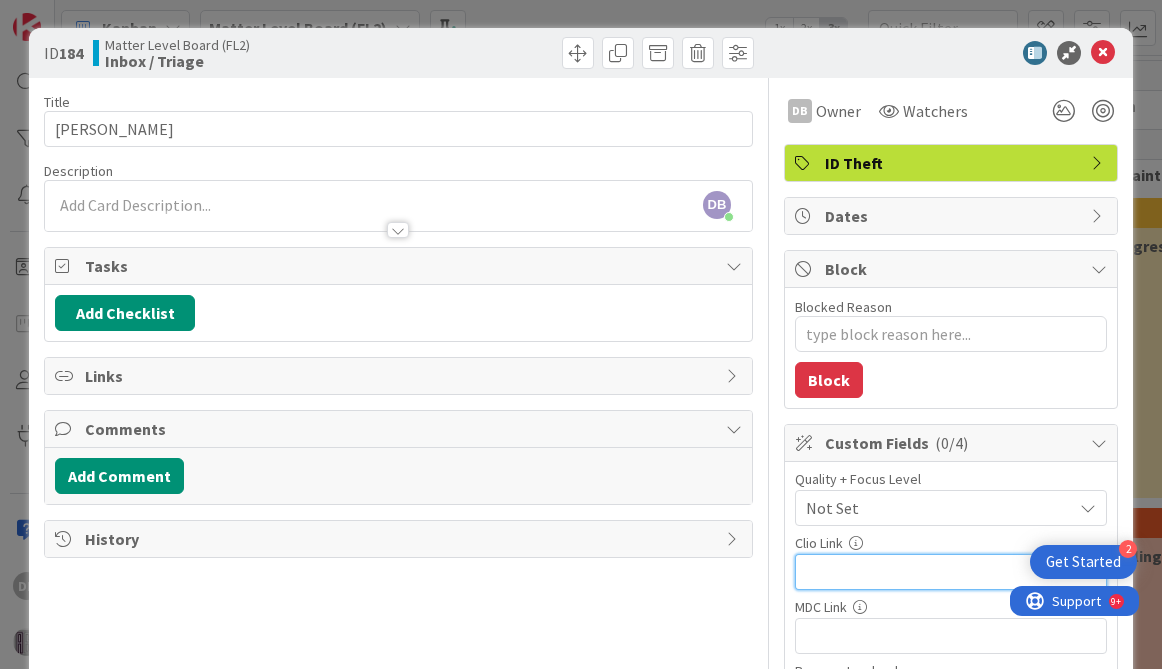 click at bounding box center (951, 572) 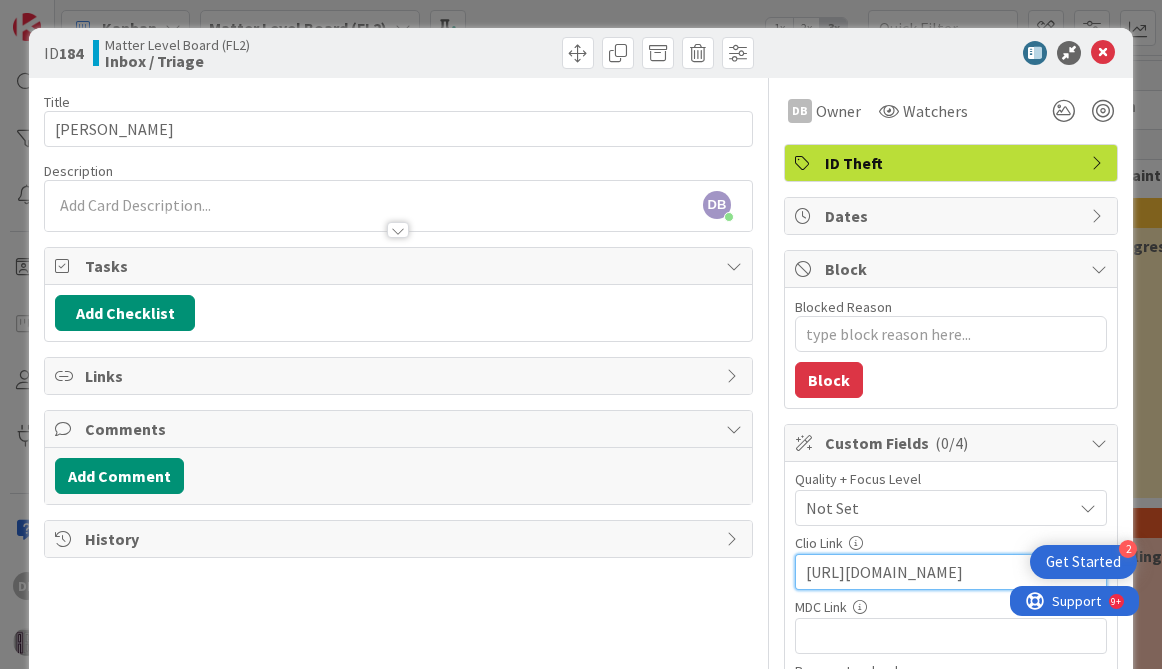 scroll, scrollTop: 0, scrollLeft: 23, axis: horizontal 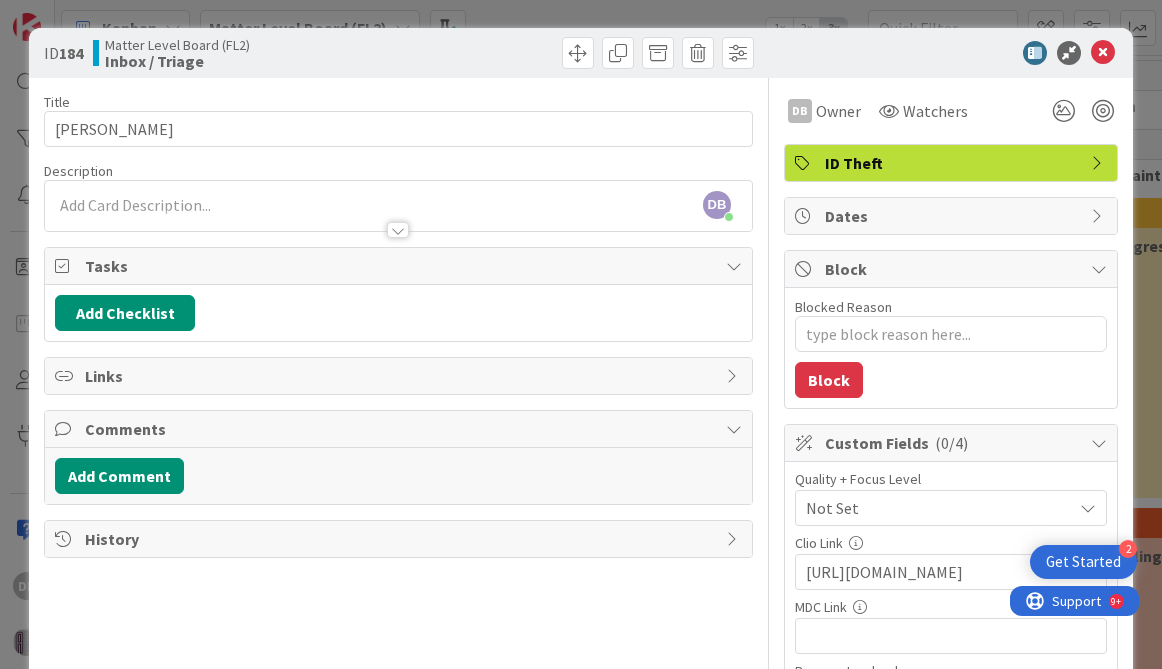 click on "Not Set" at bounding box center (934, 508) 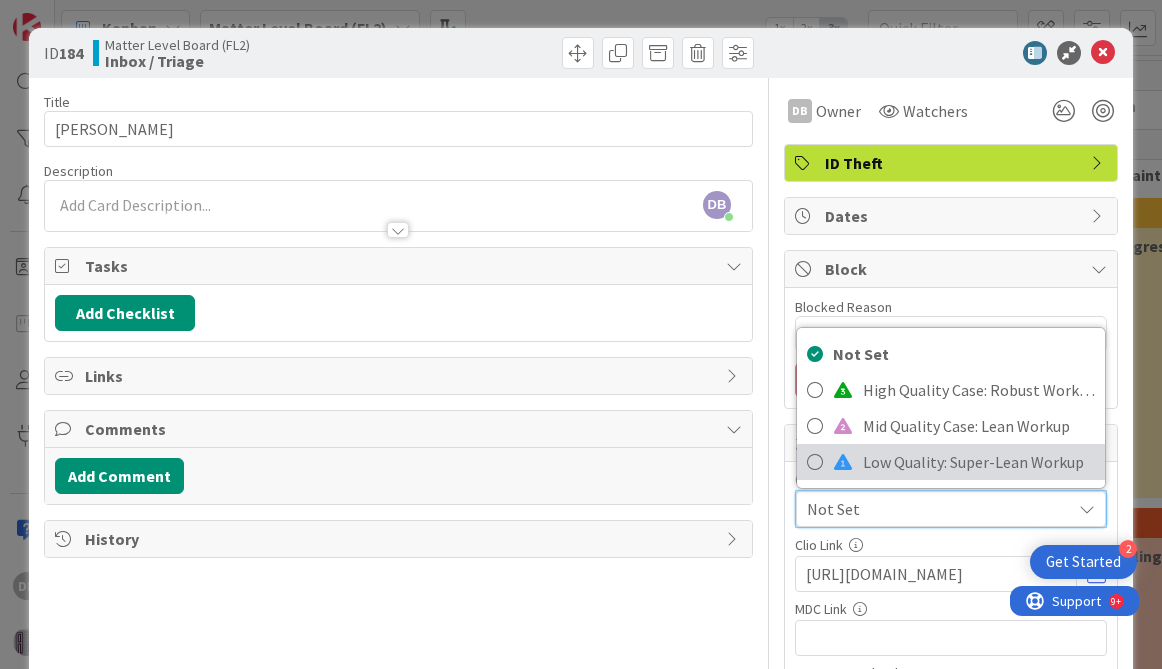click on "Low Quality: Super-Lean Workup" at bounding box center (979, 462) 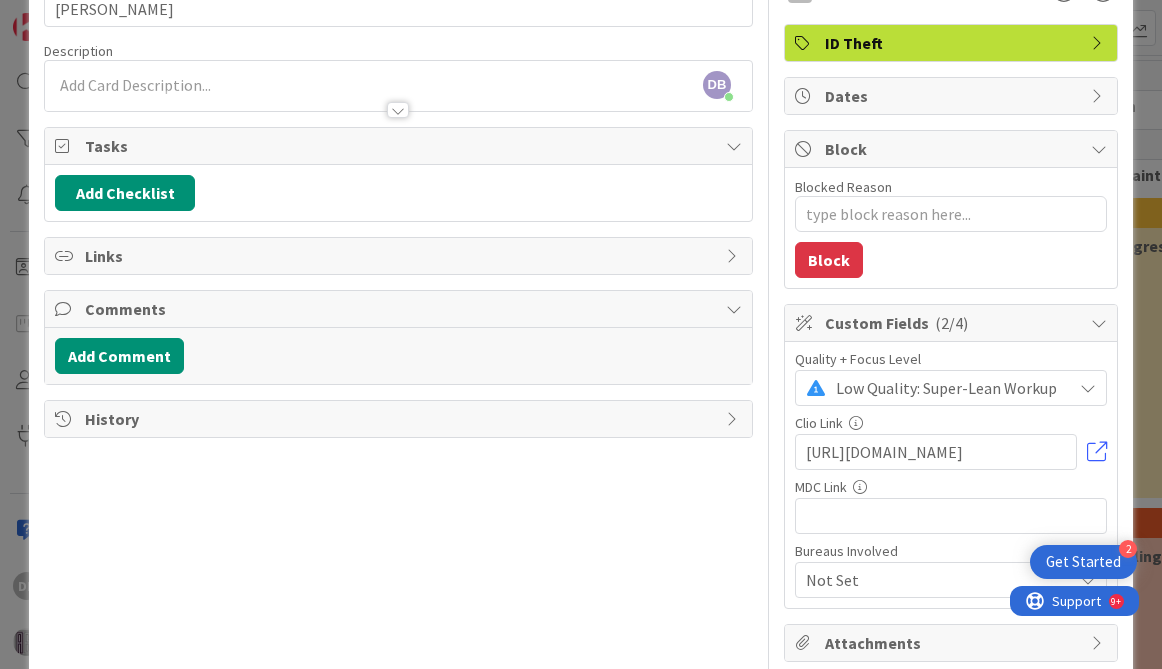 scroll, scrollTop: 174, scrollLeft: 0, axis: vertical 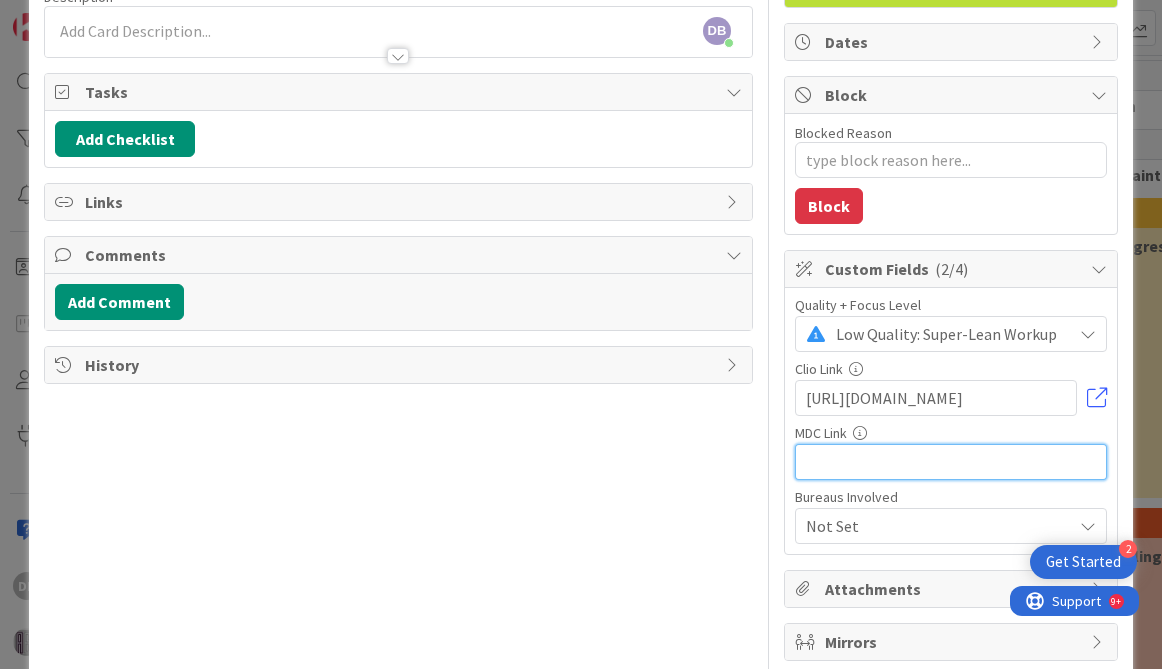 click at bounding box center (951, 462) 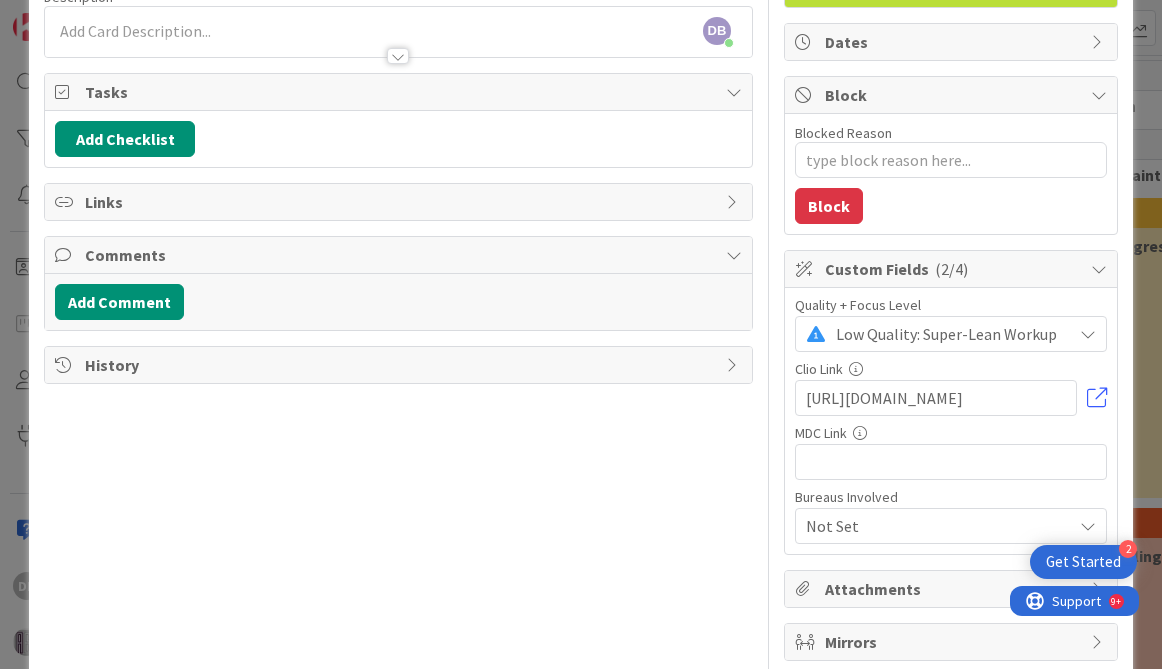 click on "Low Quality: Super-Lean Workup" at bounding box center (949, 334) 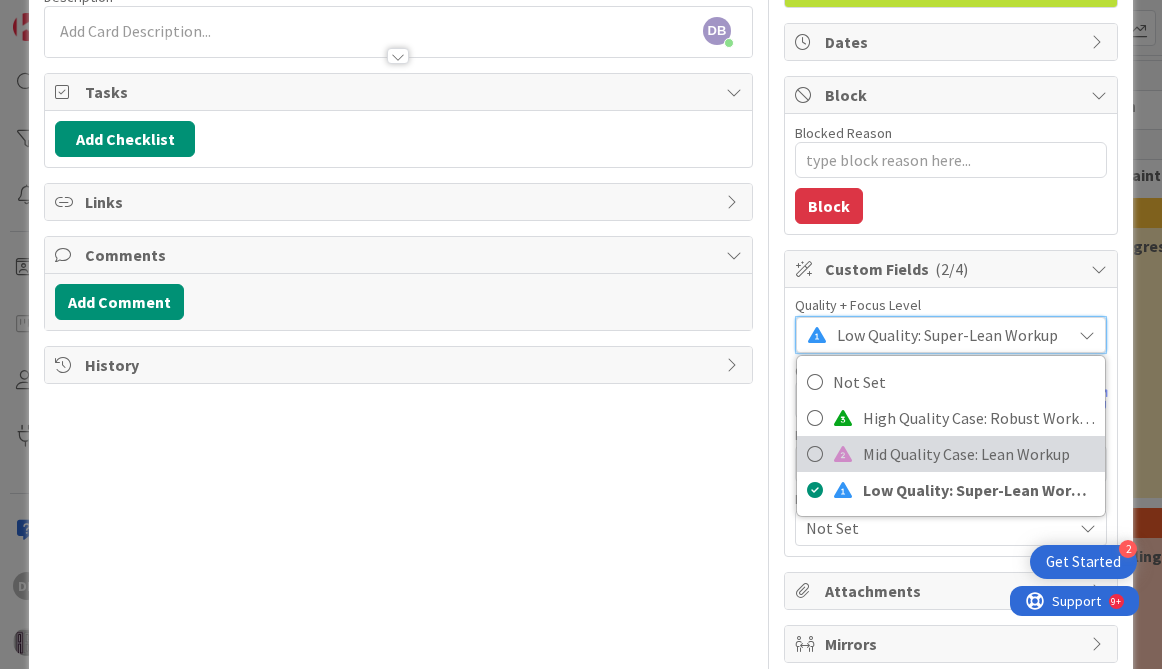 click on "Mid Quality Case: Lean Workup" at bounding box center [979, 454] 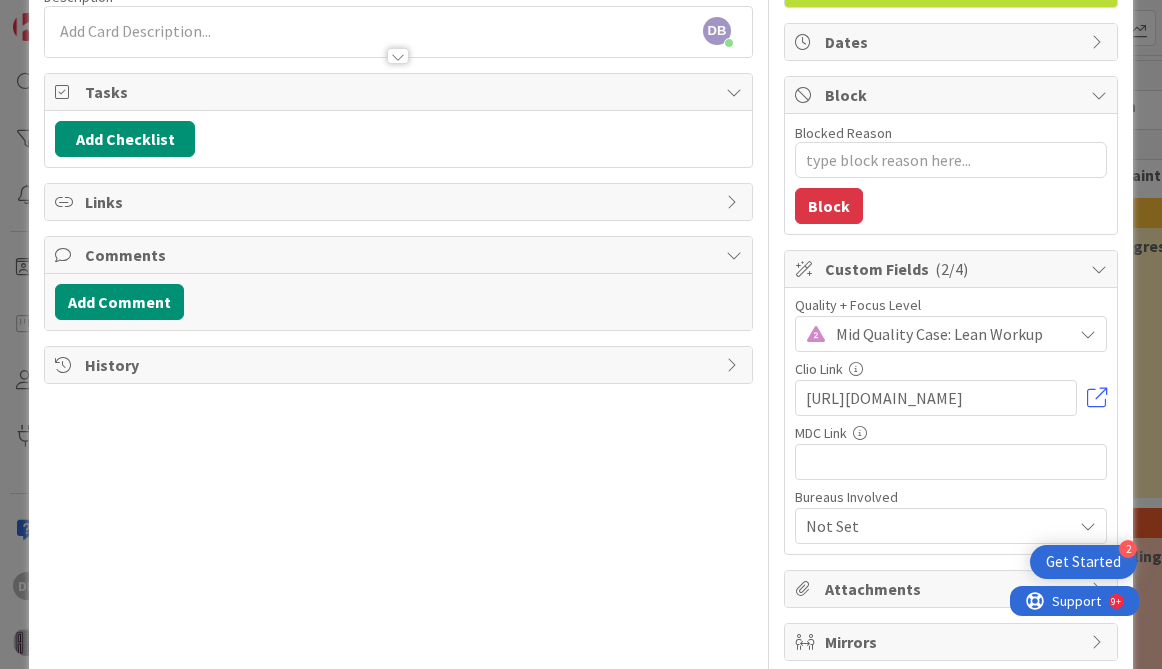 type on "x" 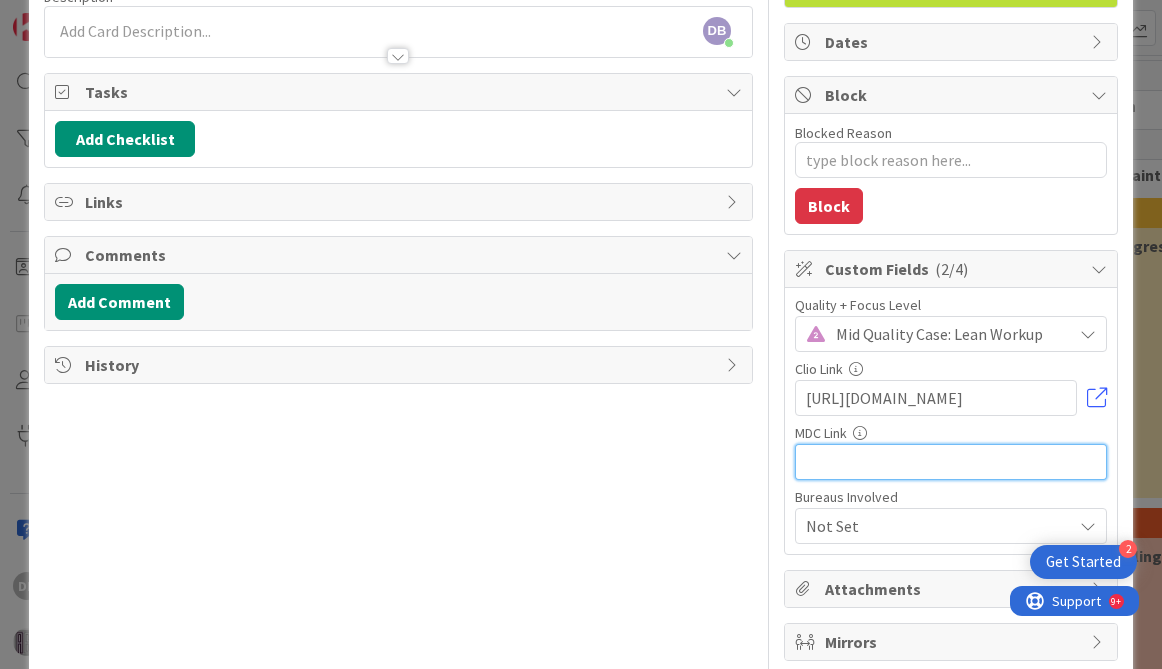 click at bounding box center (951, 462) 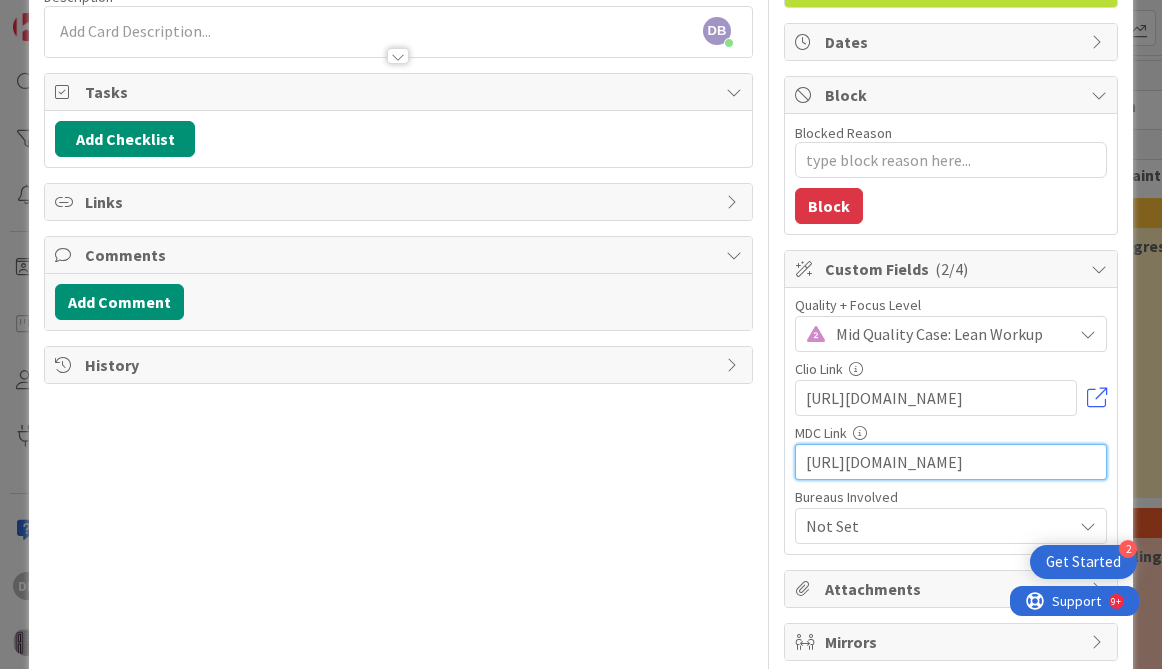 scroll, scrollTop: 0, scrollLeft: 499, axis: horizontal 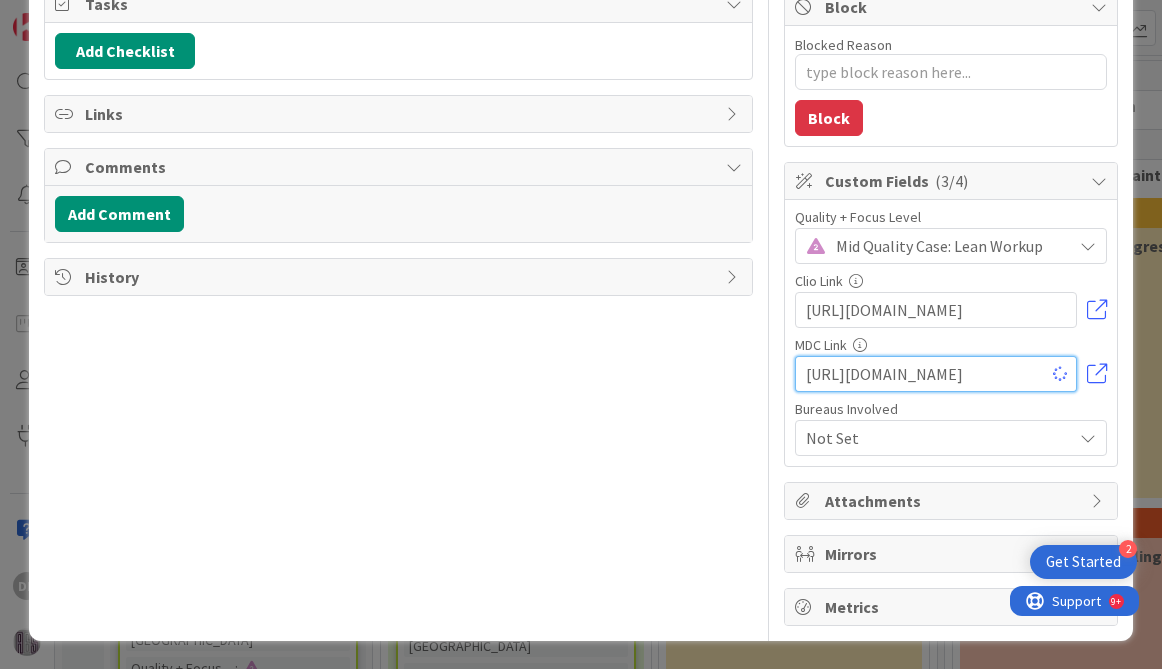type on "x" 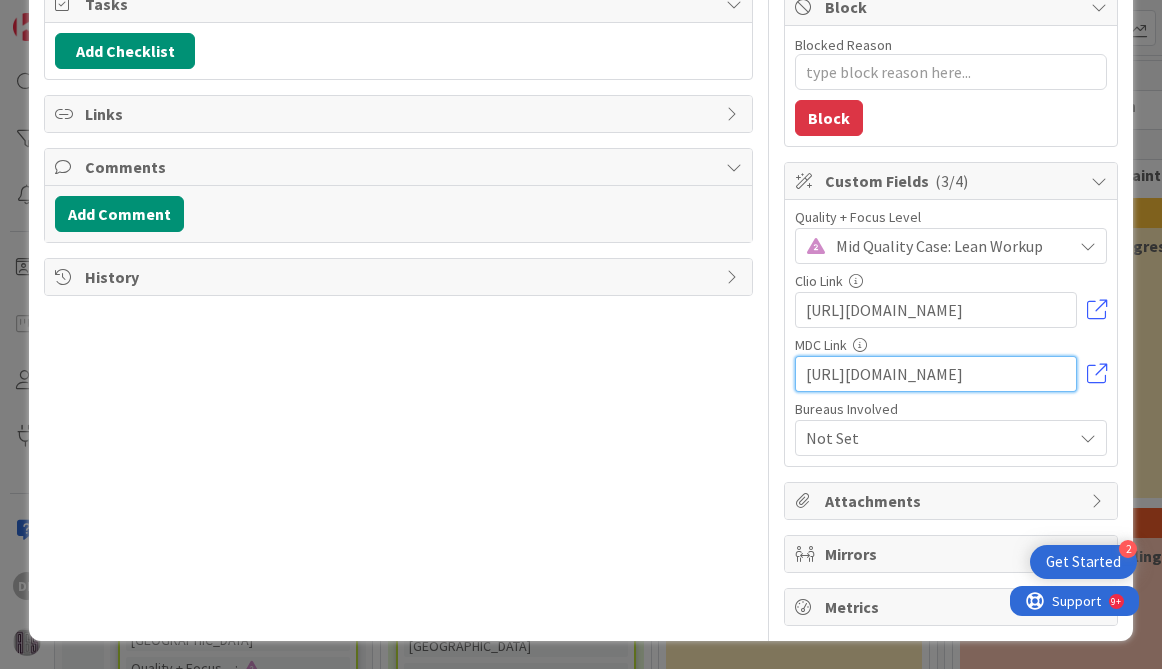 type on "[URL][DOMAIN_NAME]" 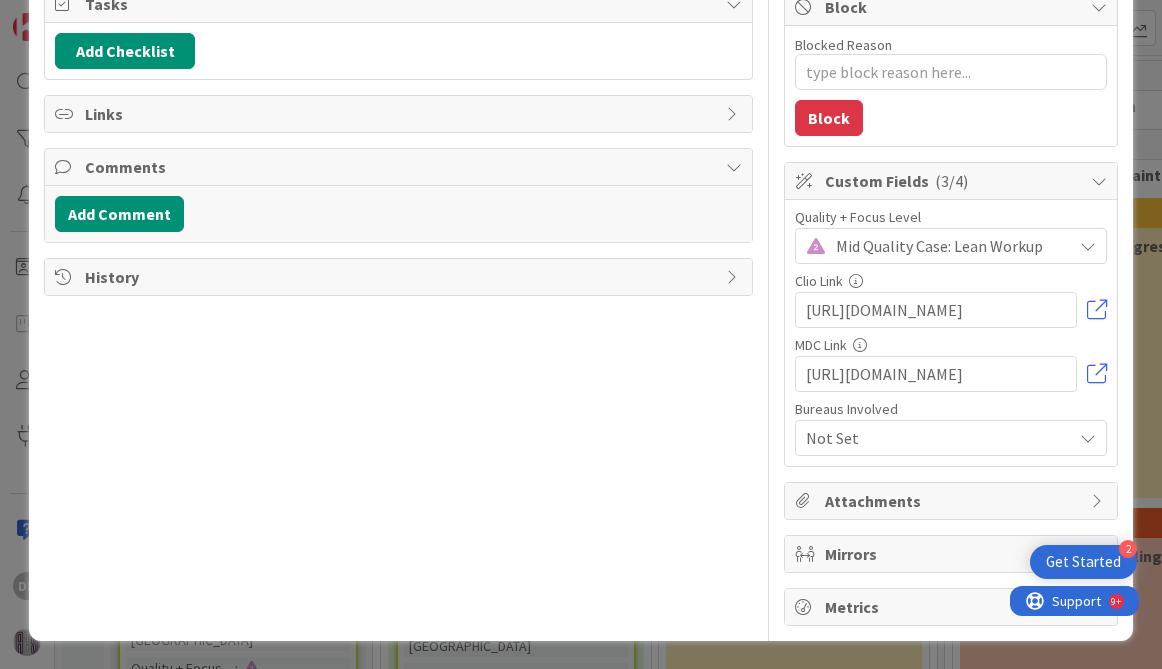 click on "Title 11 / 128 [PERSON_NAME] Description DB   [PERSON_NAME] just joined DB Owner Watchers ID Theft Tasks Add Checklist Links Comments Add Comment History" at bounding box center [398, 221] 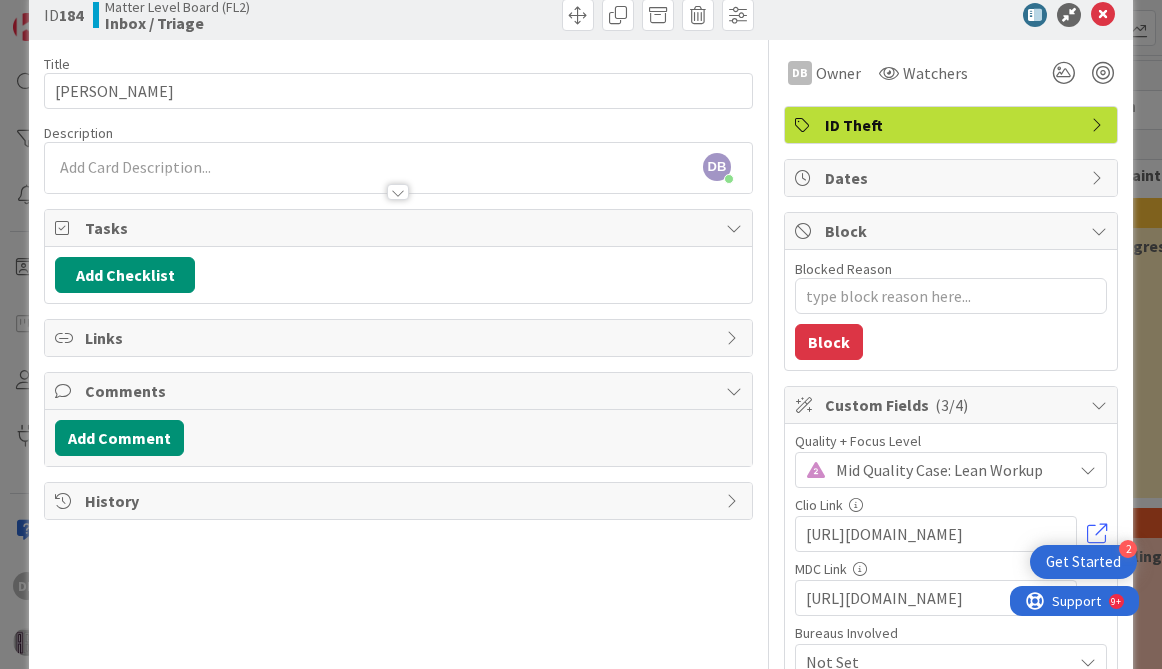 scroll, scrollTop: 0, scrollLeft: 0, axis: both 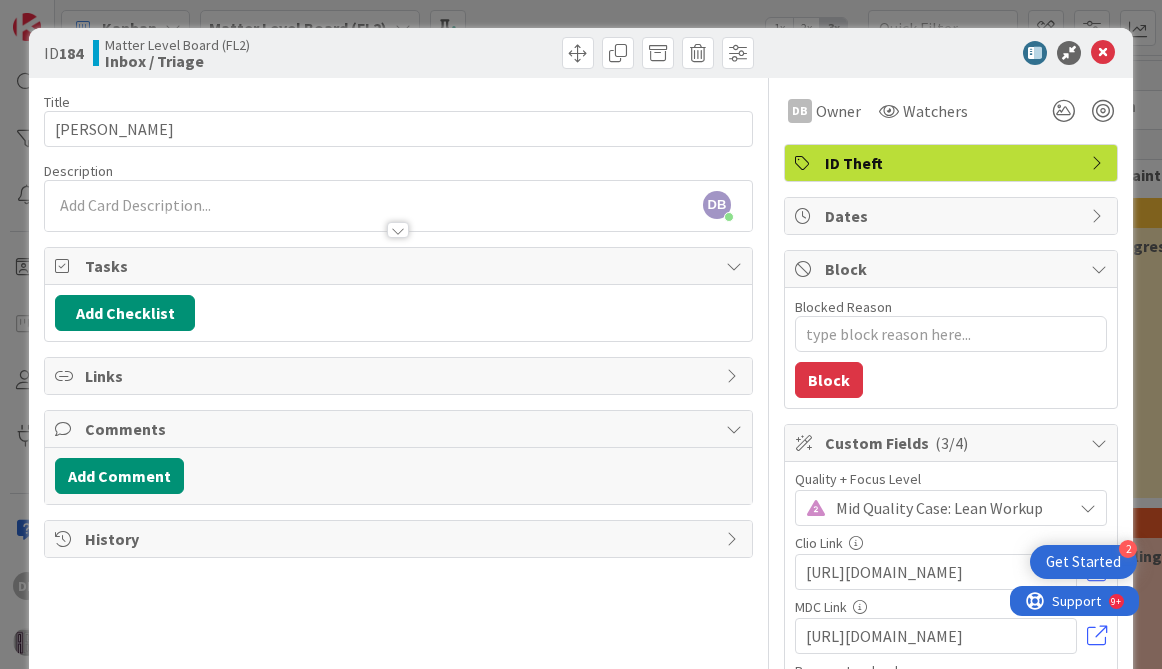click on "Tasks" at bounding box center [400, 266] 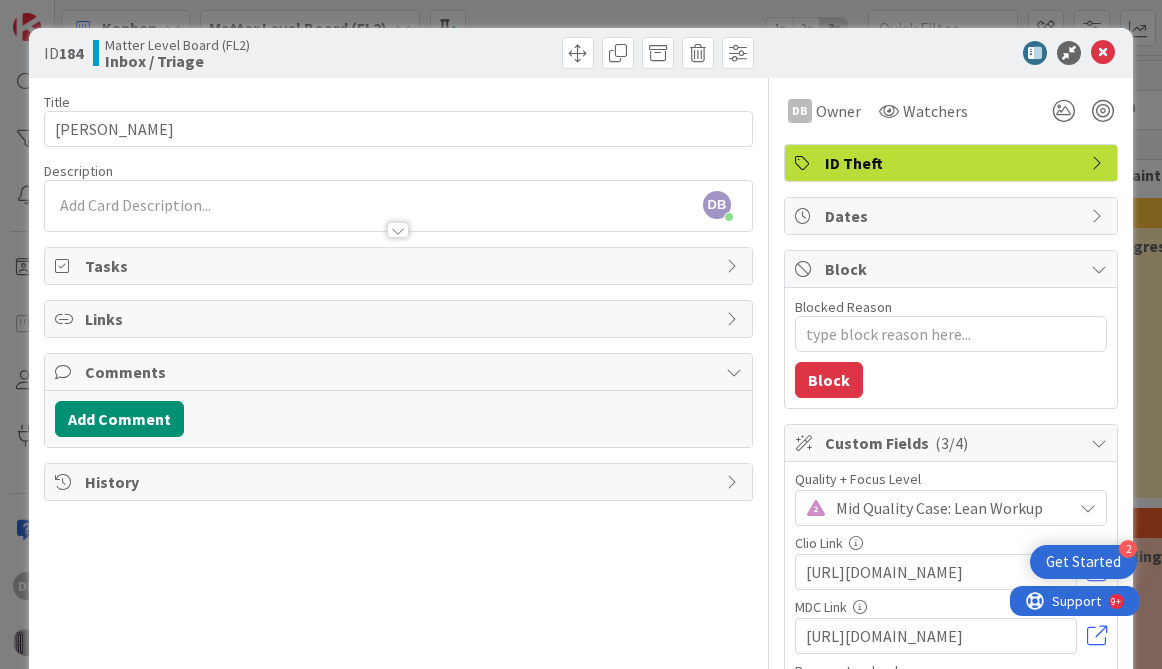 click on "Tasks" at bounding box center (400, 266) 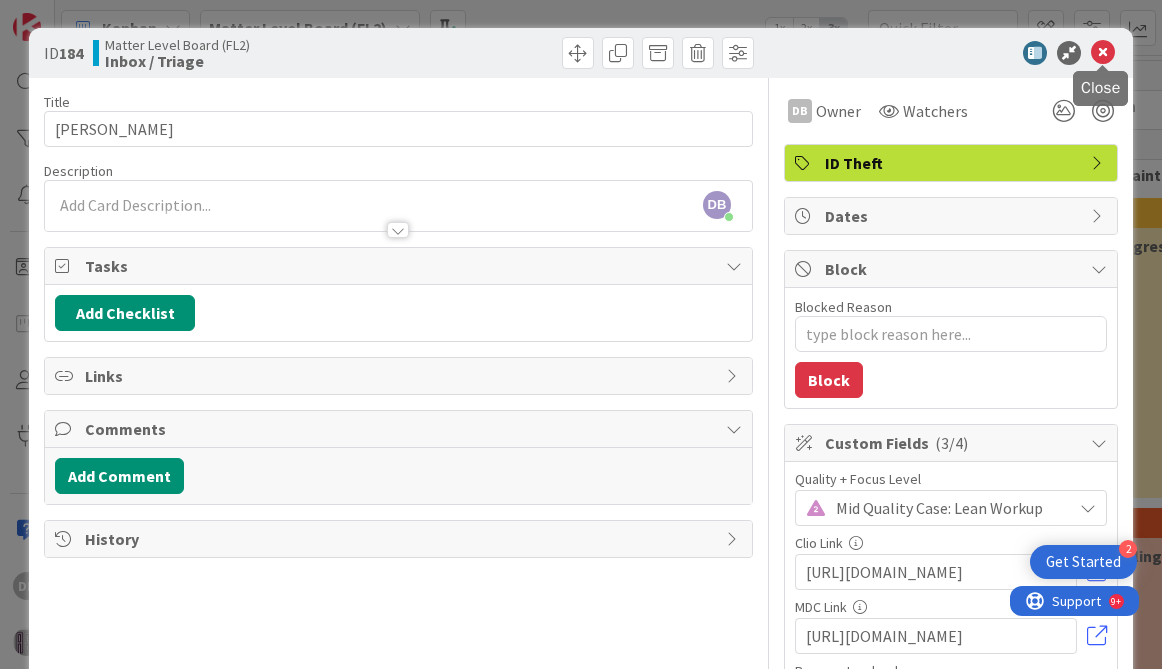 click at bounding box center (1103, 53) 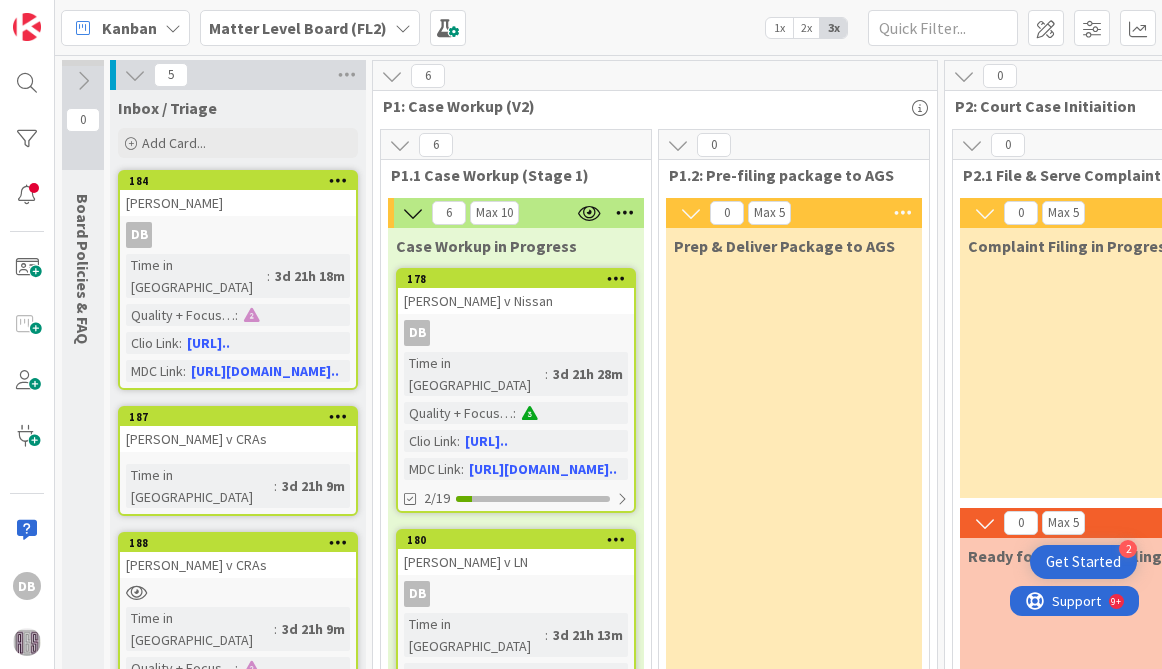 scroll, scrollTop: 36, scrollLeft: 0, axis: vertical 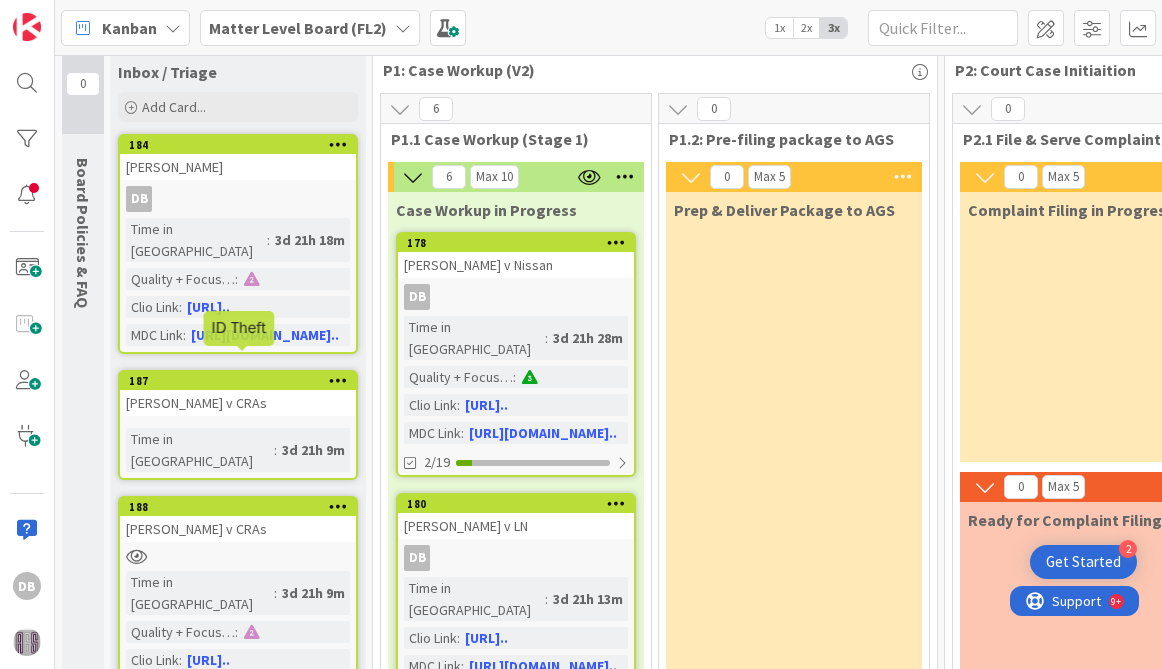 click on "187" at bounding box center (242, 381) 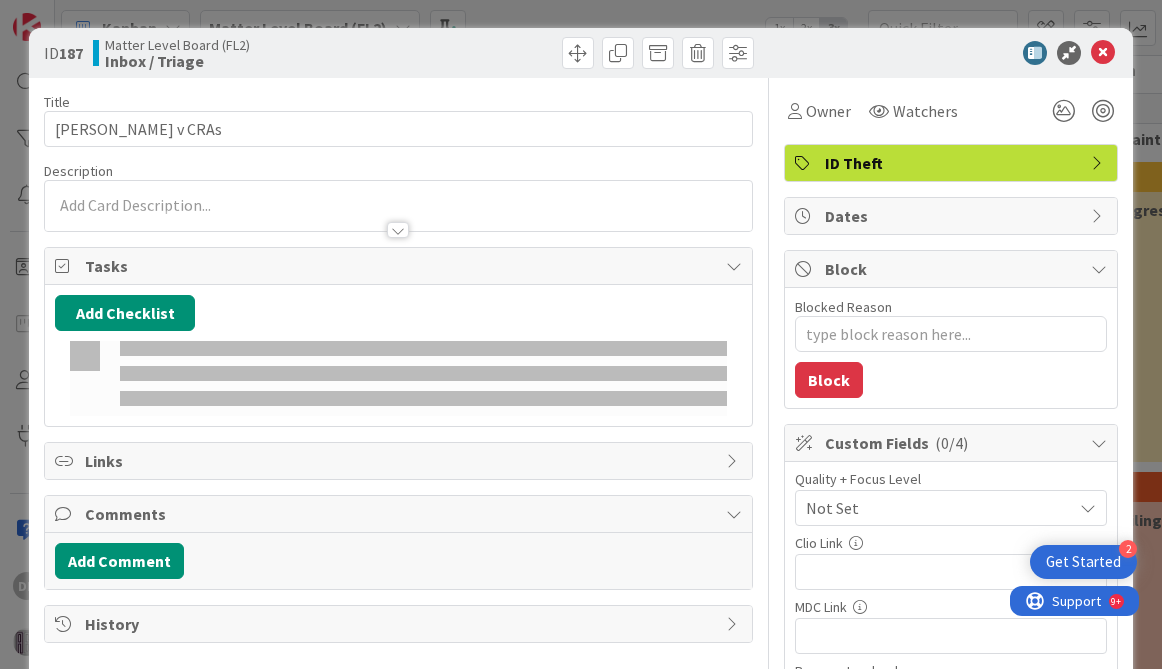 scroll, scrollTop: 0, scrollLeft: 0, axis: both 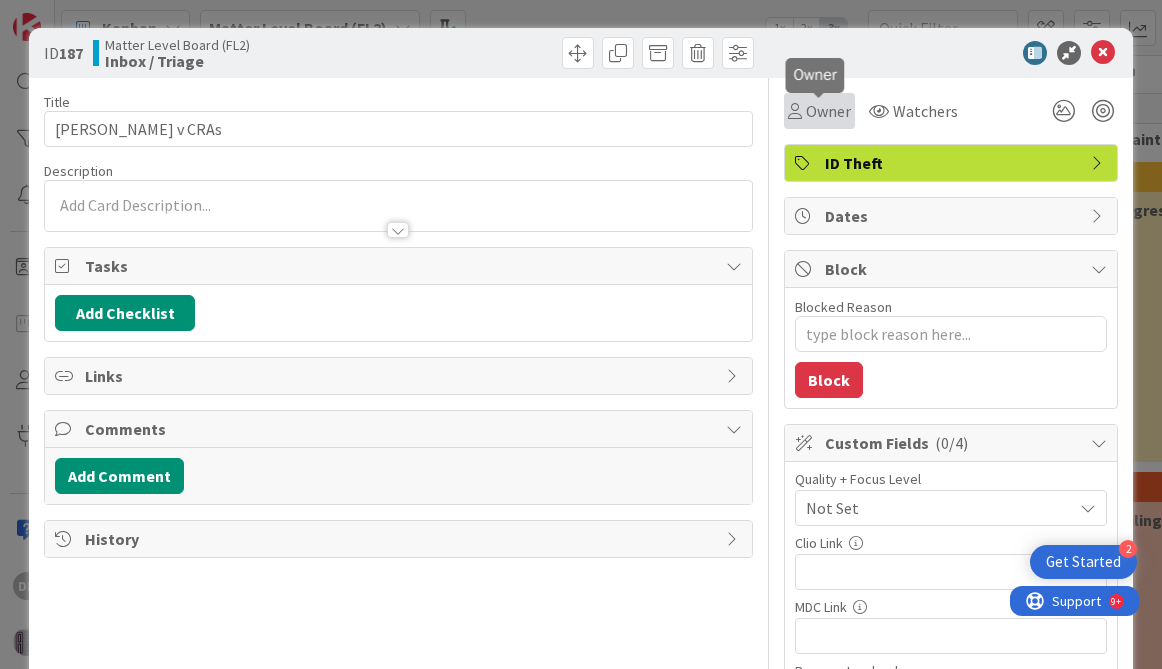 click on "Owner" at bounding box center [828, 111] 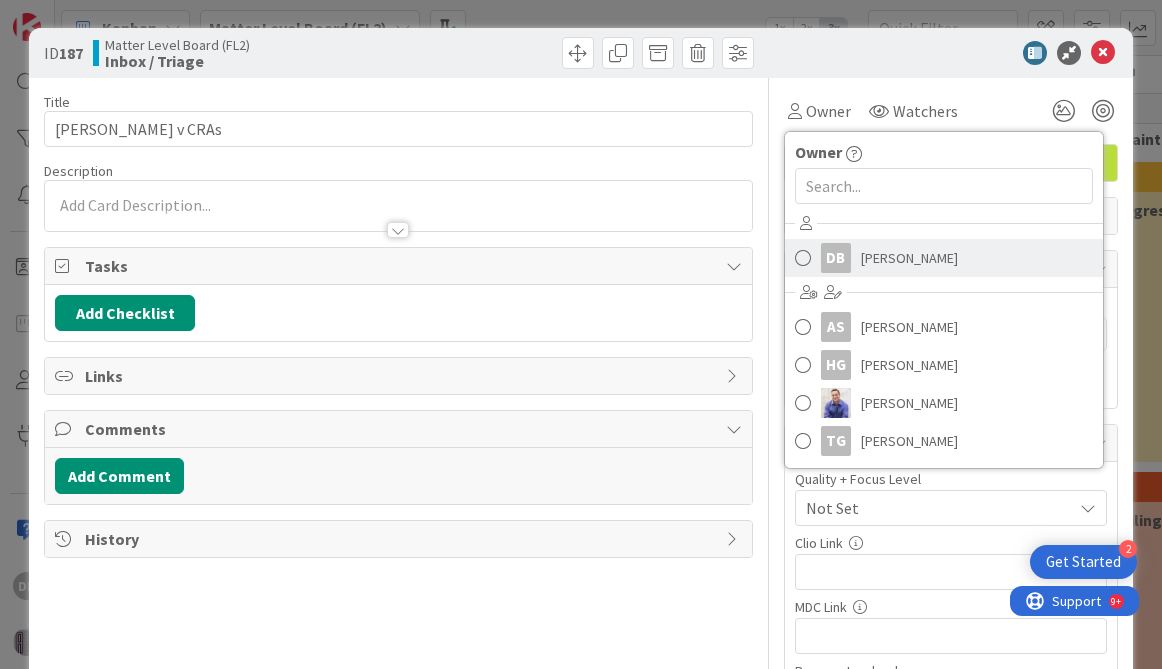 click at bounding box center [803, 258] 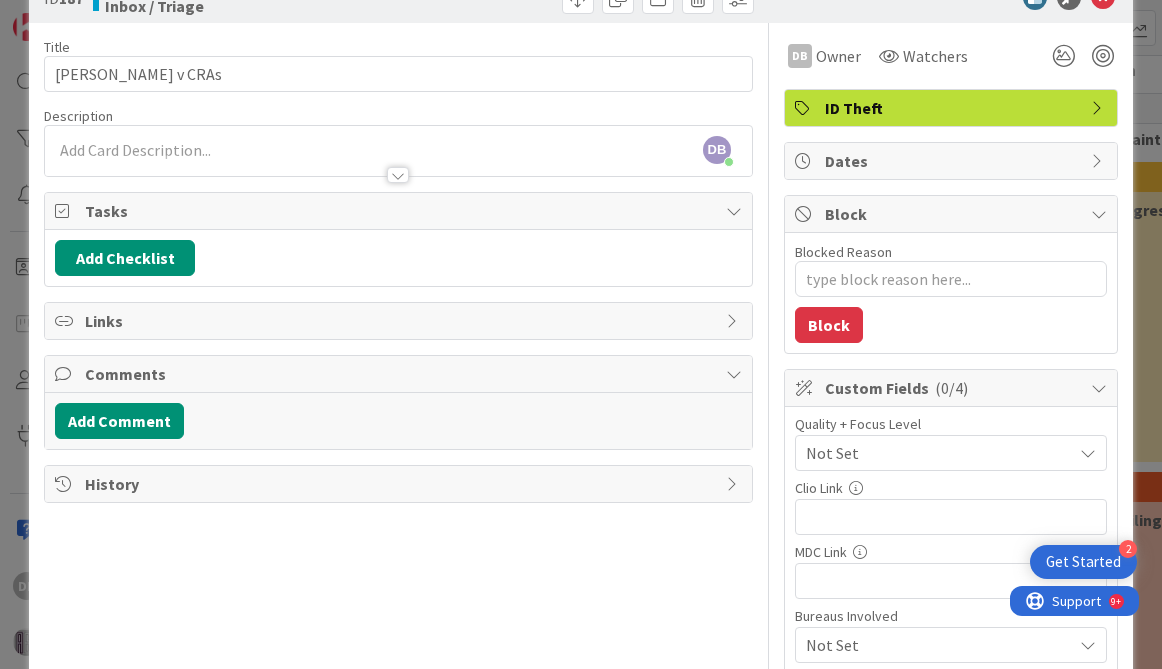 type on "x" 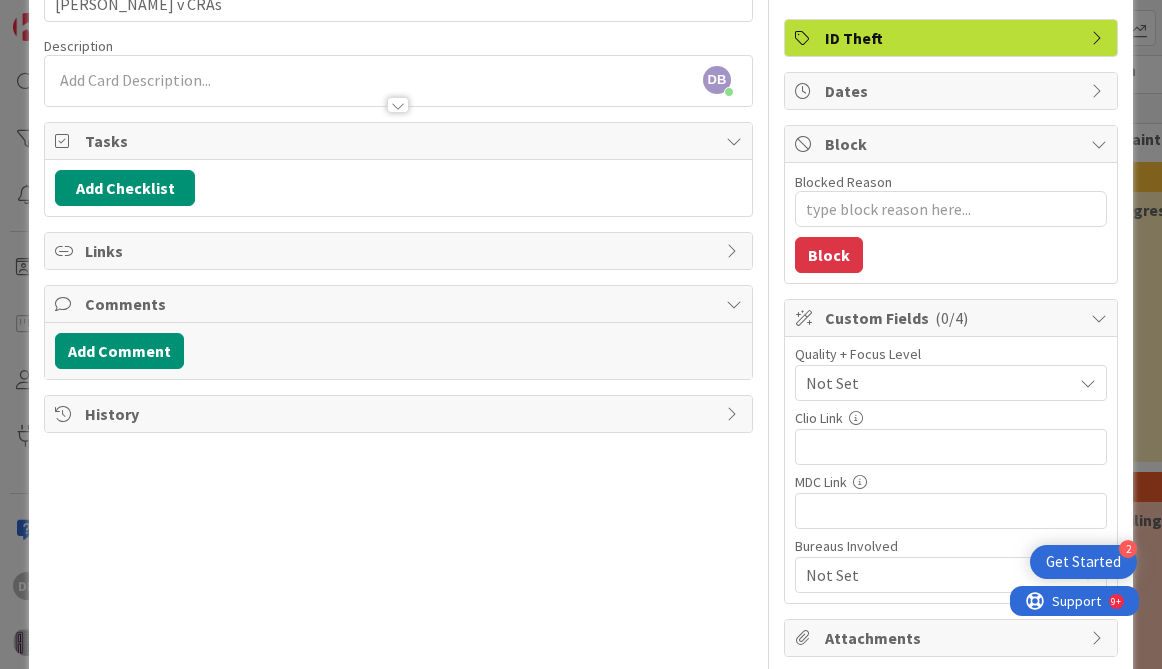 scroll, scrollTop: 127, scrollLeft: 0, axis: vertical 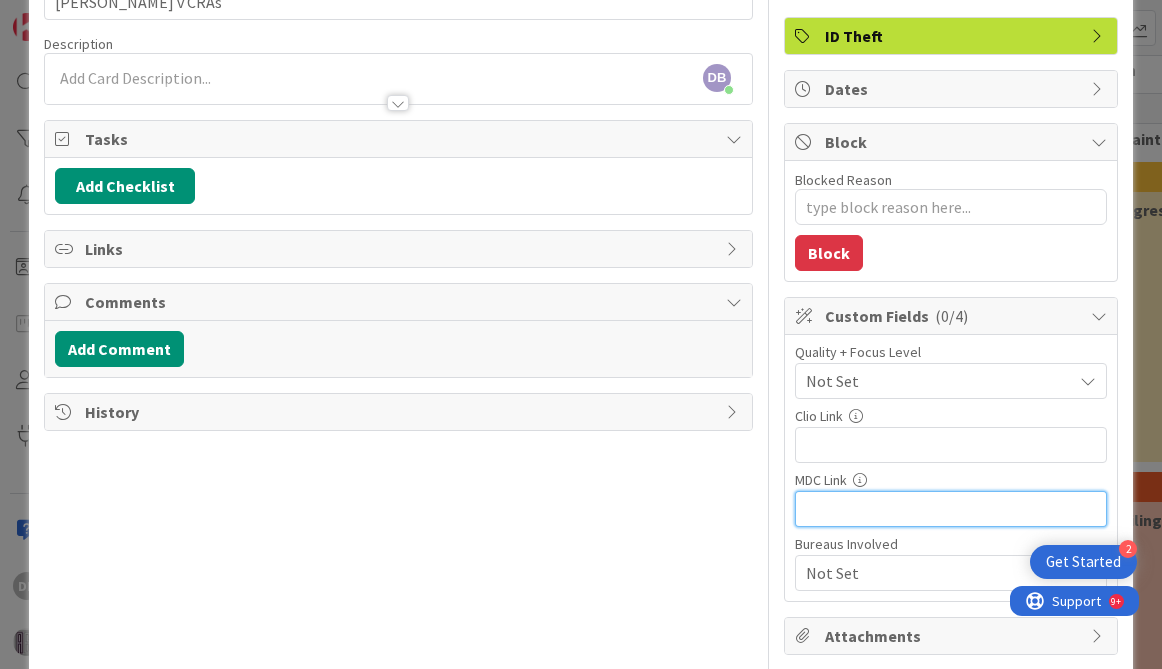 click at bounding box center (951, 509) 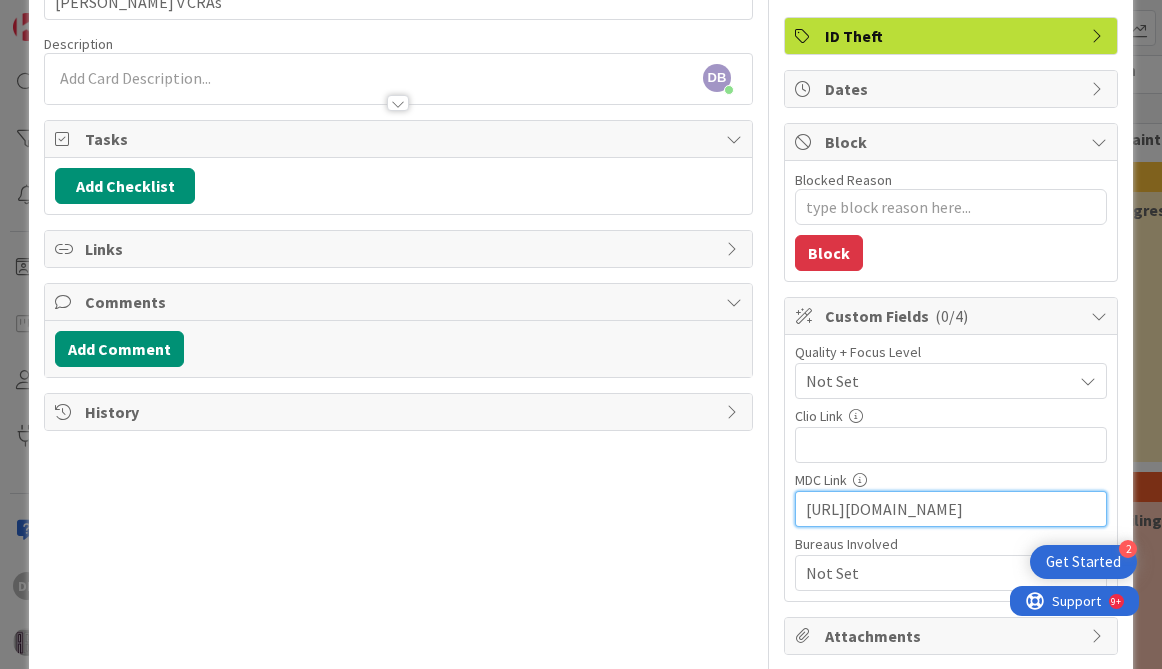 scroll, scrollTop: 0, scrollLeft: 506, axis: horizontal 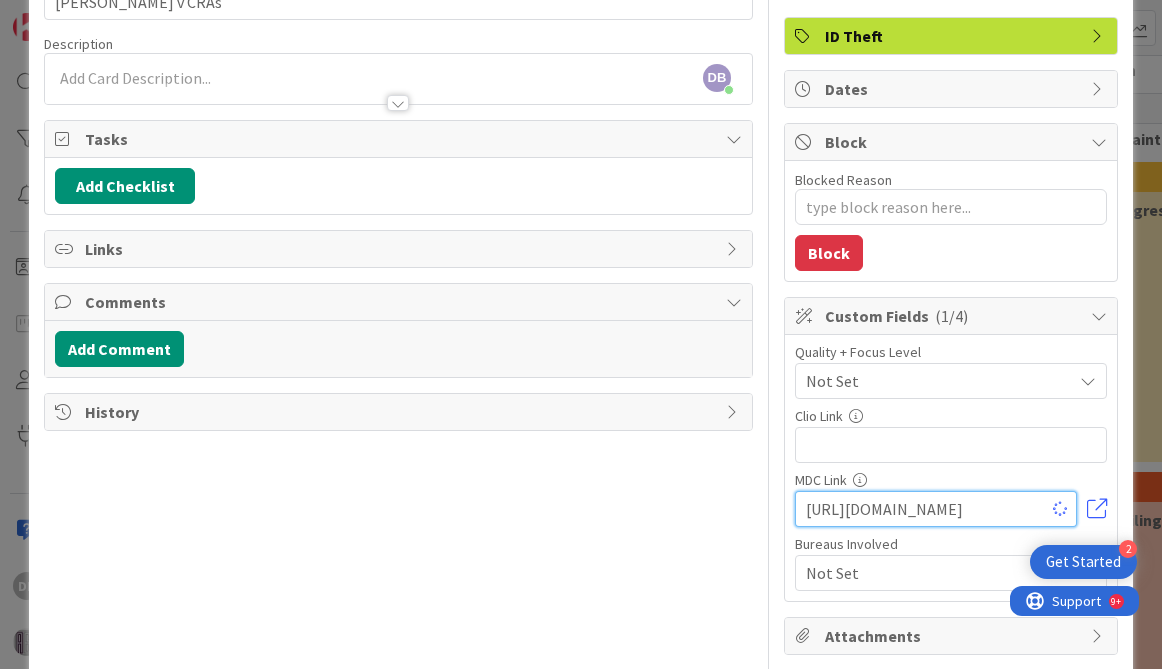 type on "[URL][DOMAIN_NAME]" 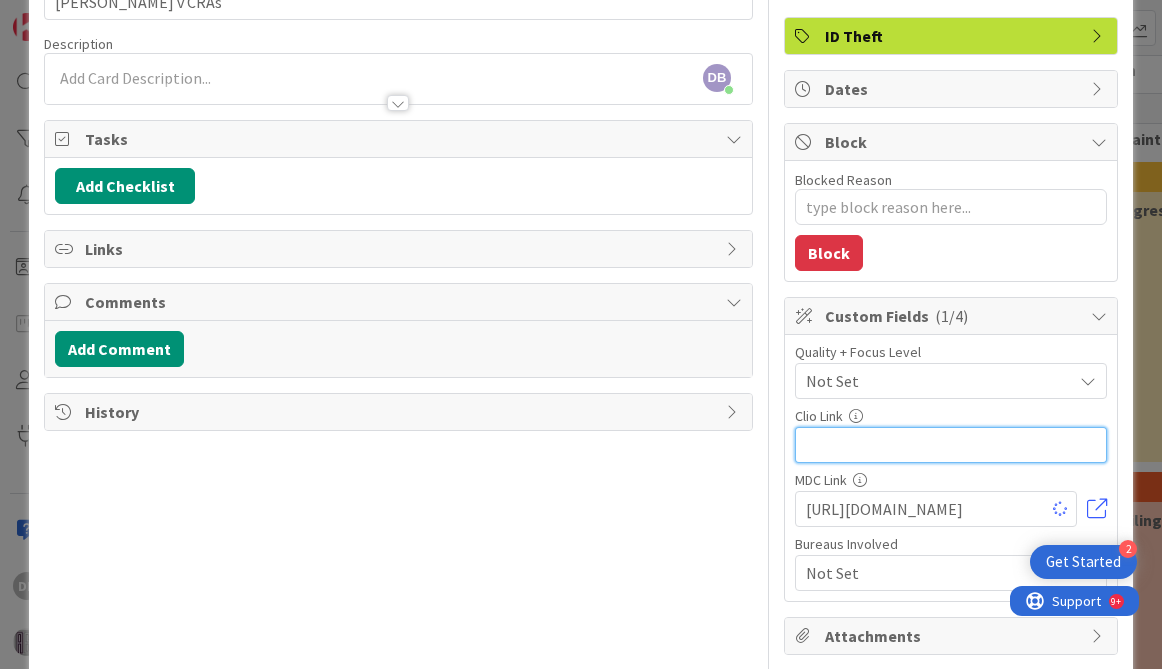 click at bounding box center [951, 445] 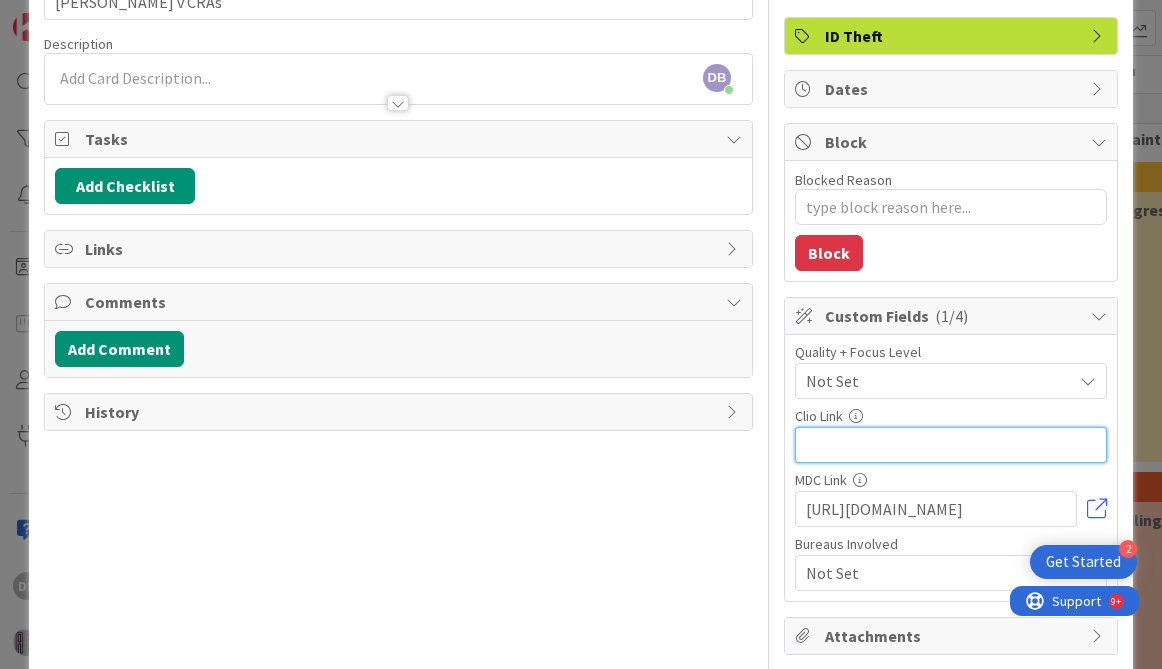 paste on "[URL][DOMAIN_NAME]" 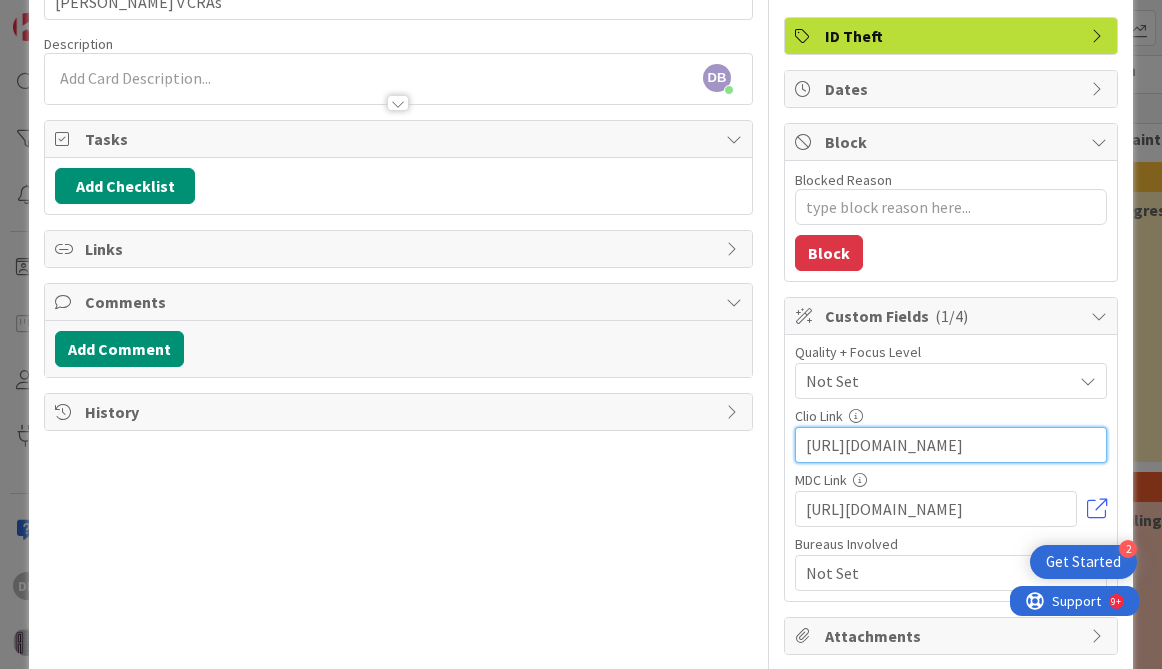 scroll, scrollTop: 0, scrollLeft: 23, axis: horizontal 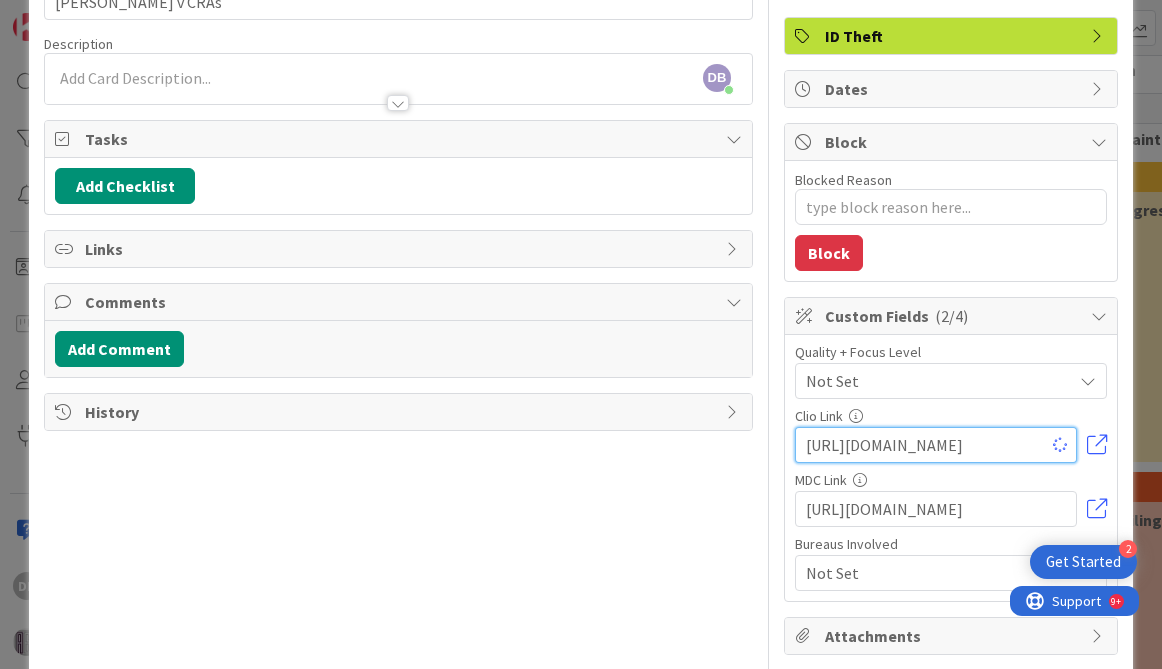 type on "x" 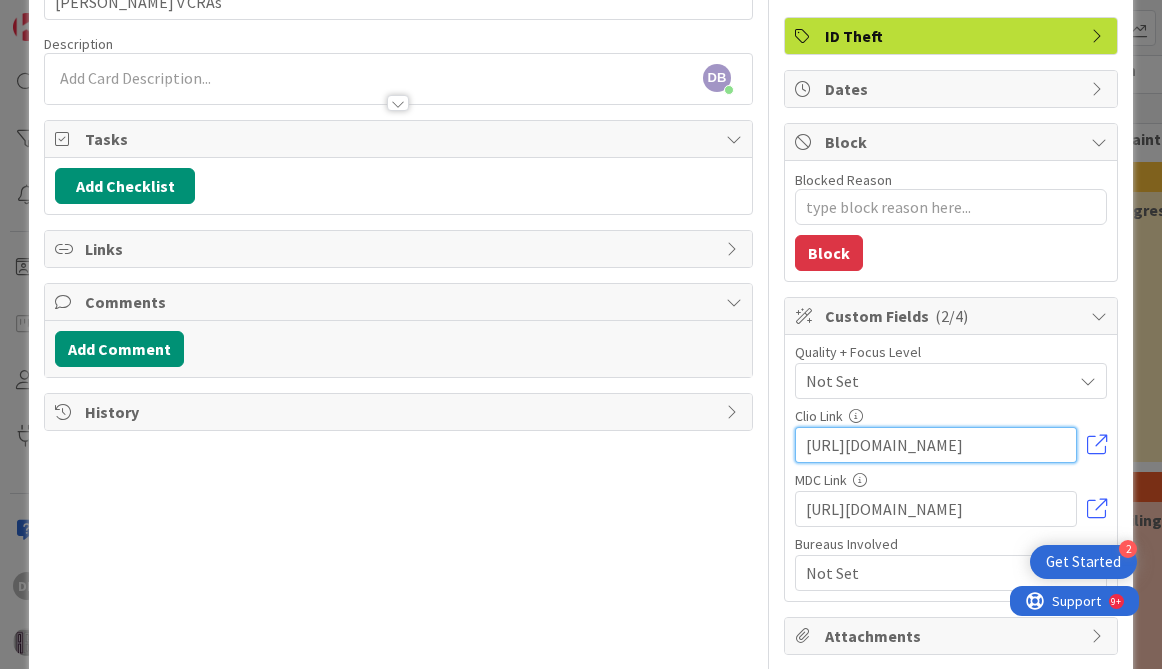 type on "[URL][DOMAIN_NAME]" 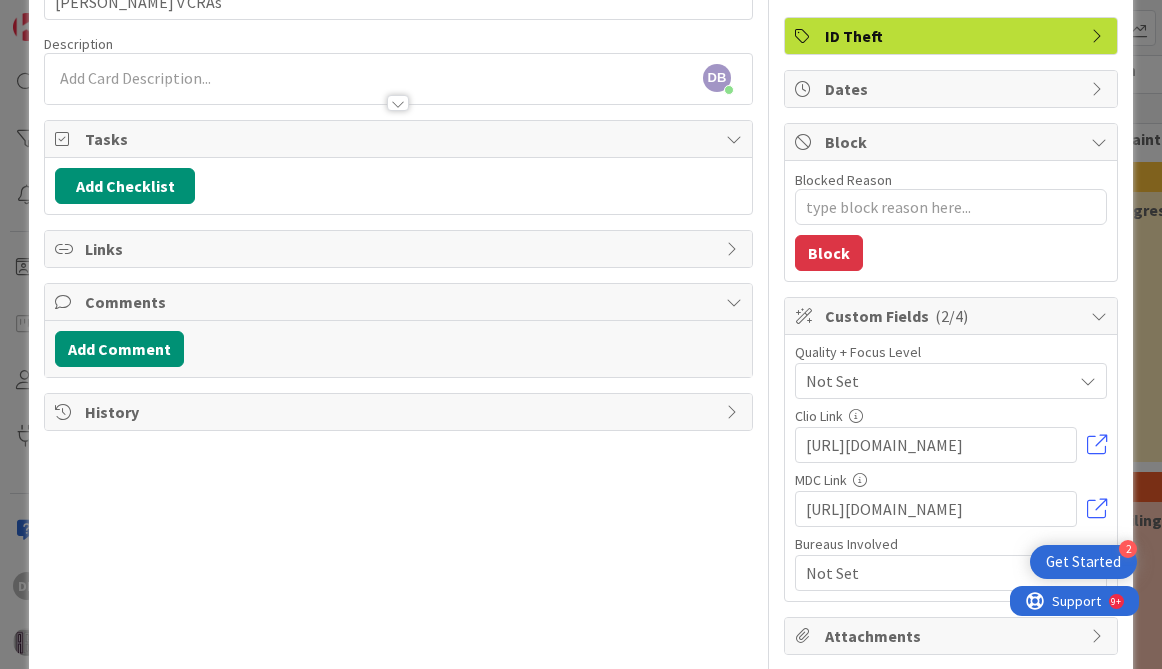 scroll, scrollTop: 0, scrollLeft: 0, axis: both 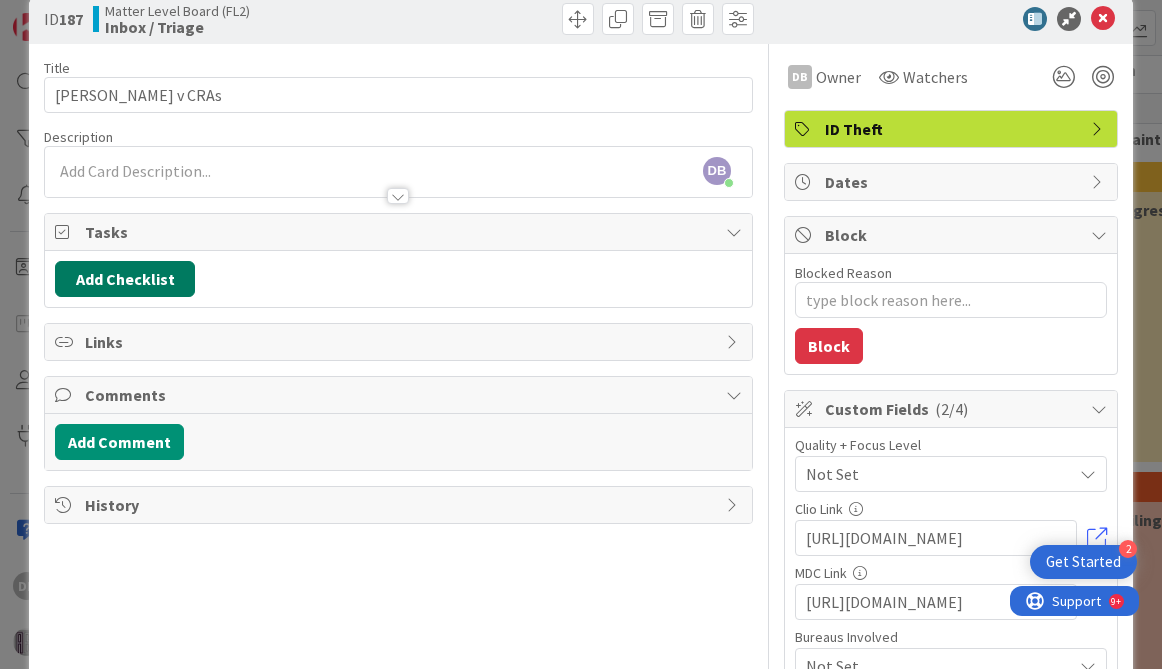 click on "Add Checklist" at bounding box center (125, 279) 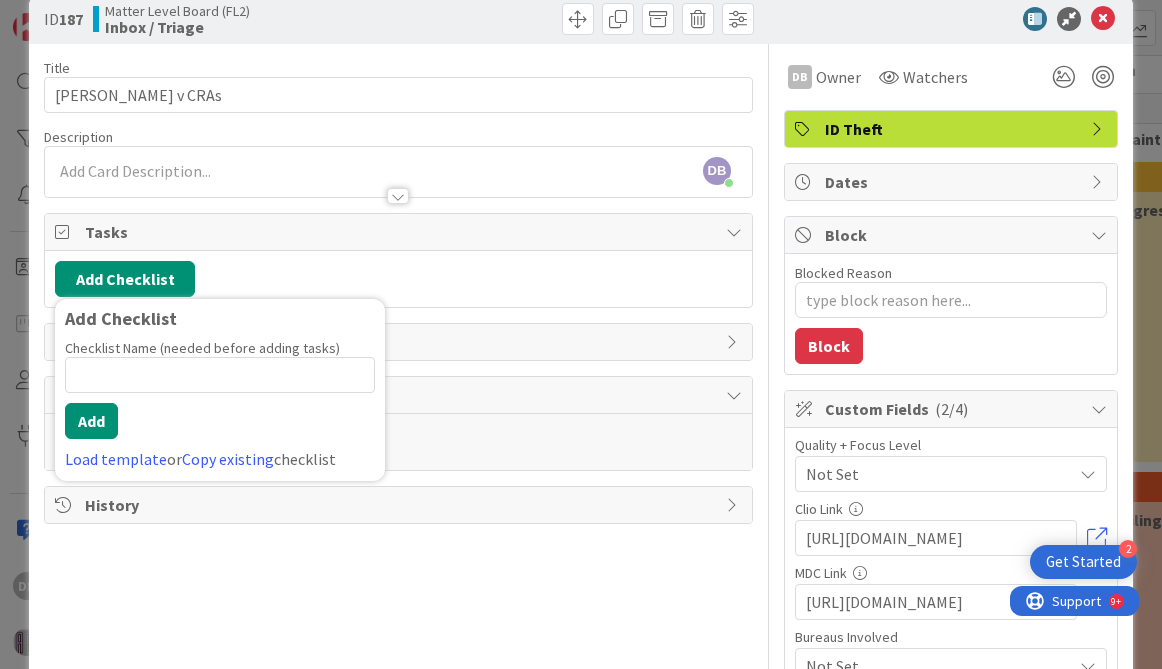 click at bounding box center (220, 375) 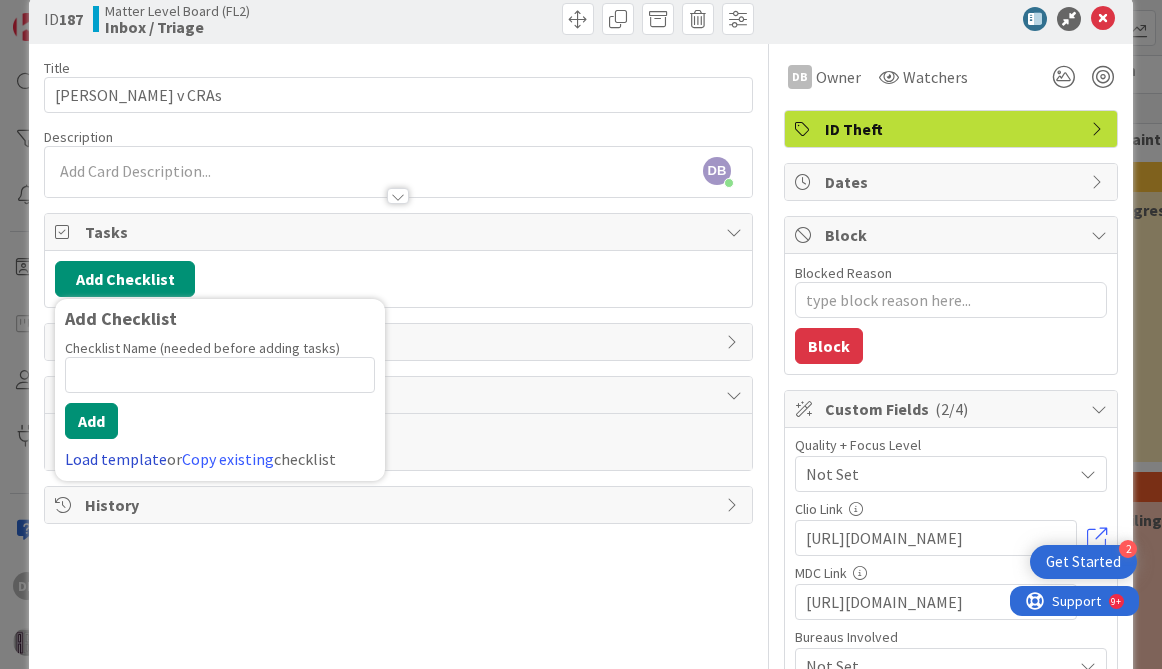 click on "Load template" at bounding box center (116, 459) 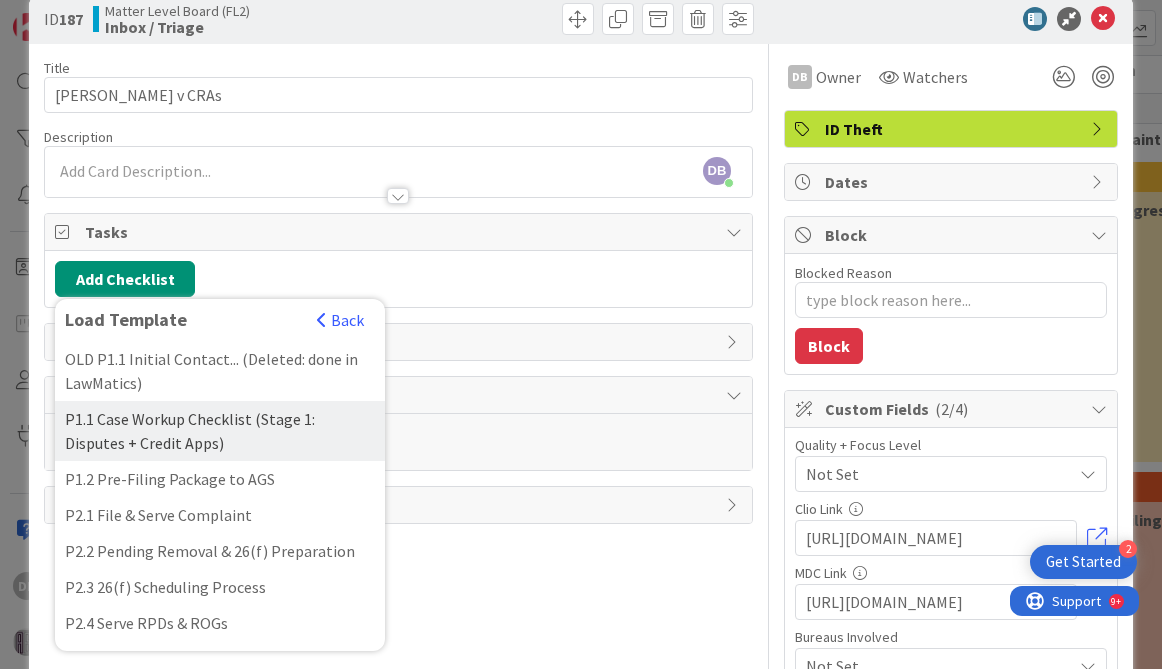 click on "P1.1 Case Workup Checklist (Stage 1: Disputes + Credit Apps)" at bounding box center [220, 431] 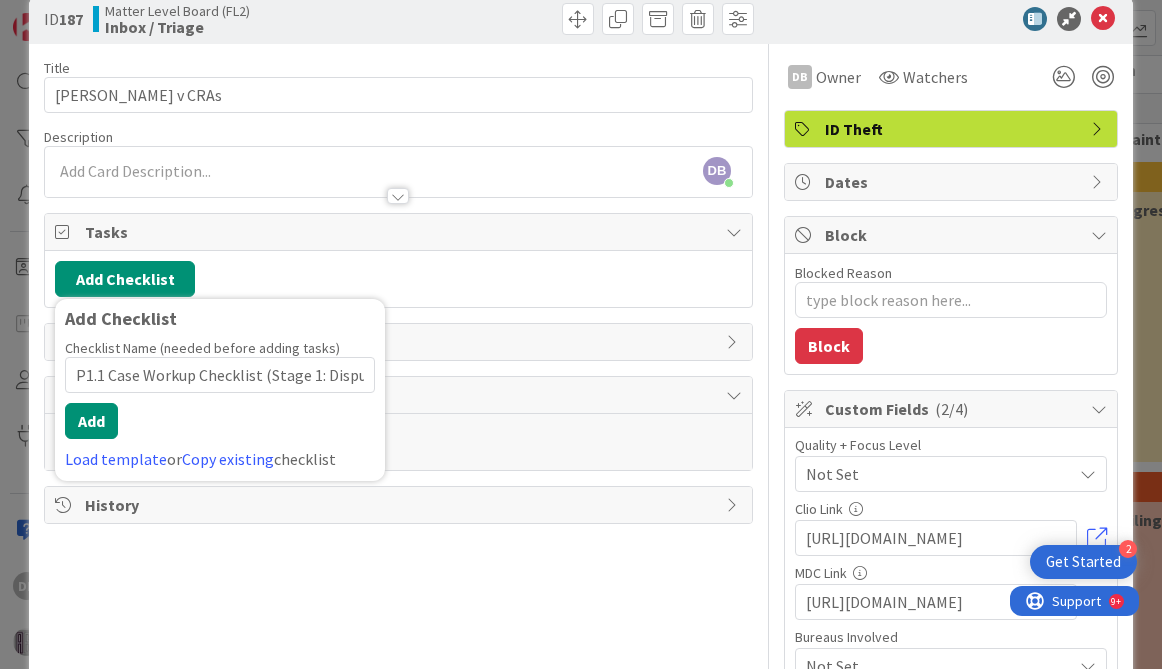 scroll, scrollTop: 0, scrollLeft: 113, axis: horizontal 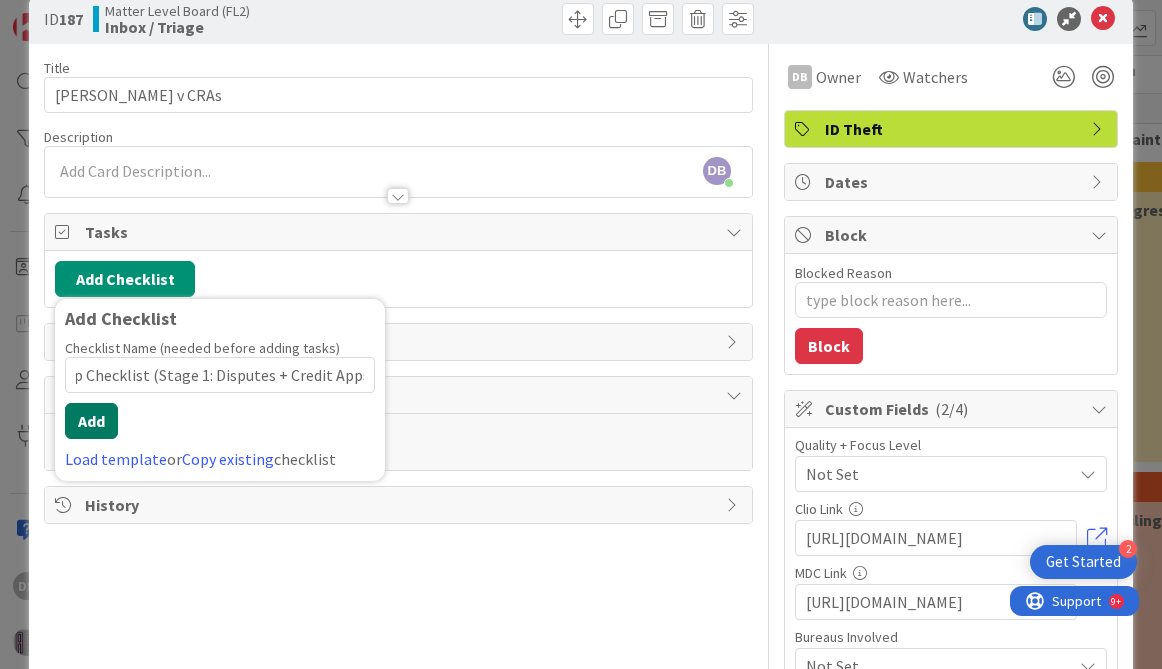 click on "Add" at bounding box center [91, 421] 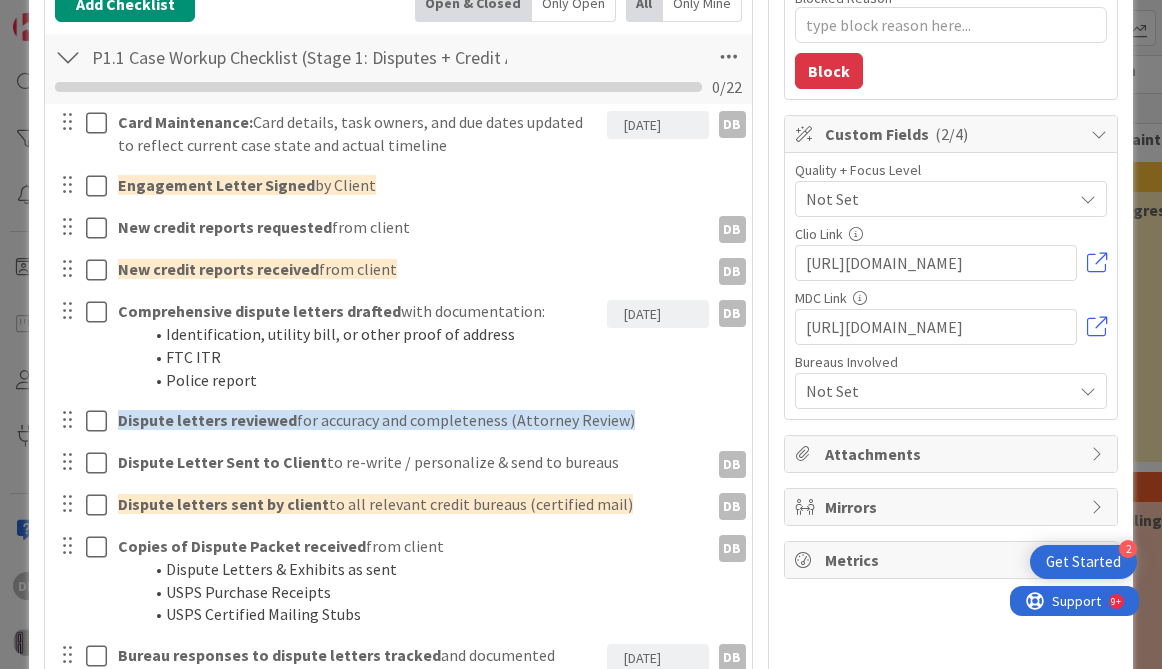 scroll, scrollTop: 296, scrollLeft: 0, axis: vertical 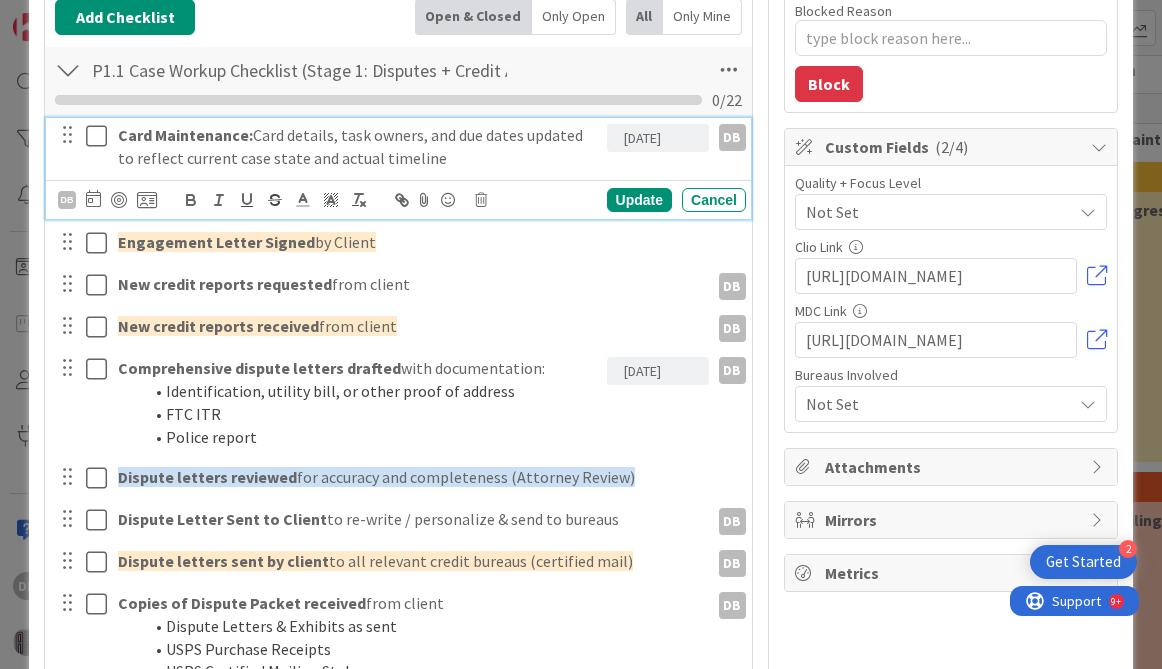 click at bounding box center (101, 136) 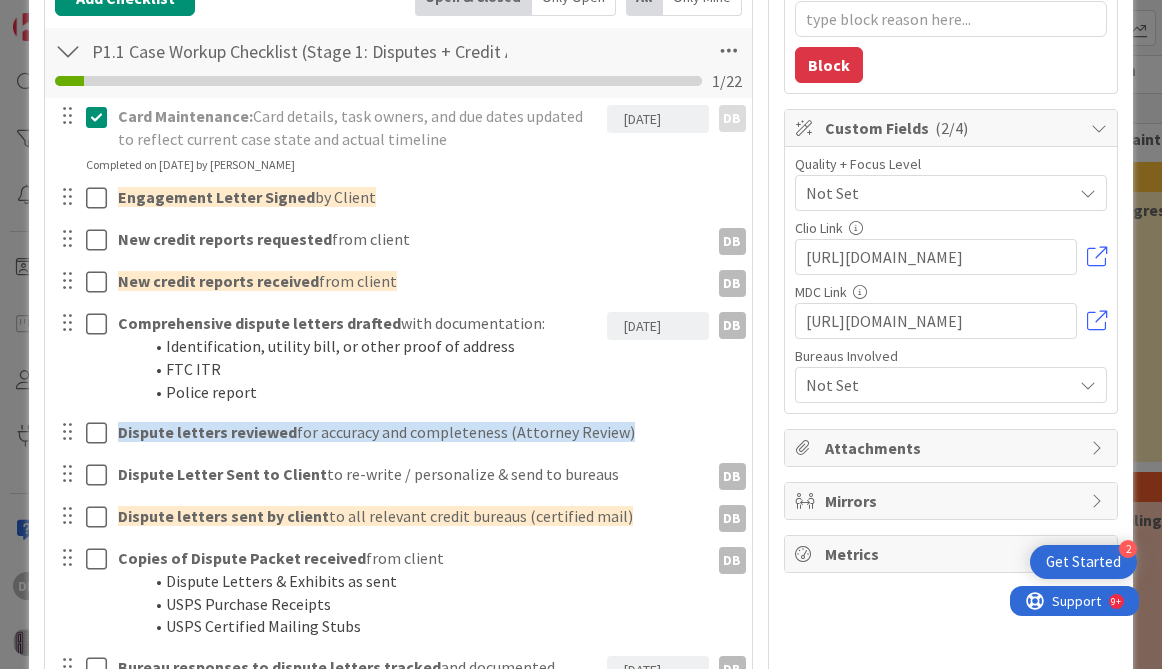 scroll, scrollTop: 314, scrollLeft: 0, axis: vertical 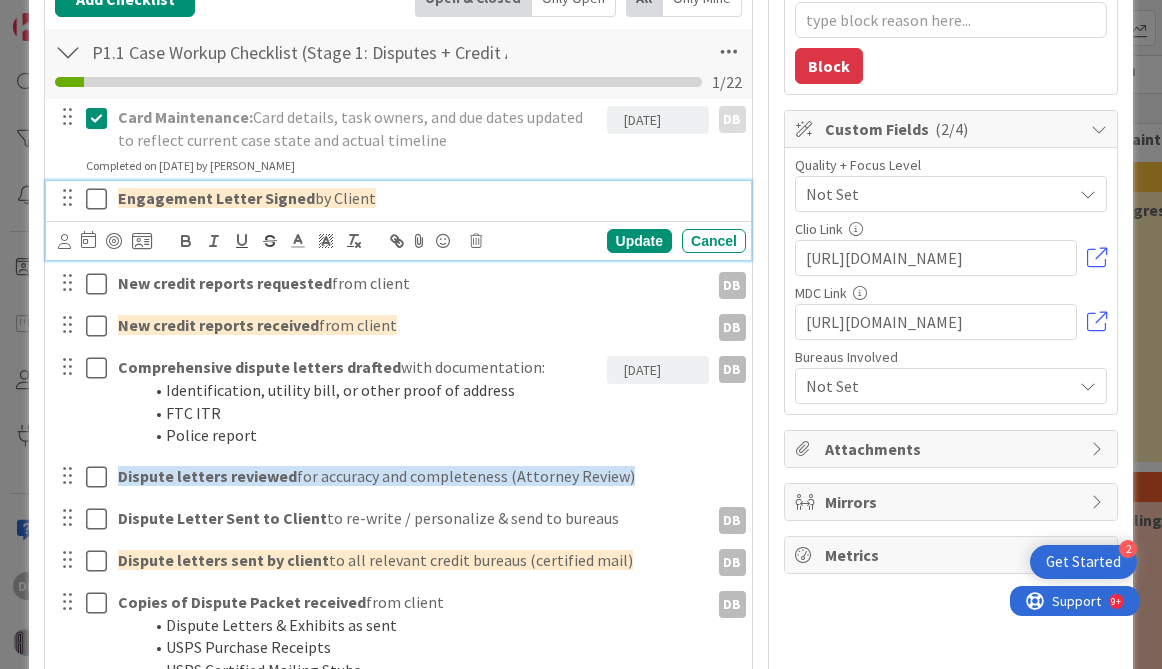 click at bounding box center (101, 199) 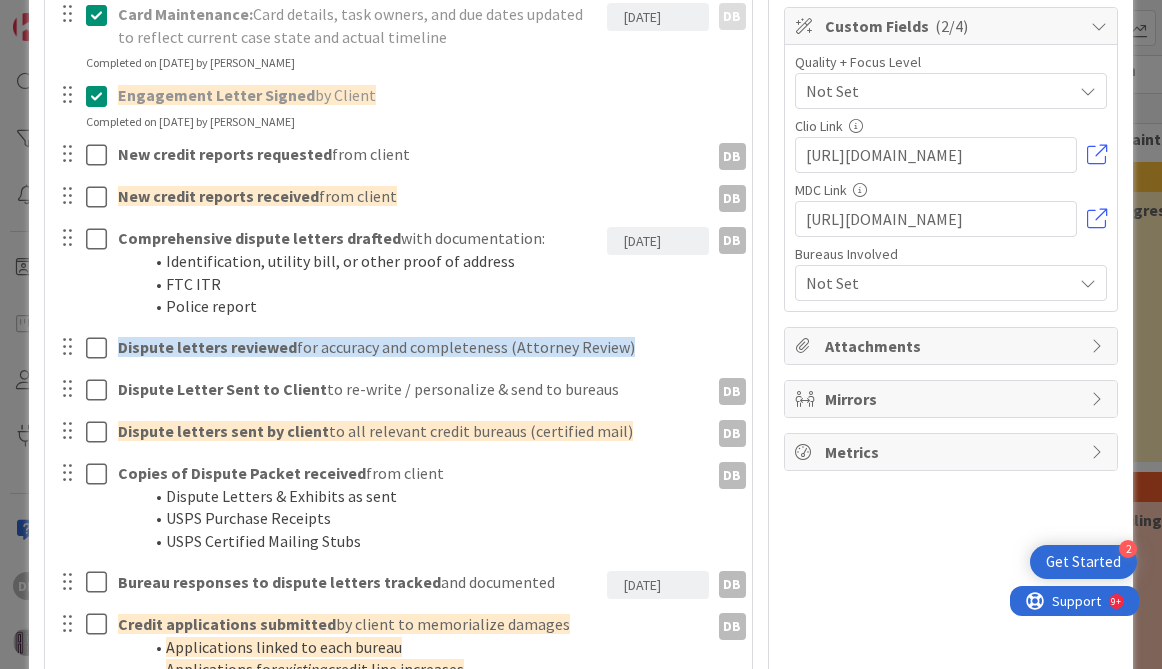 scroll, scrollTop: 414, scrollLeft: 0, axis: vertical 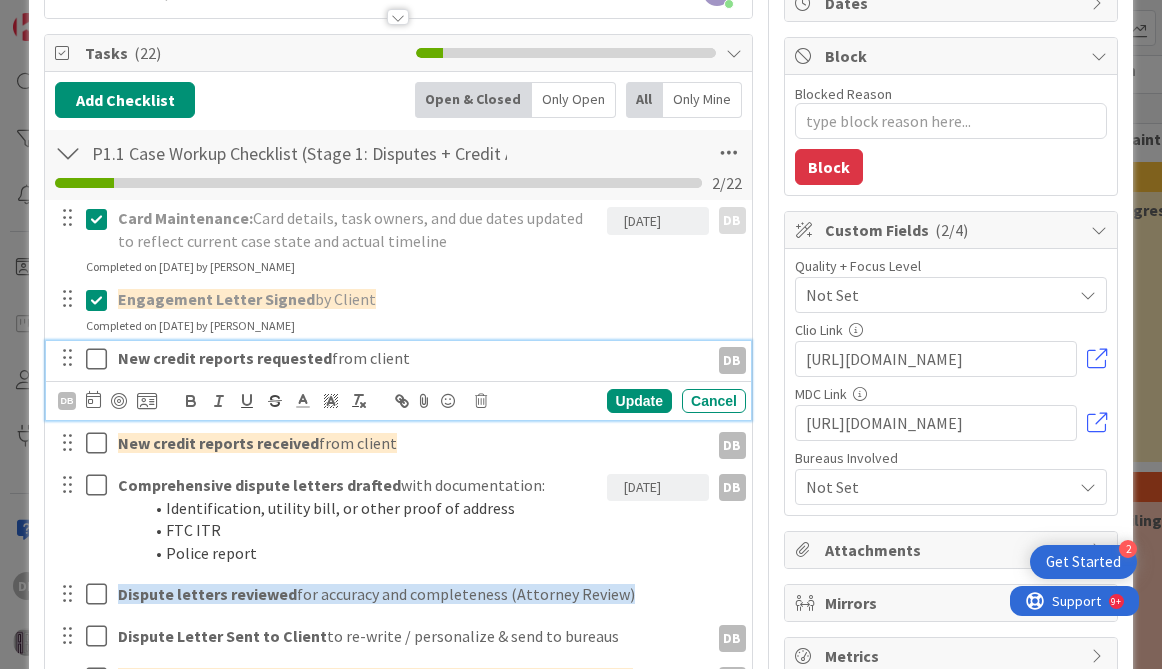 click at bounding box center (101, 359) 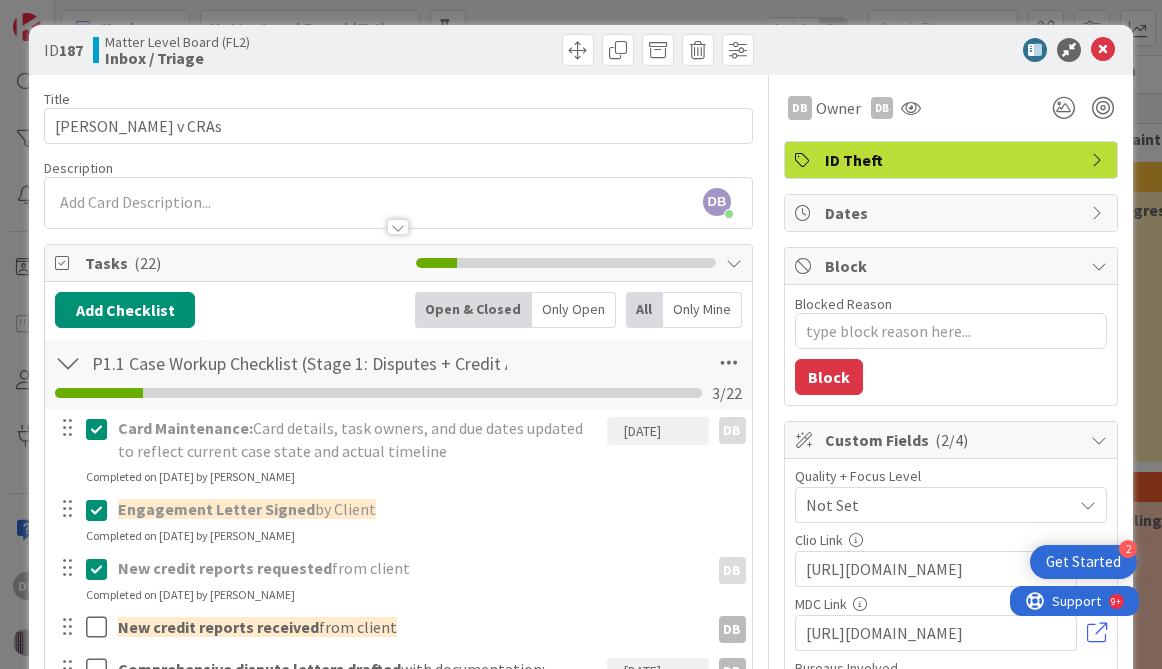 scroll, scrollTop: 0, scrollLeft: 0, axis: both 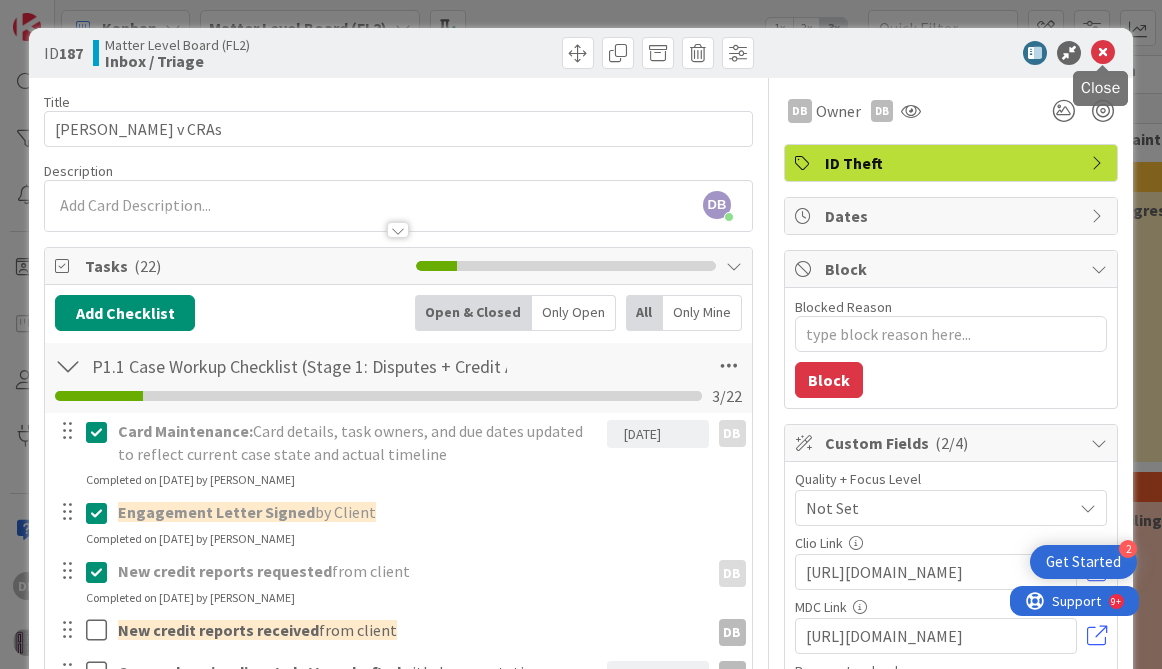 click at bounding box center [1103, 53] 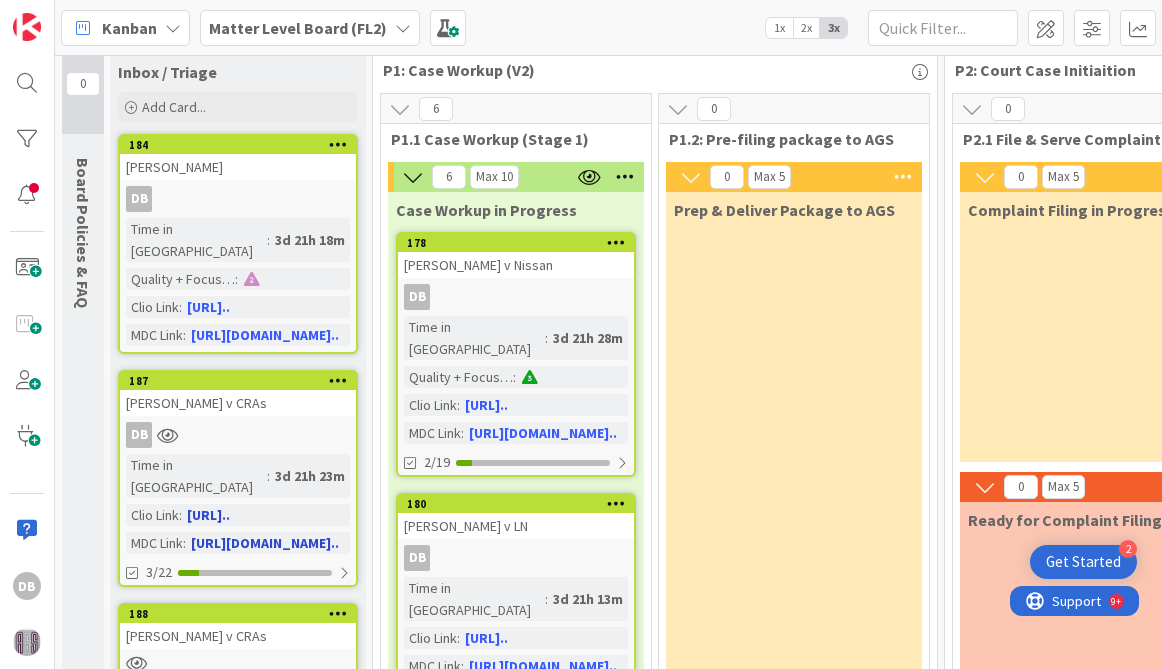 scroll, scrollTop: 131, scrollLeft: 0, axis: vertical 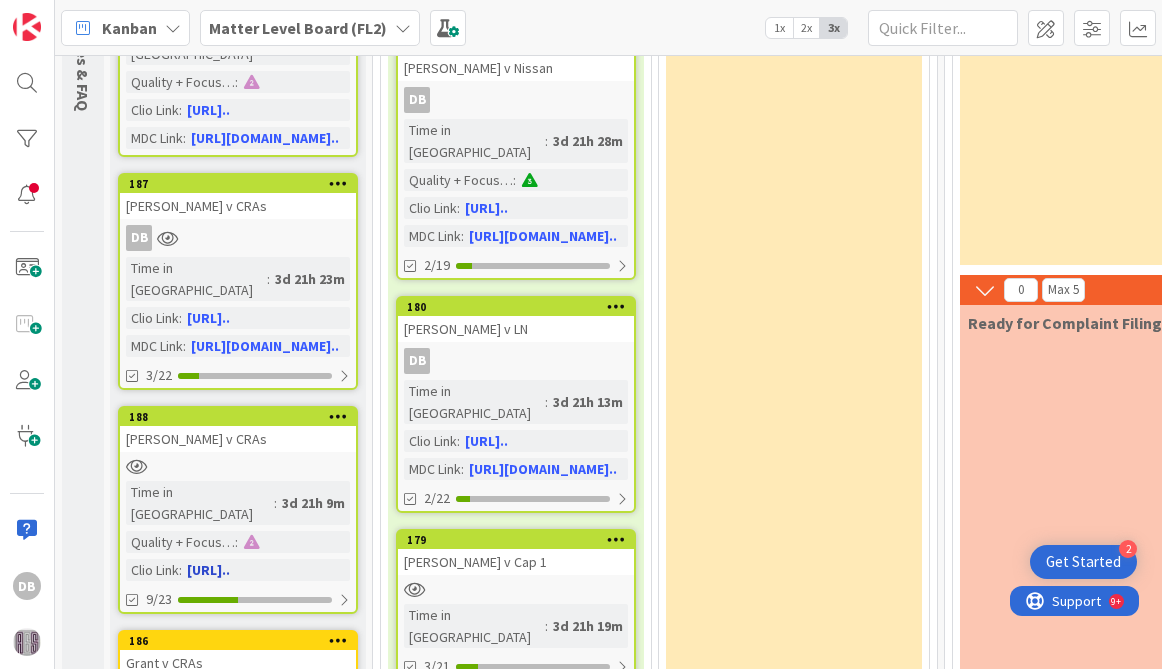 click on "[PERSON_NAME] v CRAs" at bounding box center (238, 439) 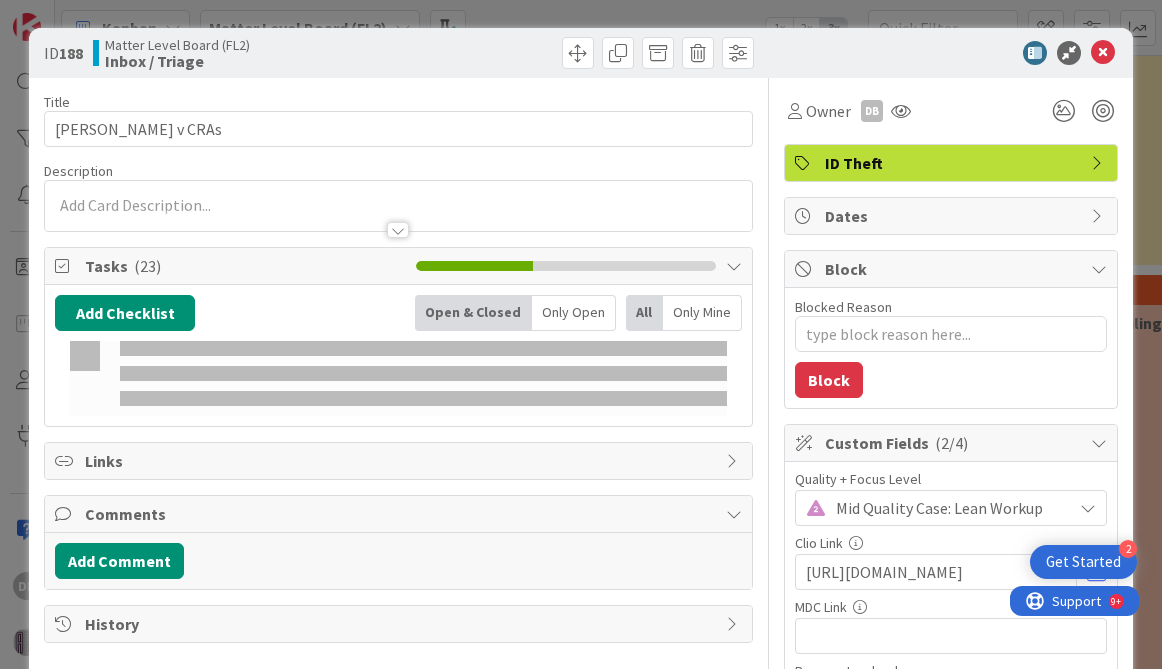 scroll, scrollTop: 0, scrollLeft: 0, axis: both 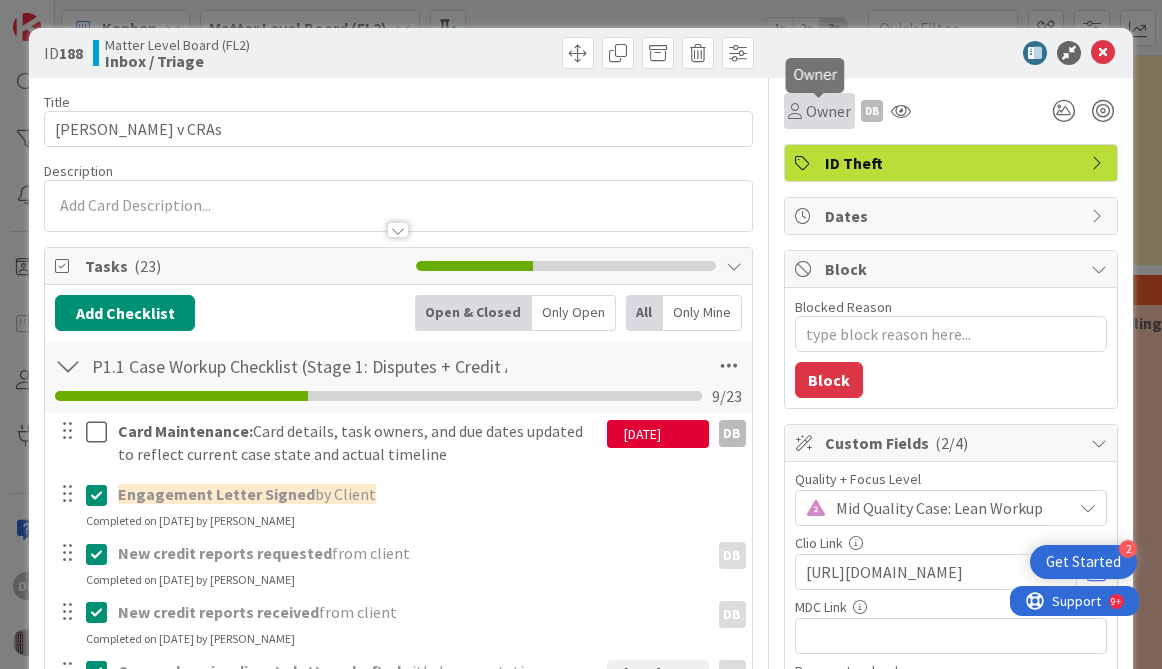 click on "Owner" at bounding box center (828, 111) 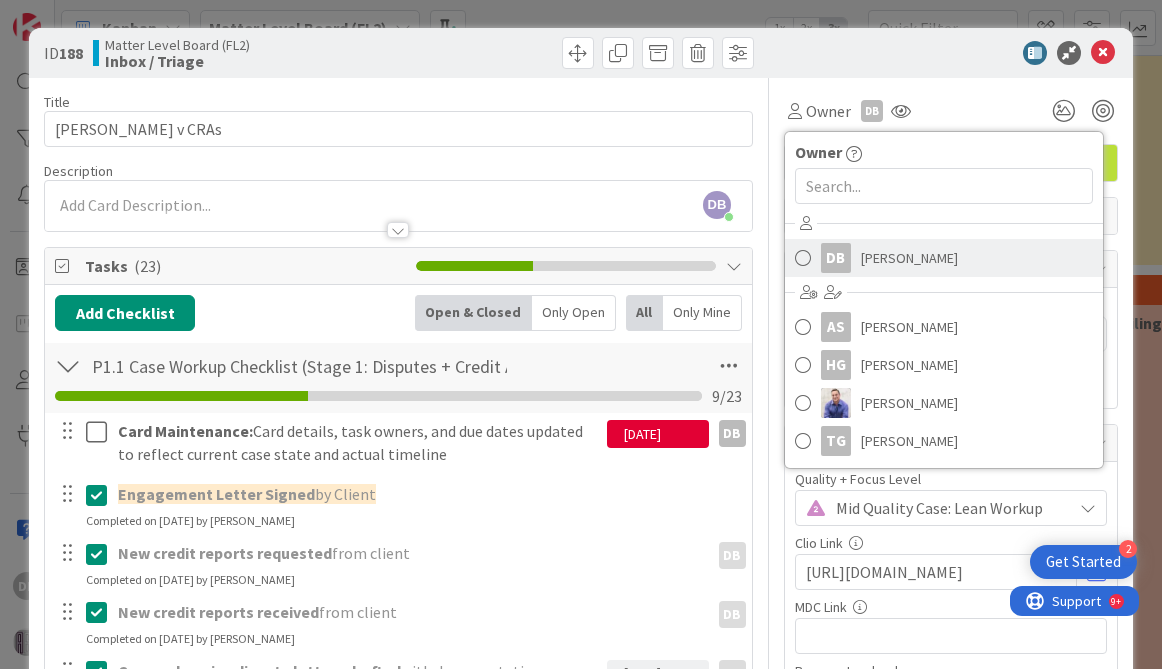 click on "DB [PERSON_NAME]" at bounding box center (944, 258) 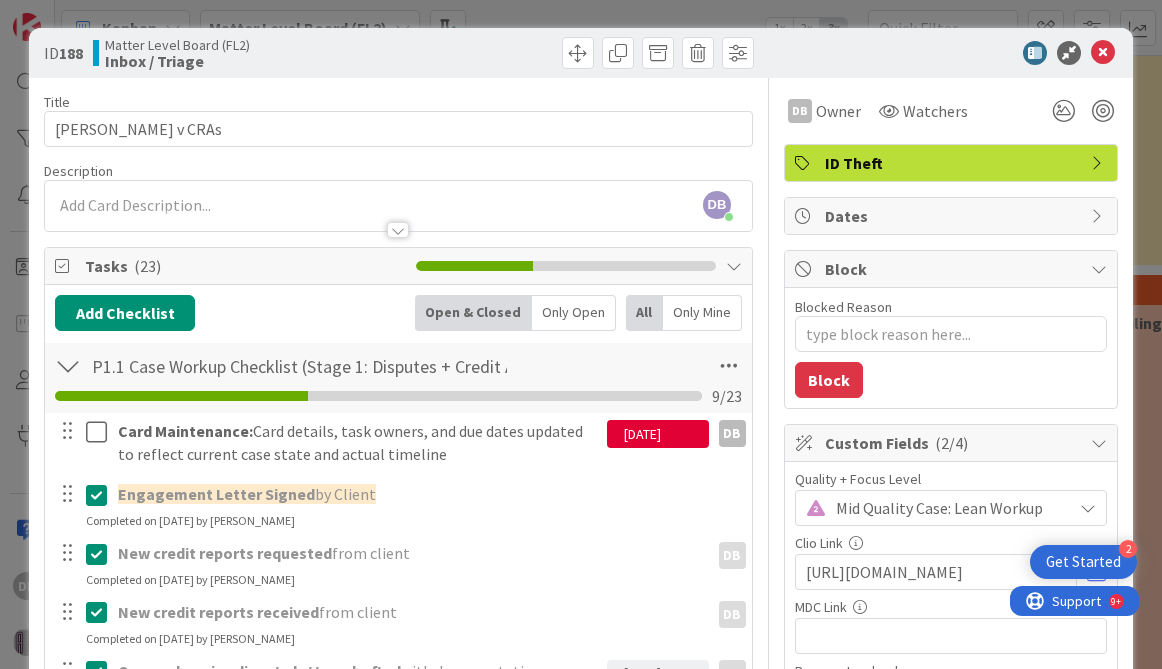 type on "x" 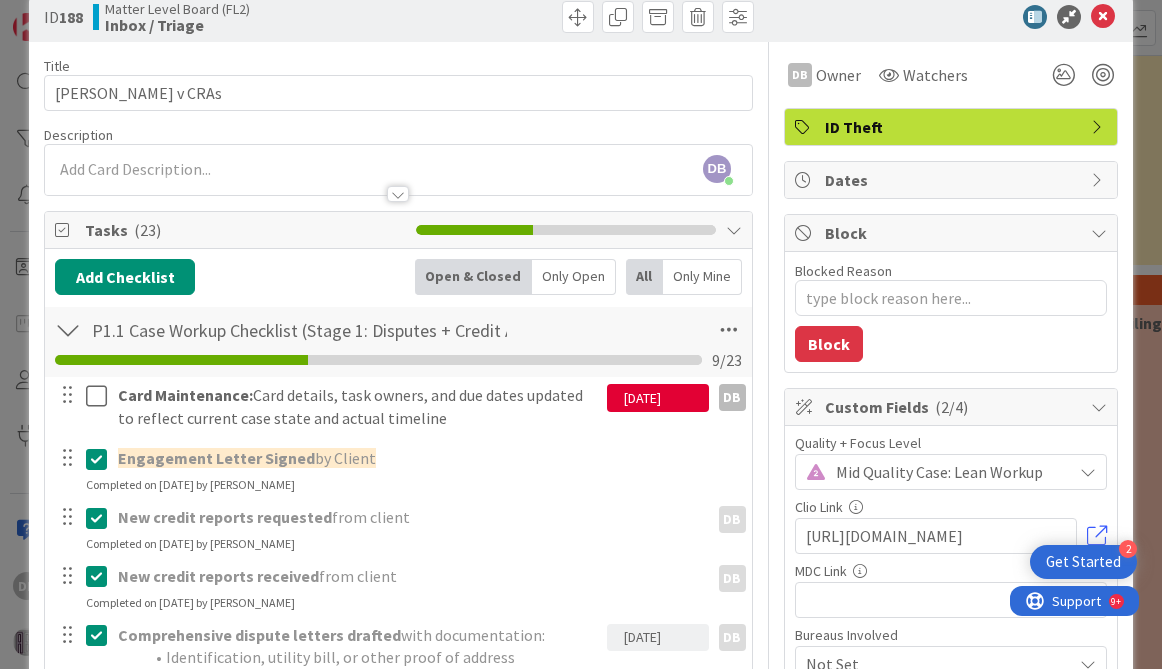 scroll, scrollTop: 85, scrollLeft: 0, axis: vertical 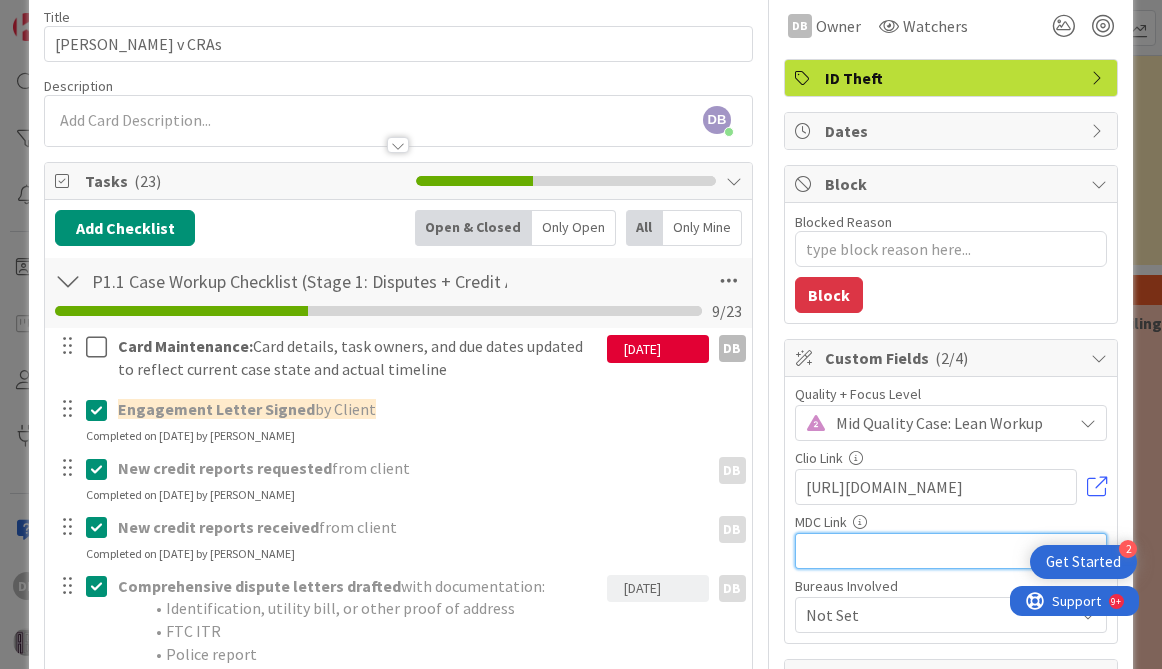 click at bounding box center (951, 551) 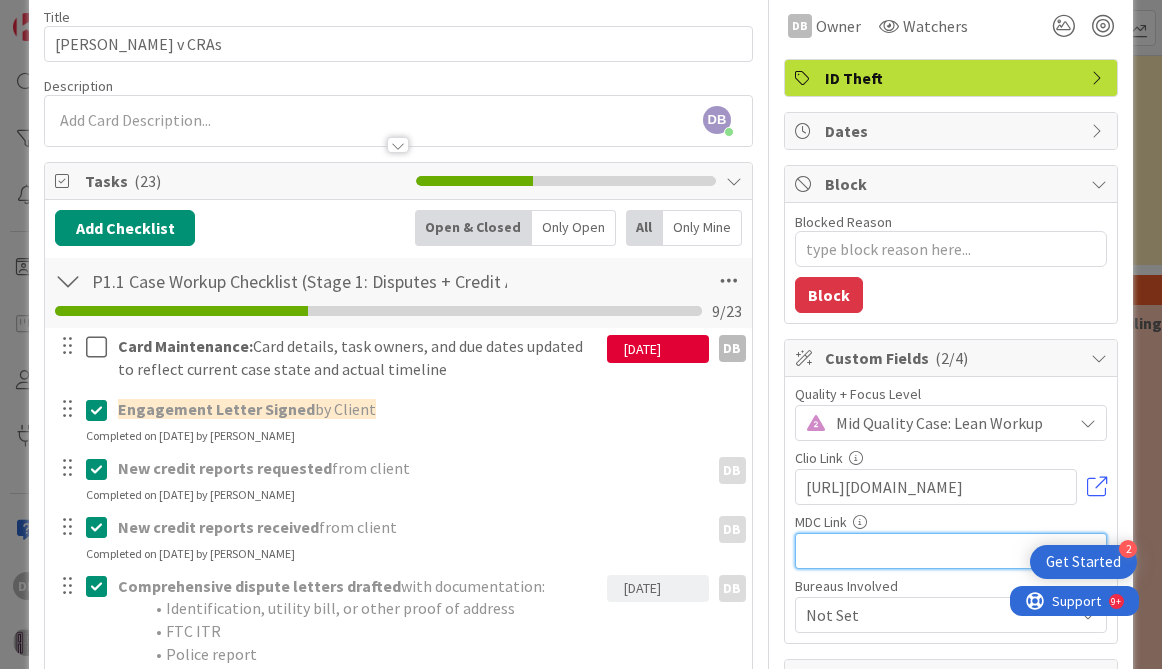 paste on "[URL][DOMAIN_NAME]" 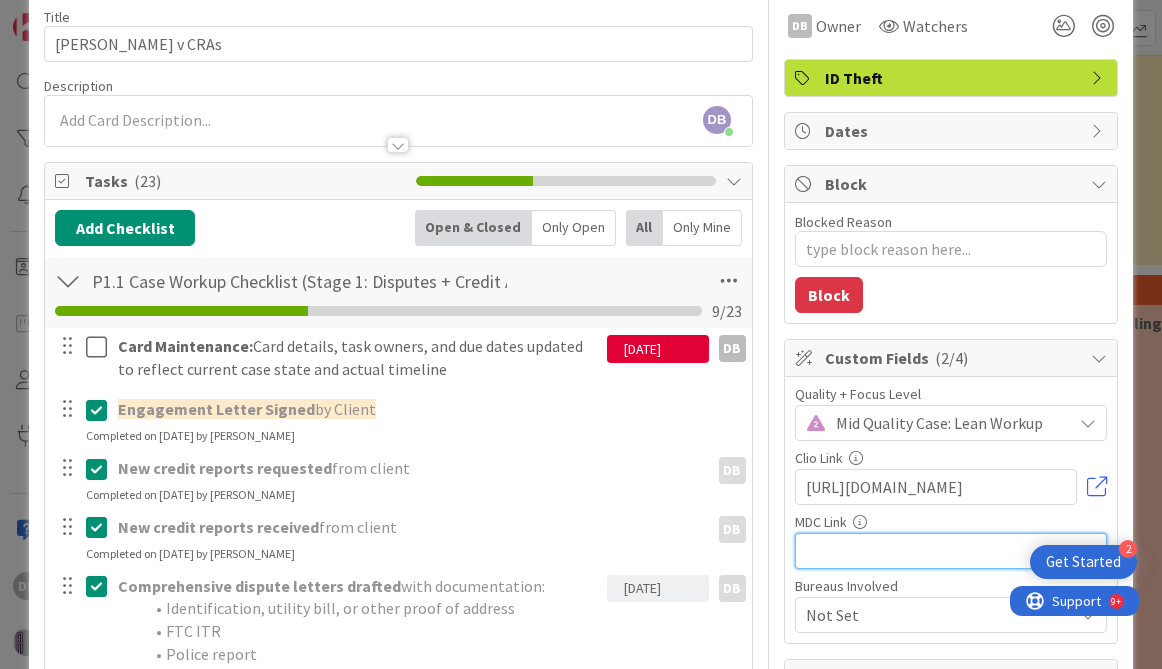 type on "[URL][DOMAIN_NAME]" 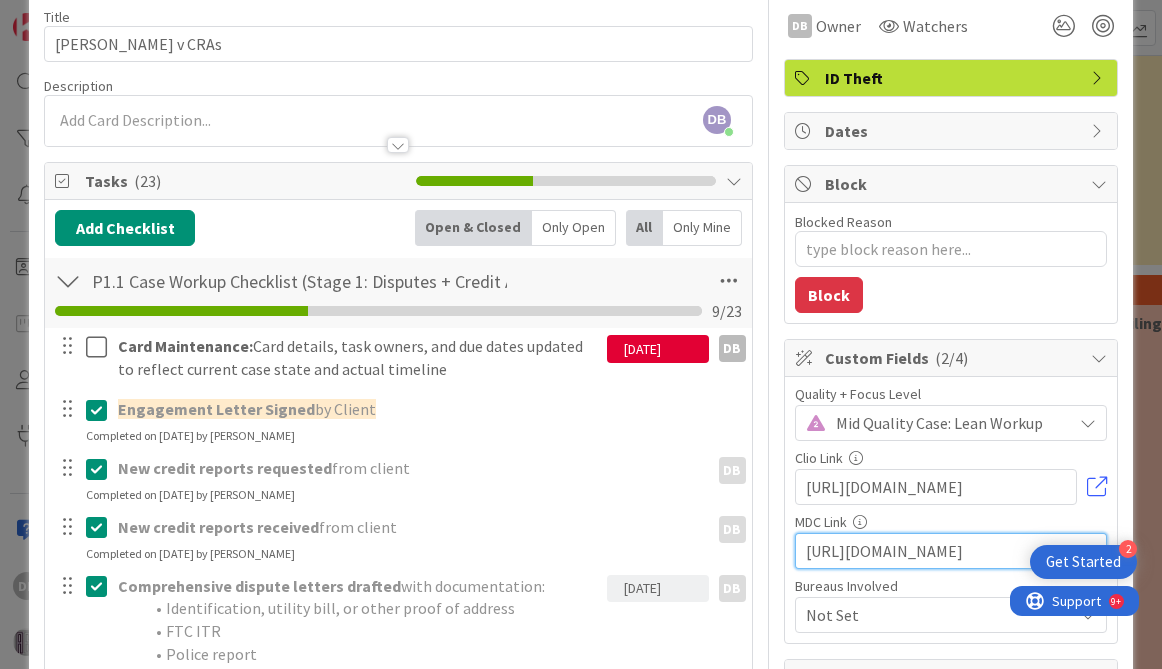 scroll, scrollTop: 0, scrollLeft: 474, axis: horizontal 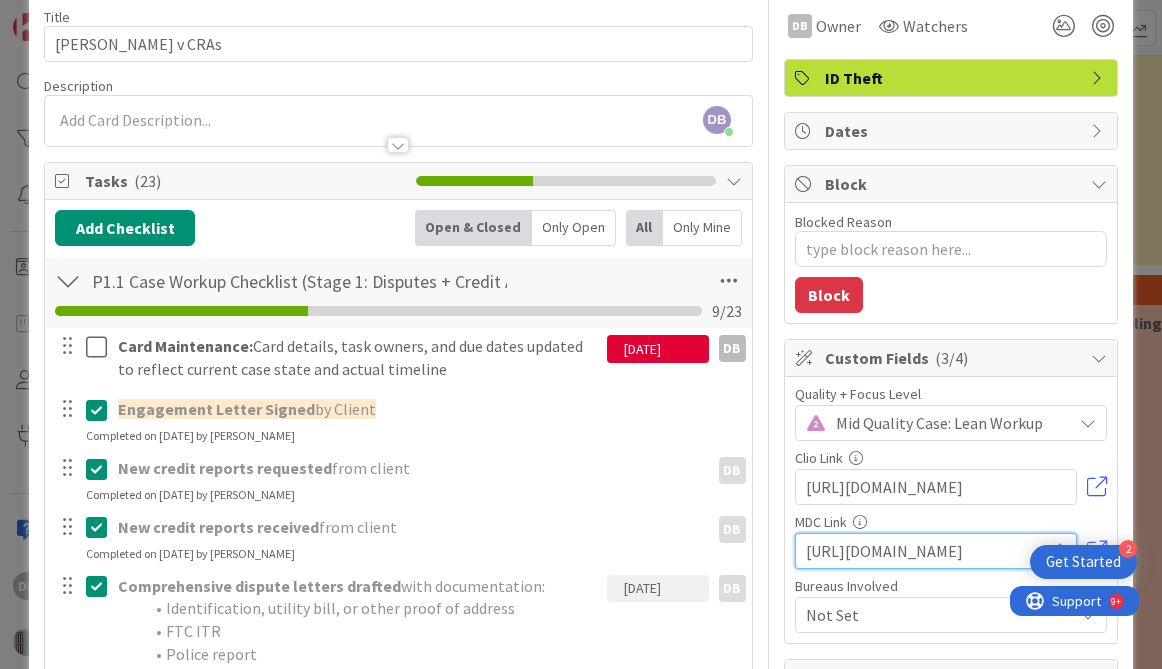 type on "x" 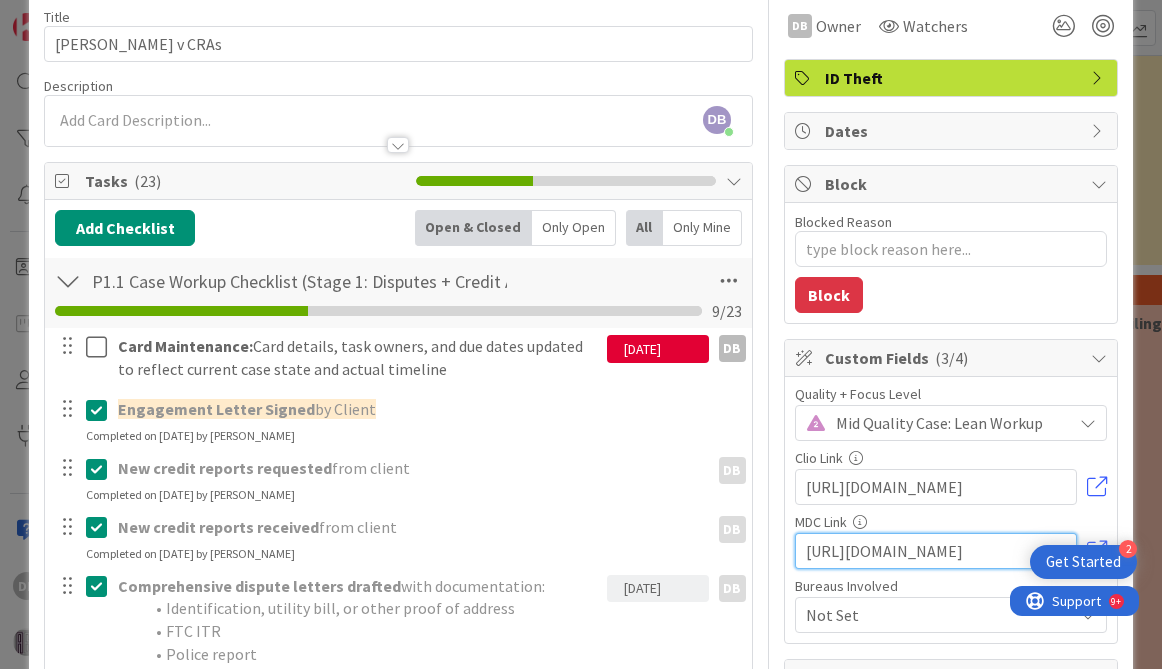 type on "[URL][DOMAIN_NAME]" 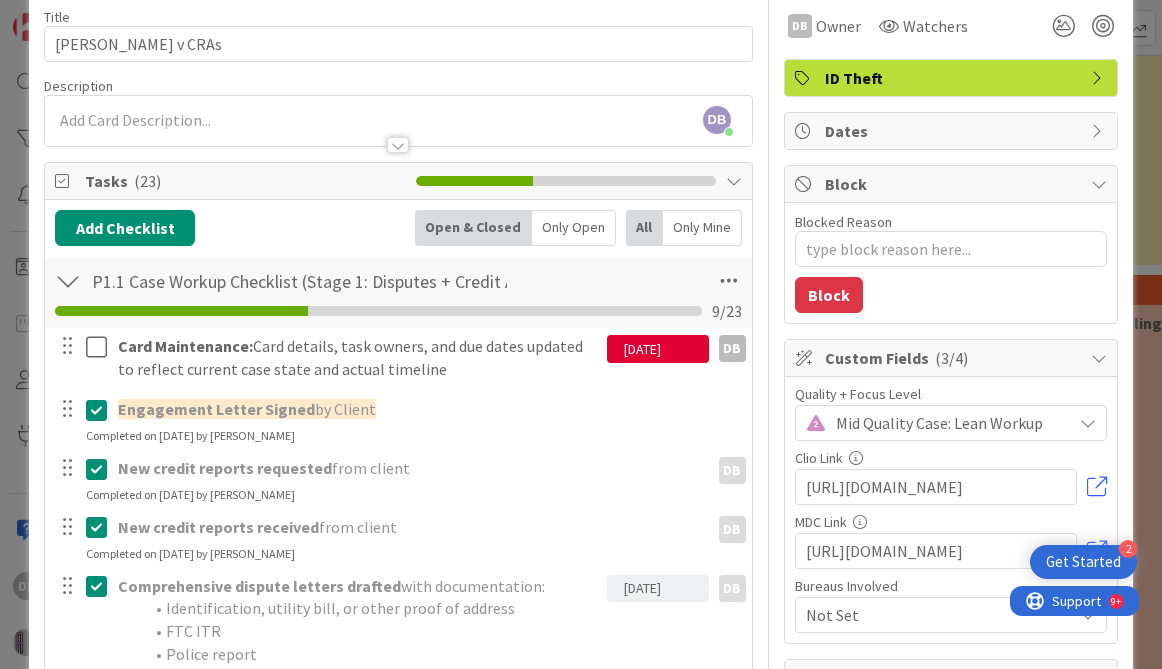 click on "Add Checklist Open & Closed Only Open All Only Mine" at bounding box center [398, 228] 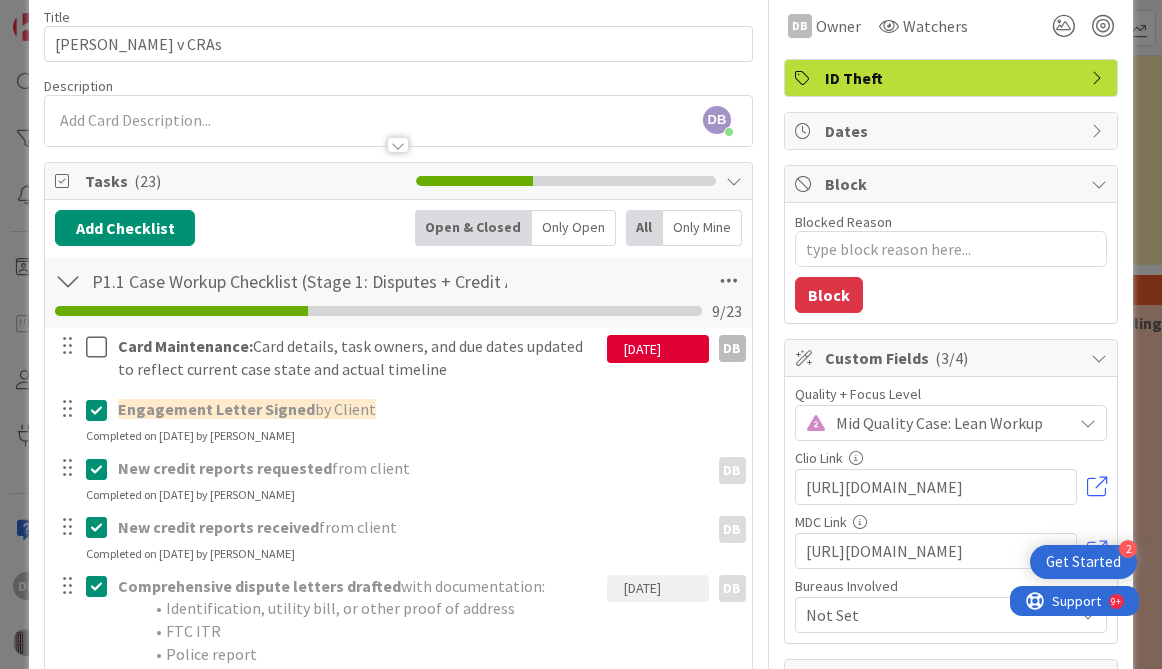 scroll, scrollTop: 129, scrollLeft: 0, axis: vertical 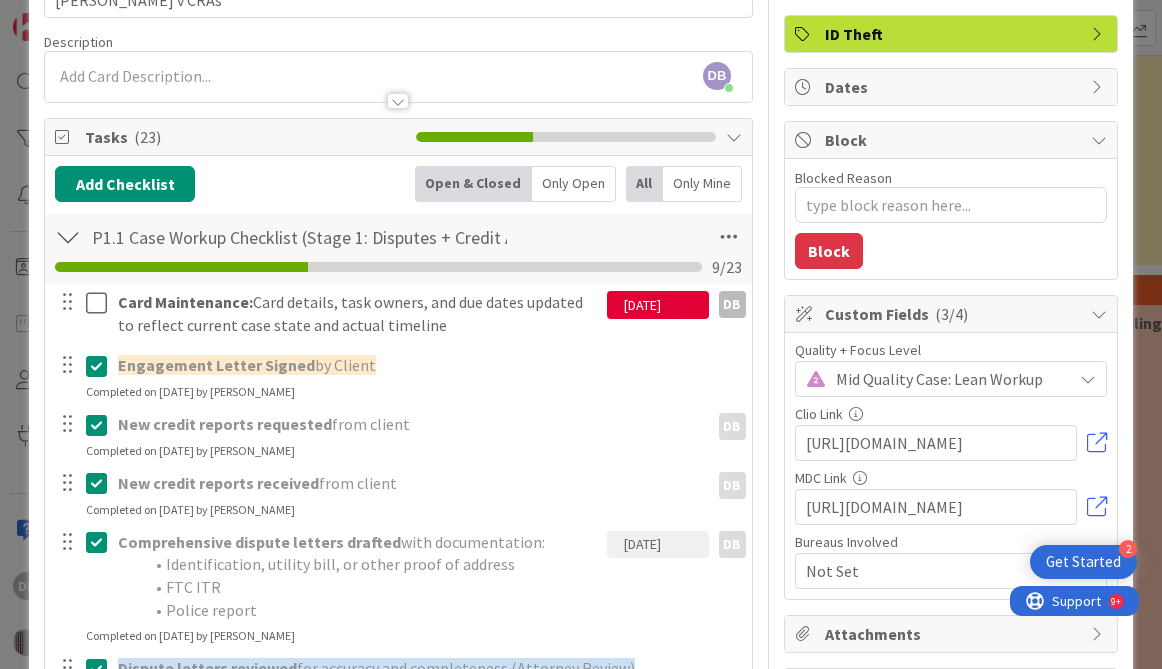 click on "[DATE]" at bounding box center [658, 545] 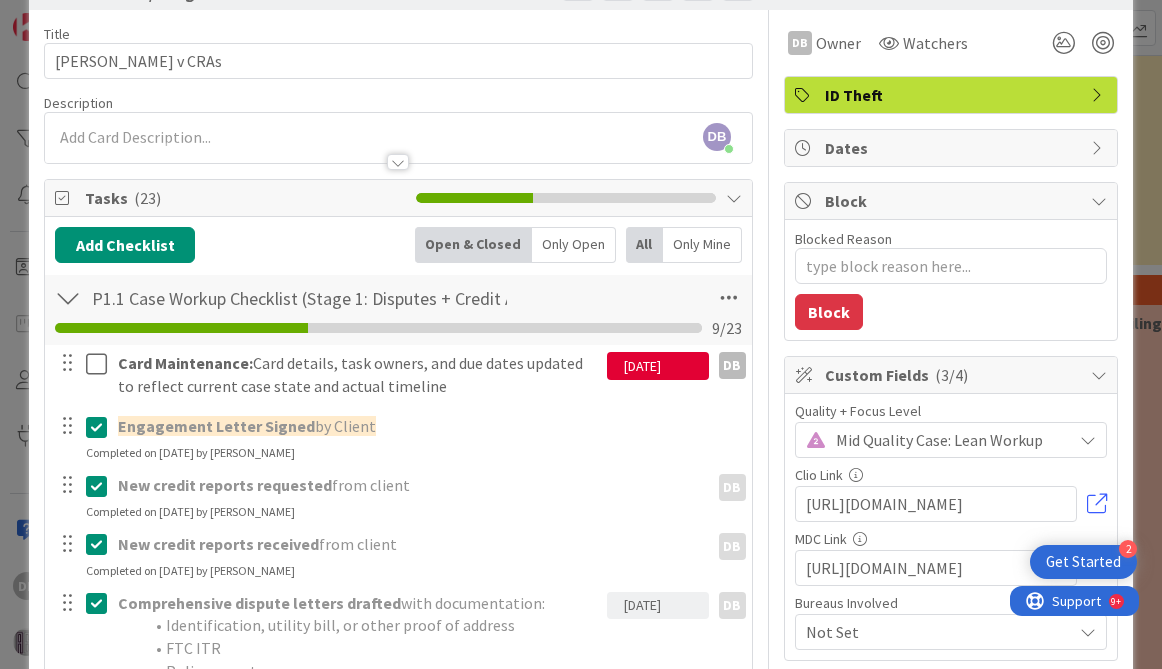 scroll, scrollTop: 0, scrollLeft: 0, axis: both 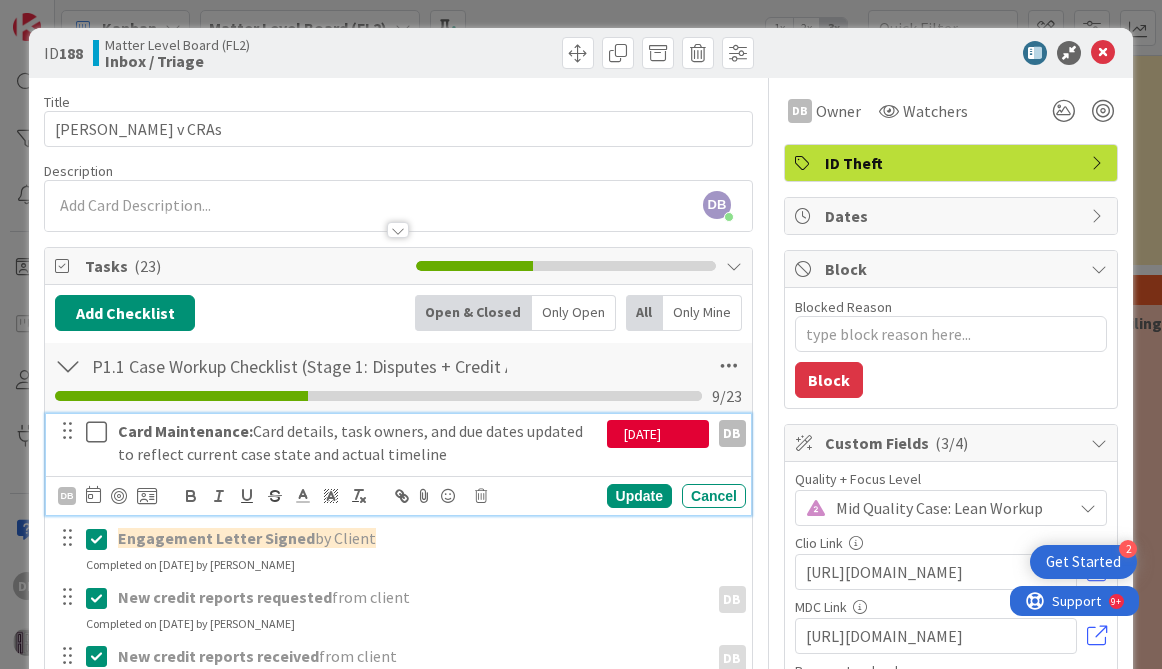 click at bounding box center [101, 432] 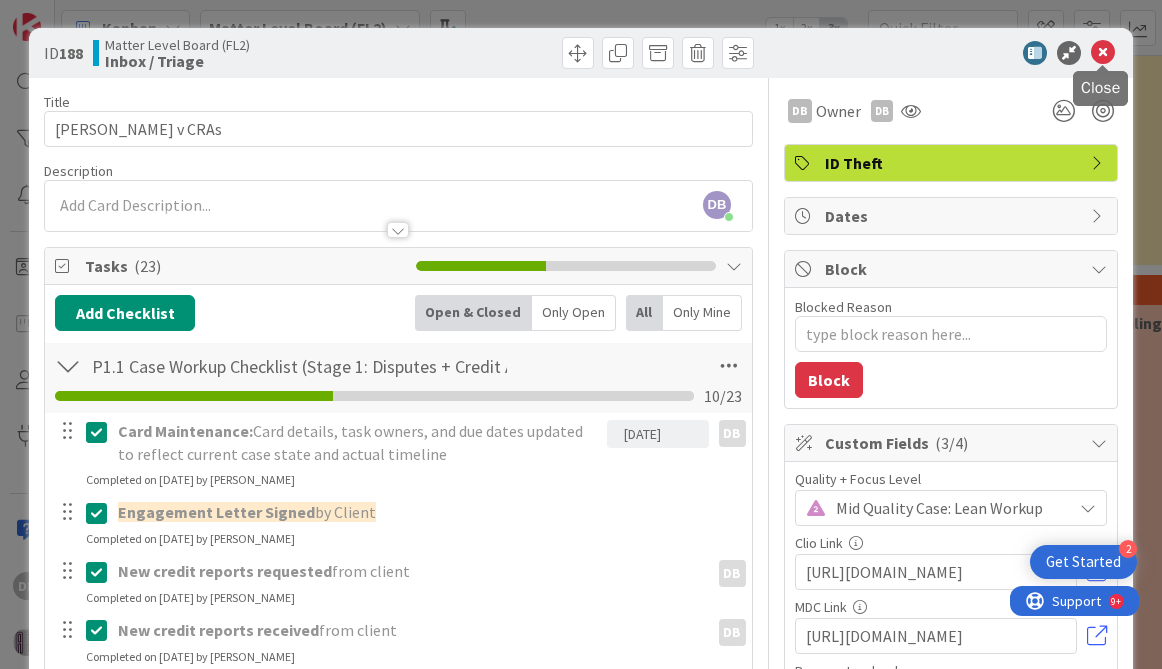 click at bounding box center (1103, 53) 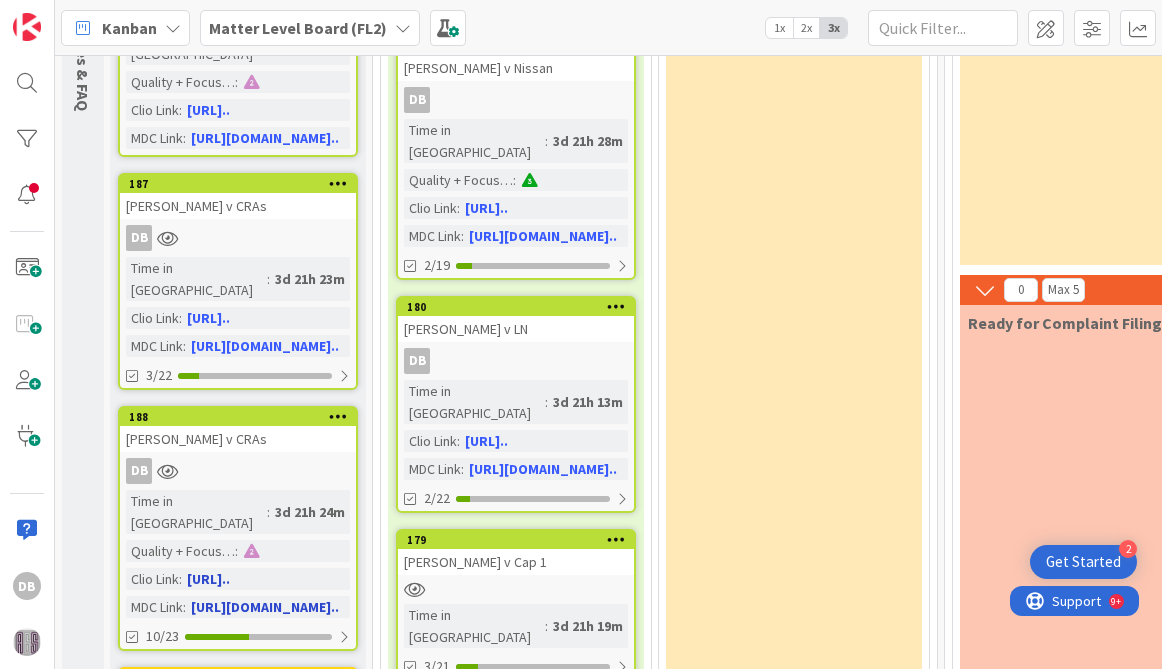 scroll, scrollTop: 0, scrollLeft: 0, axis: both 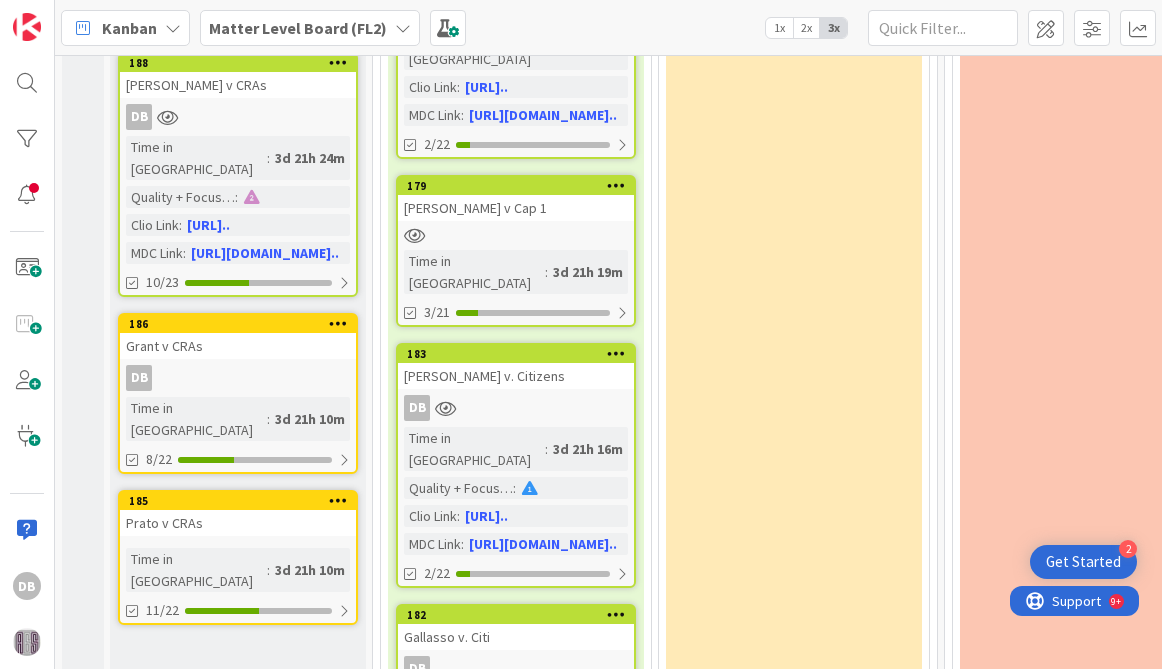 click on "Grant v CRAs" at bounding box center (238, 346) 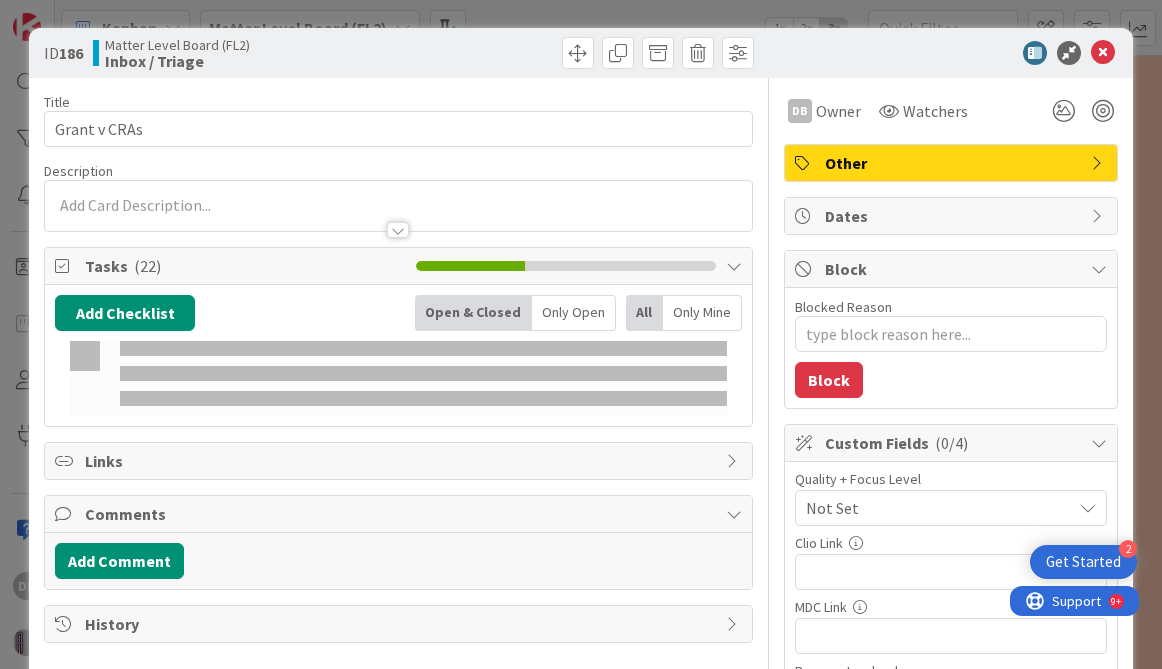 scroll, scrollTop: 0, scrollLeft: 0, axis: both 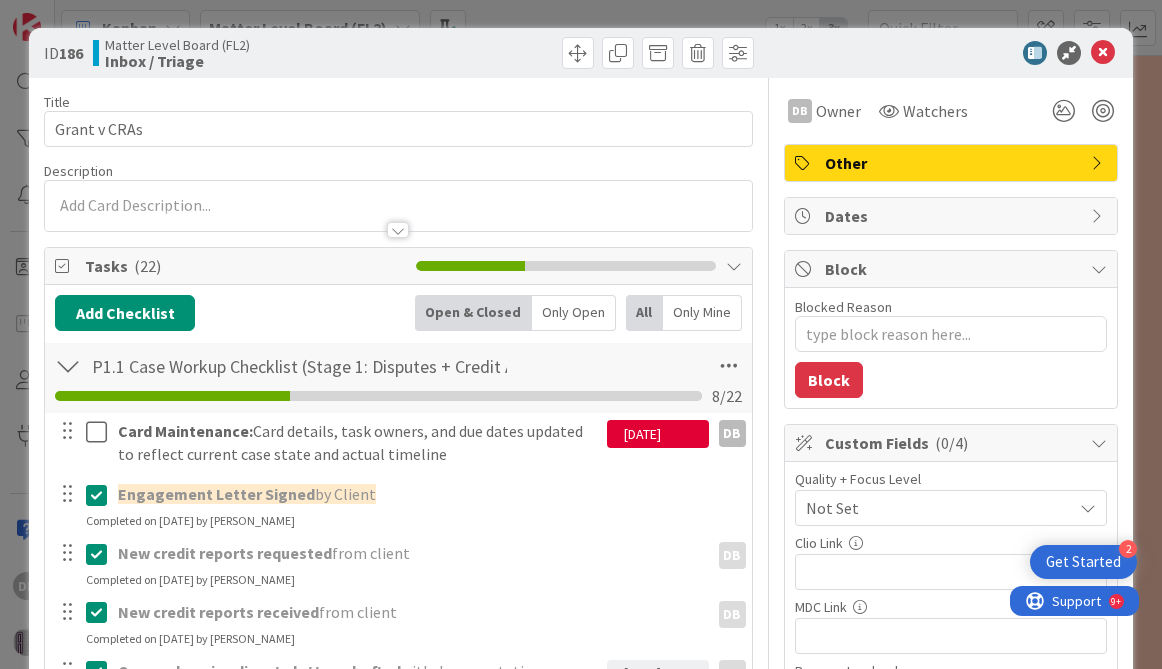 type on "x" 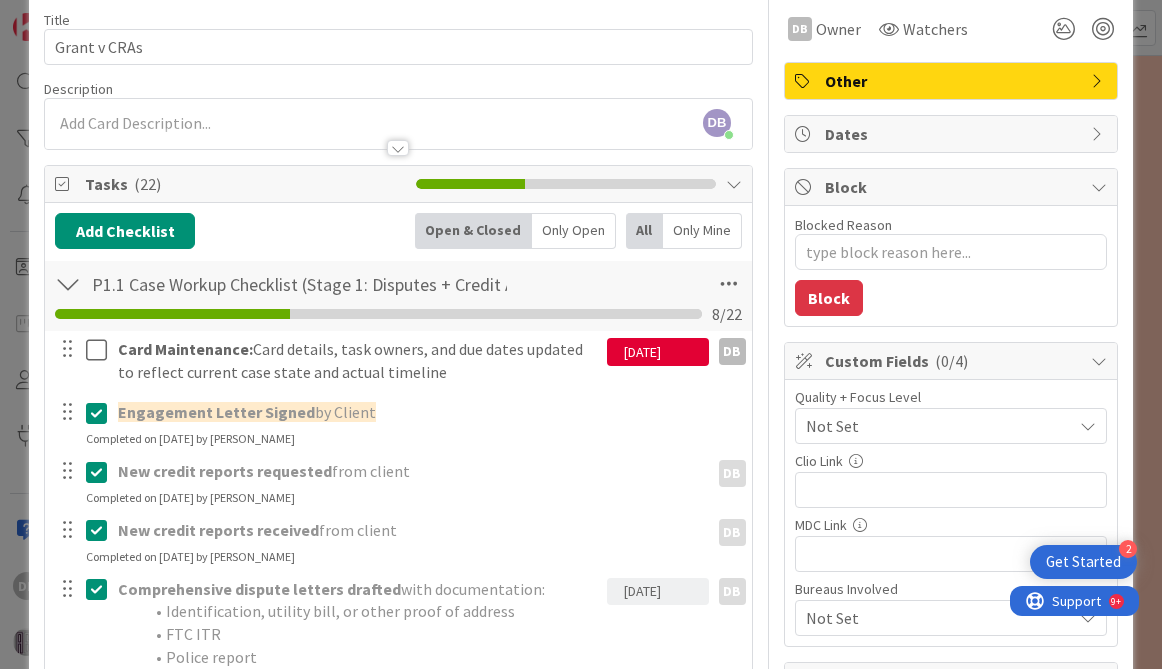 scroll, scrollTop: 139, scrollLeft: 0, axis: vertical 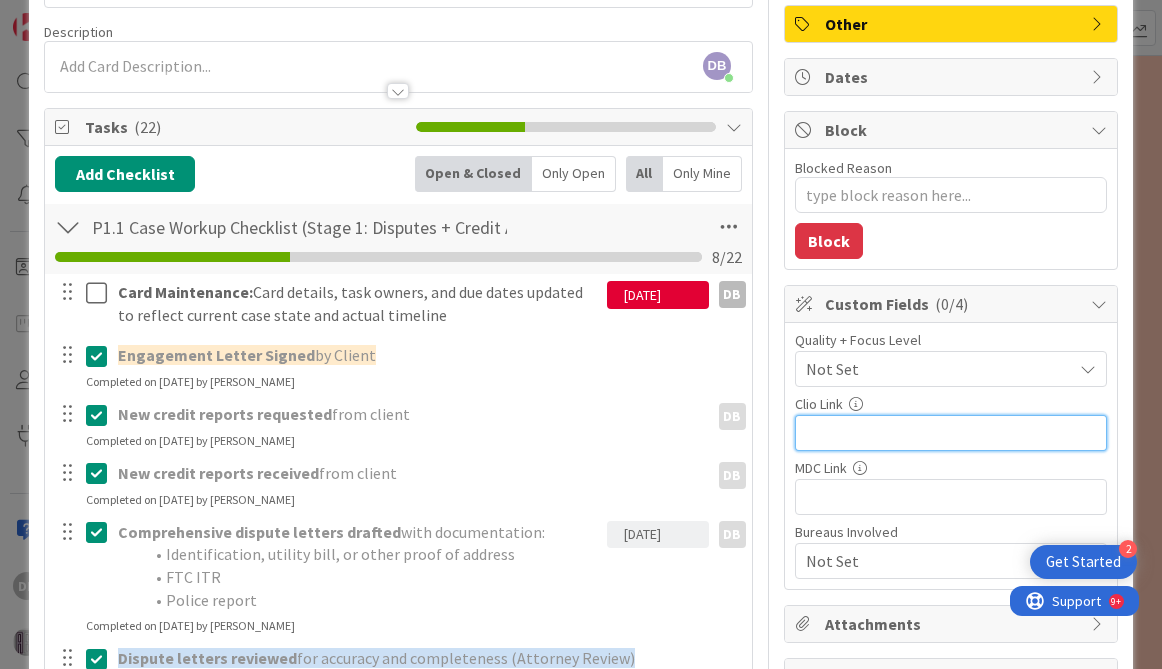 click at bounding box center [951, 433] 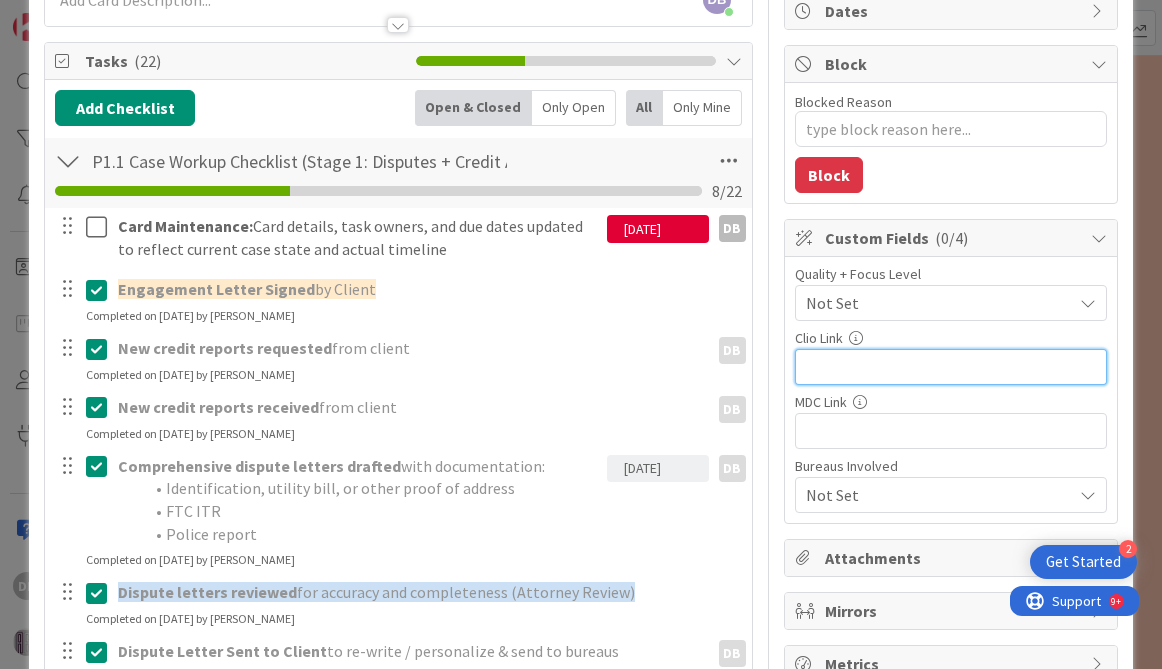 scroll, scrollTop: 260, scrollLeft: 0, axis: vertical 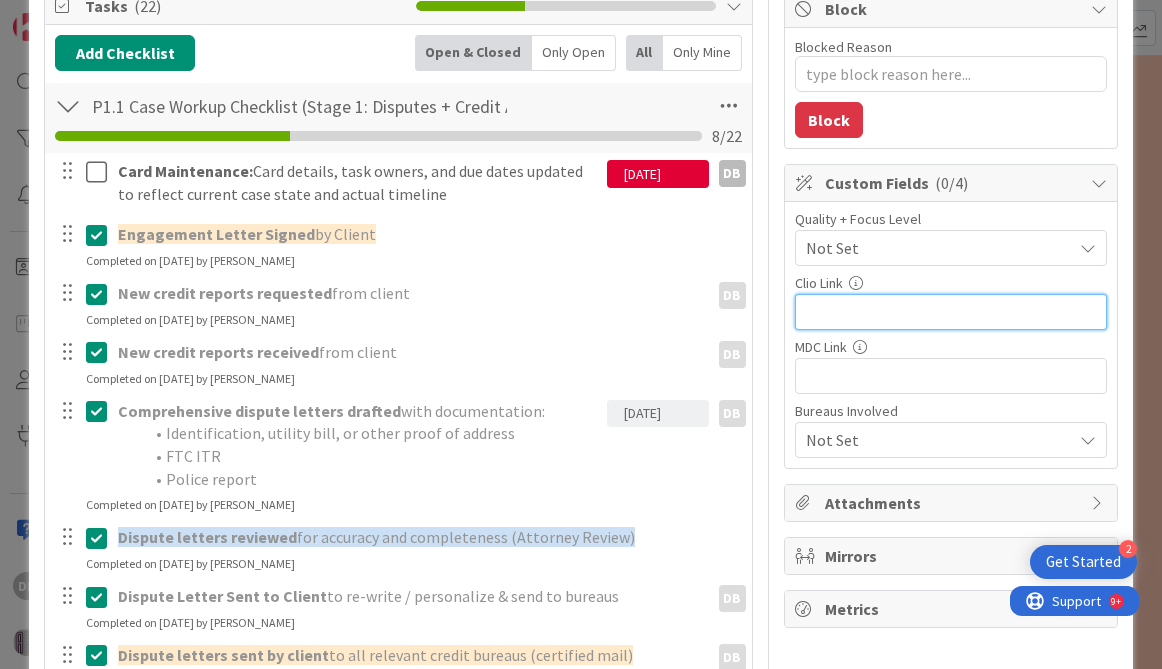 paste on "[URL][DOMAIN_NAME]" 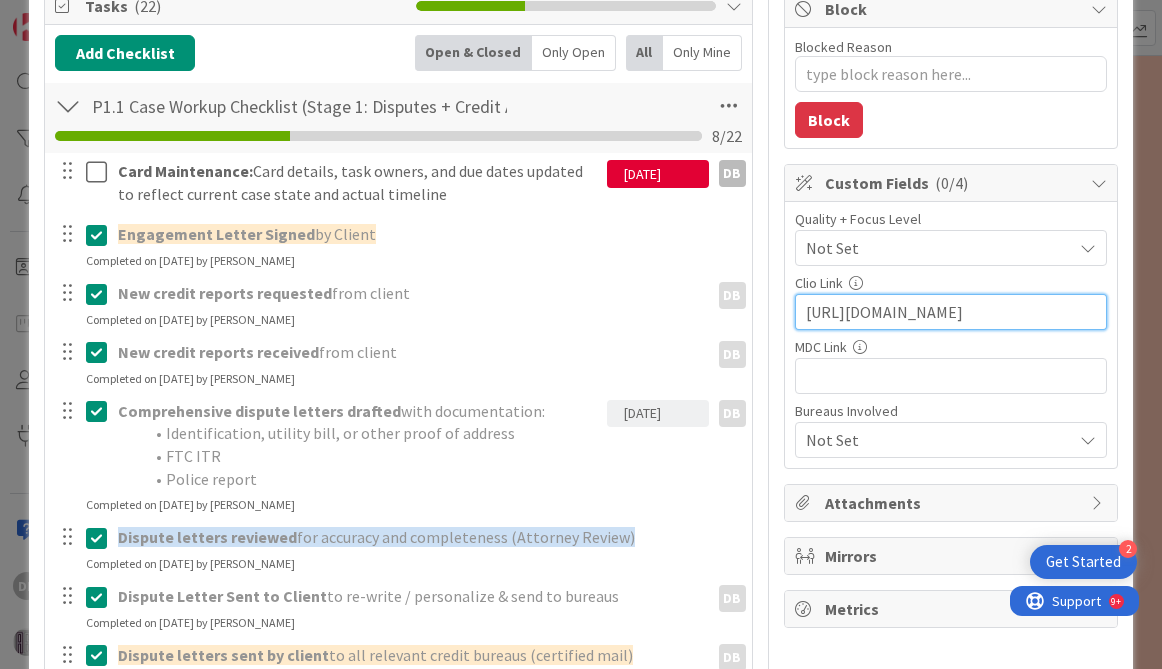 scroll, scrollTop: 0, scrollLeft: 23, axis: horizontal 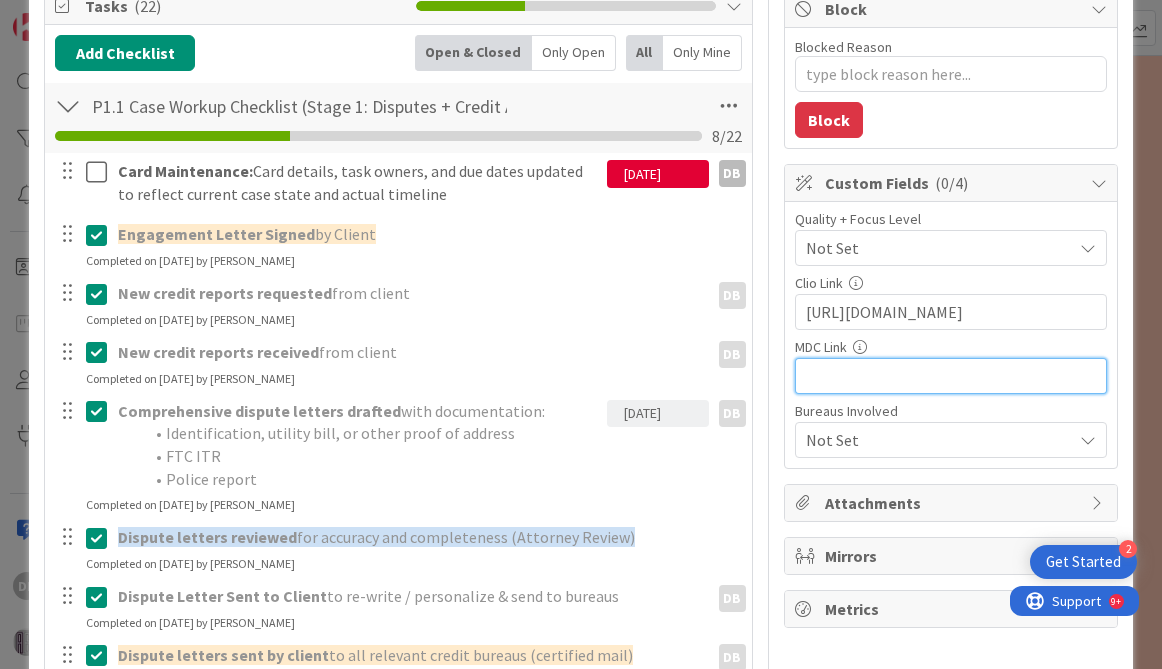 click at bounding box center (951, 376) 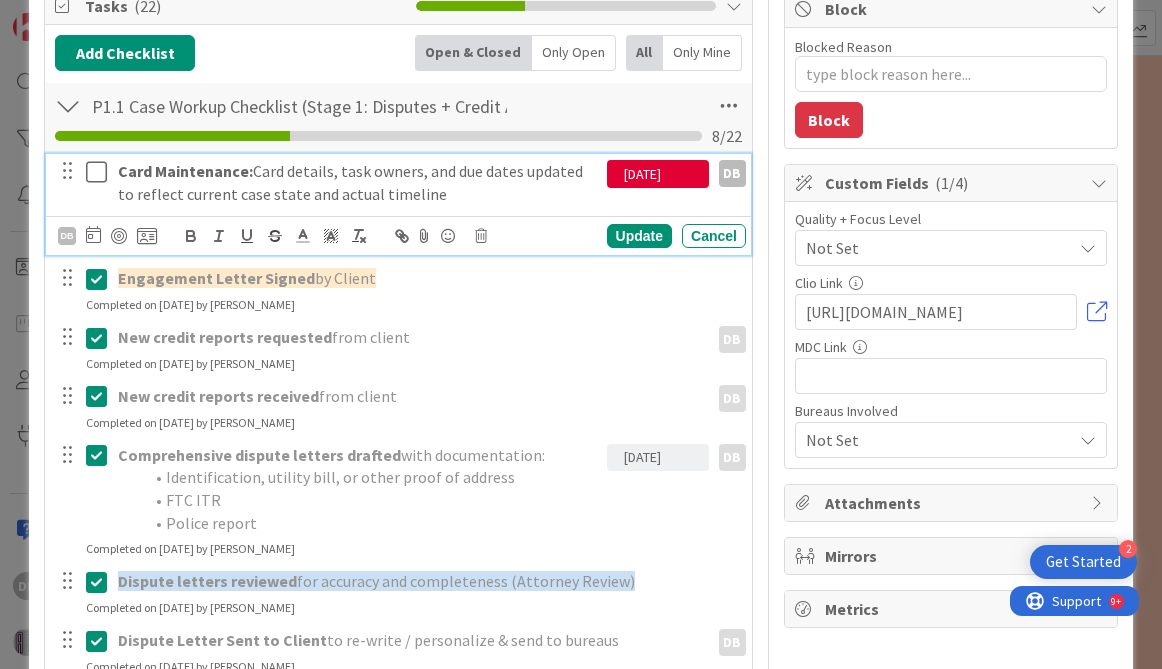 click at bounding box center [101, 172] 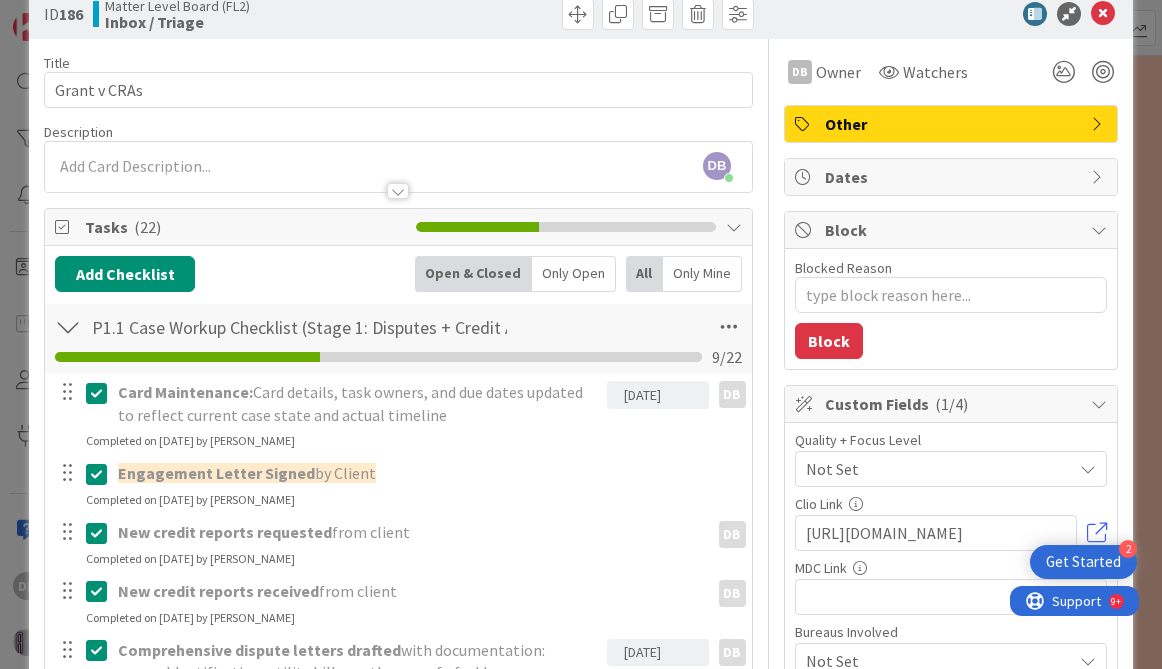 scroll, scrollTop: 0, scrollLeft: 0, axis: both 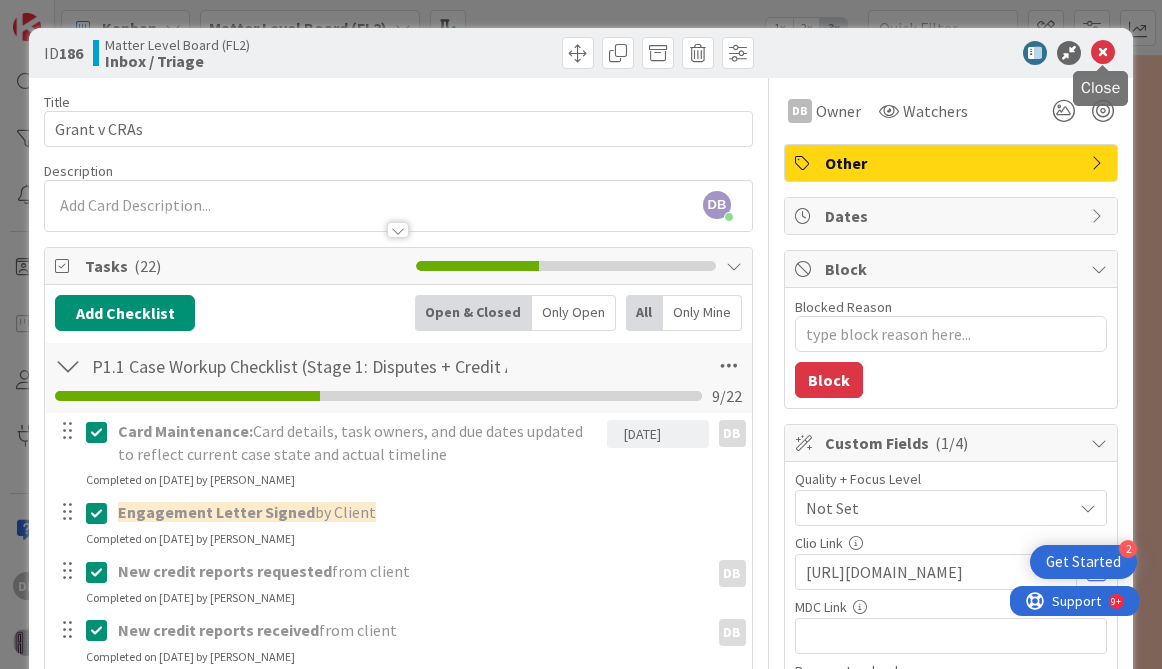 click at bounding box center [1103, 53] 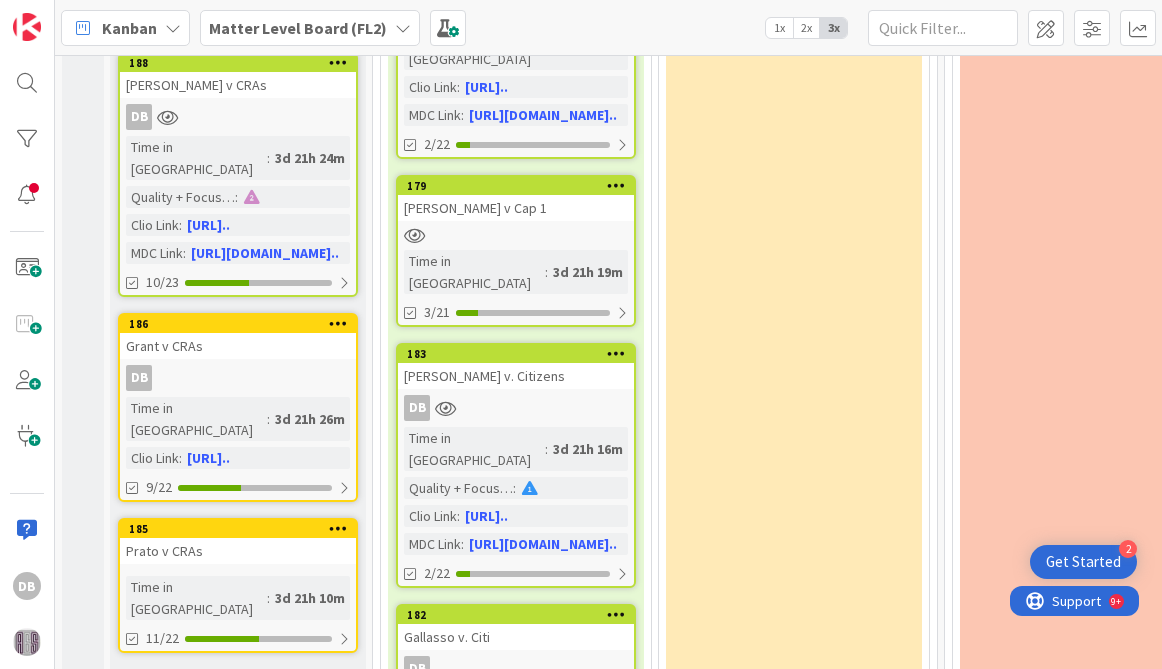 scroll, scrollTop: 0, scrollLeft: 0, axis: both 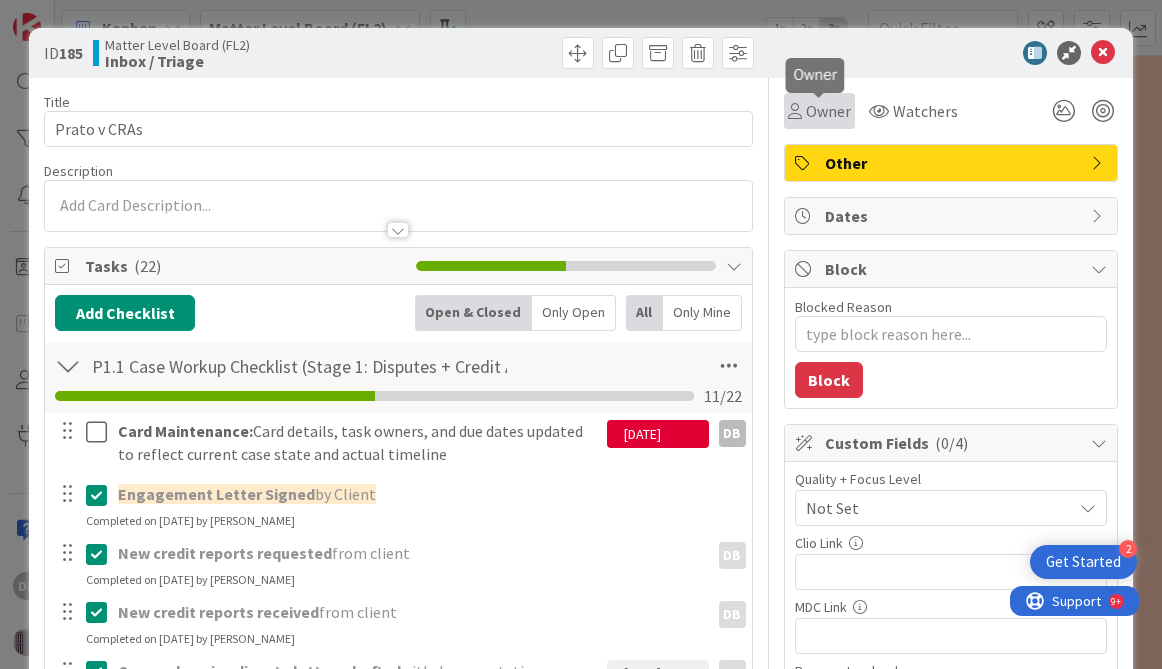 click on "Owner" at bounding box center [828, 111] 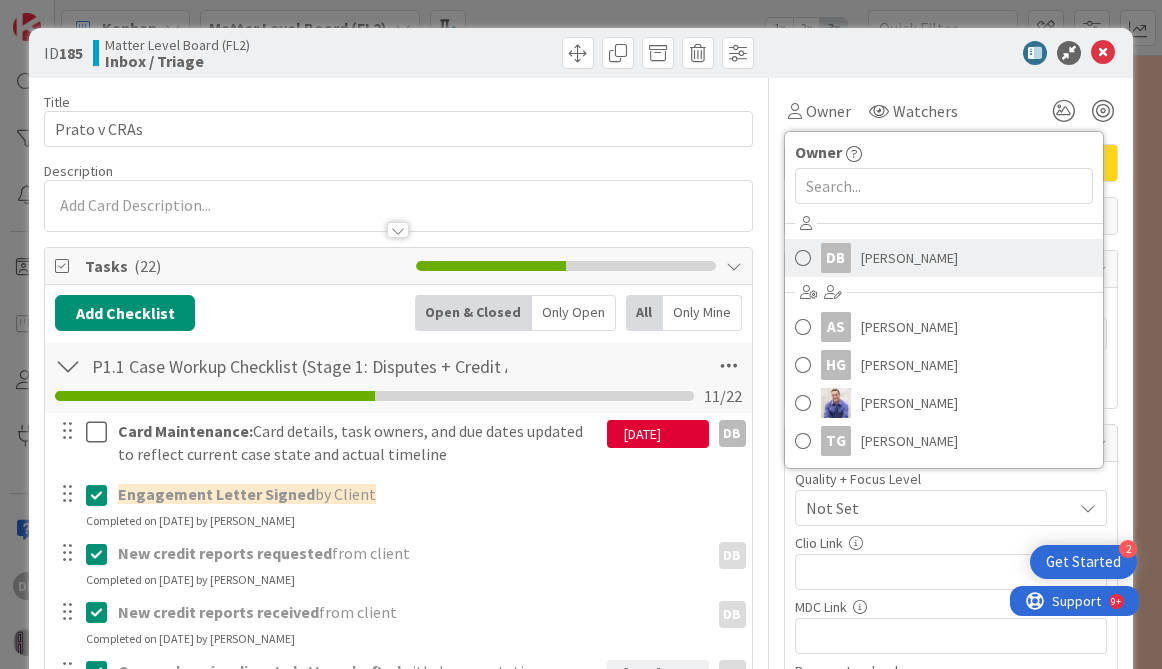 click at bounding box center [803, 258] 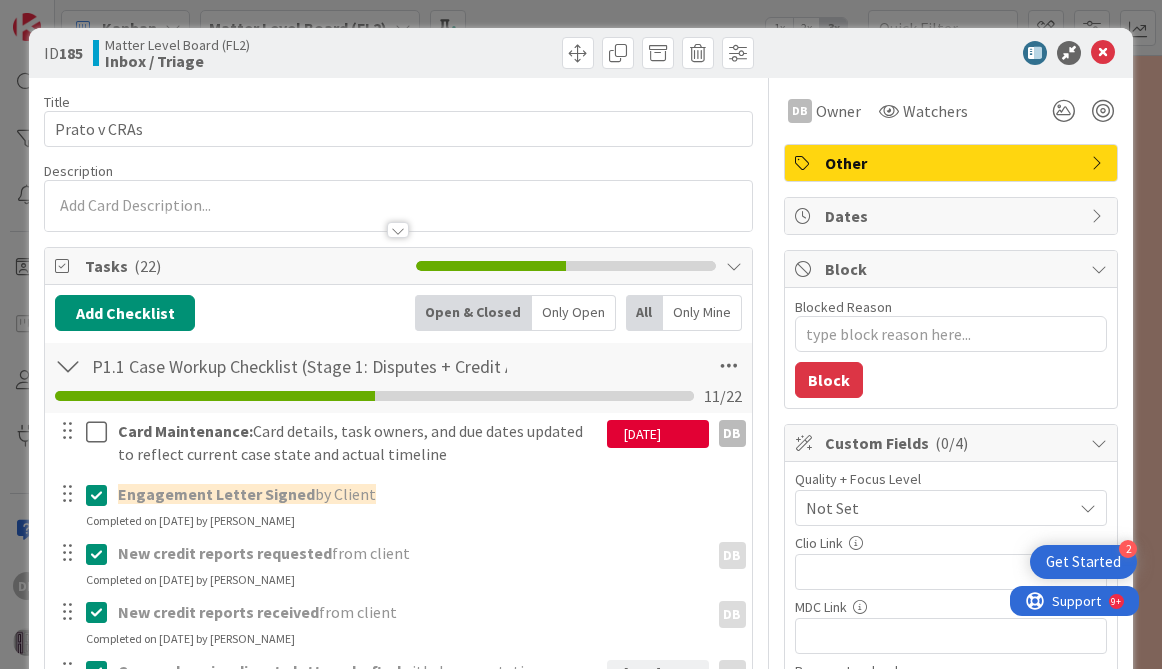 type on "x" 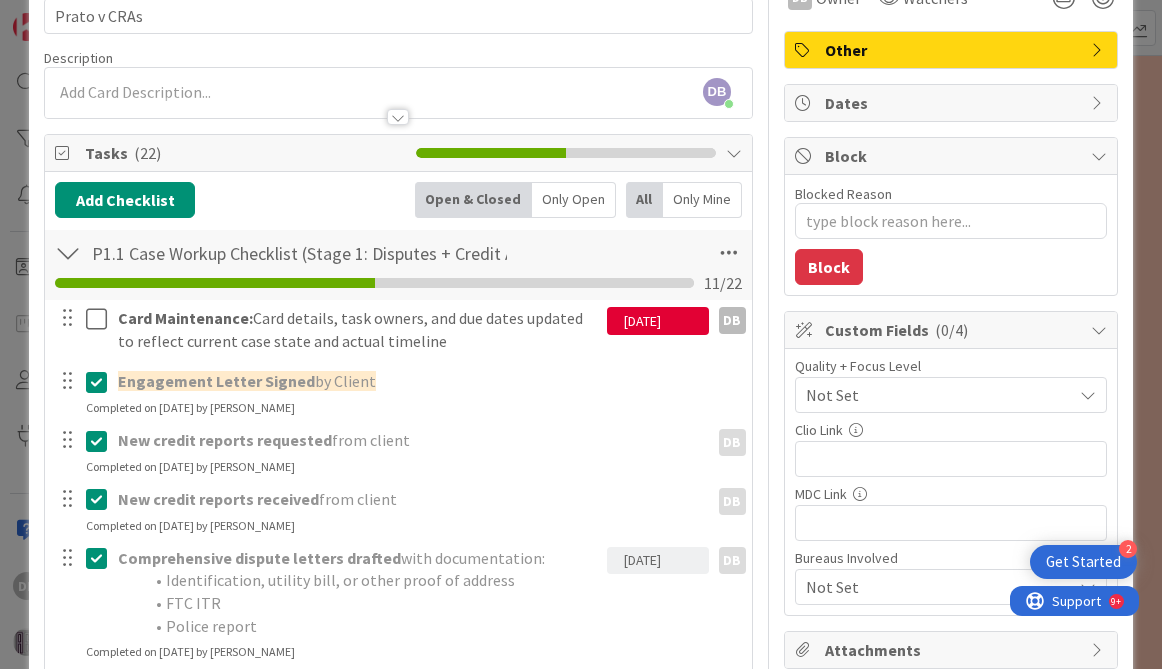 scroll, scrollTop: 99, scrollLeft: 0, axis: vertical 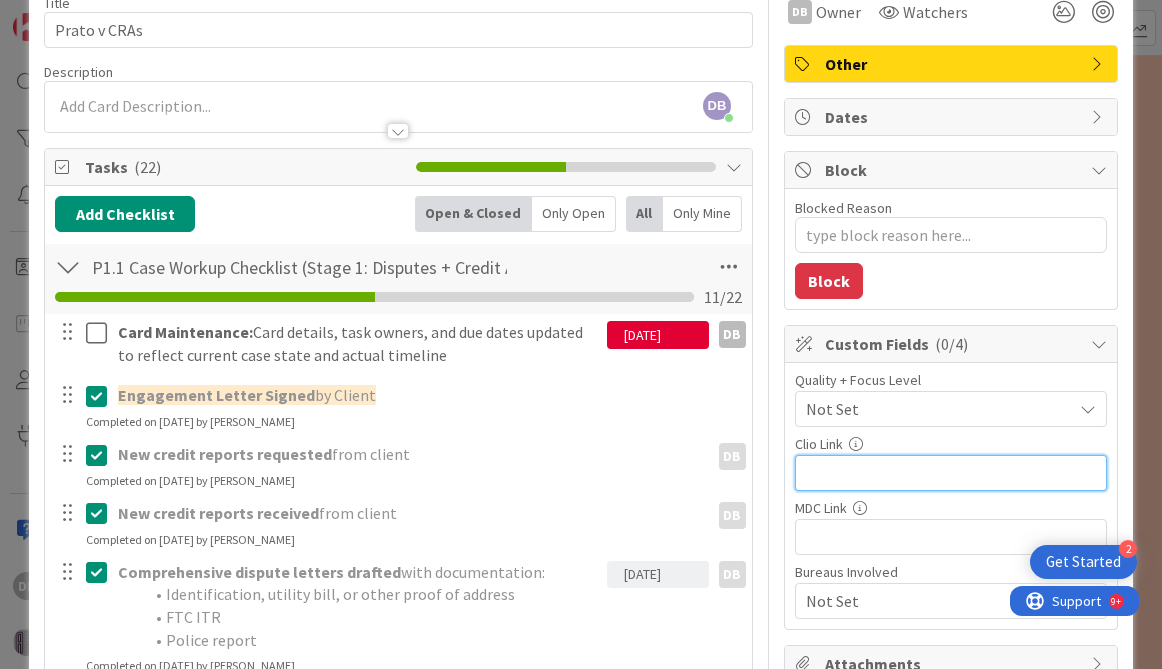 click at bounding box center [951, 473] 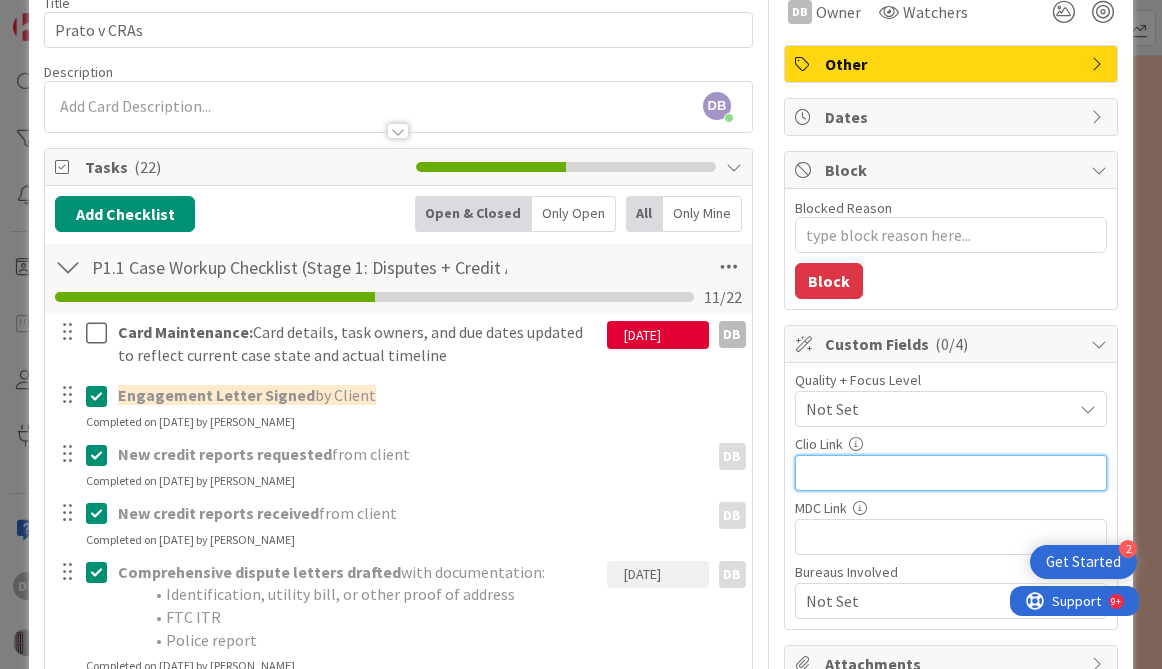 paste on "[URL][DOMAIN_NAME]" 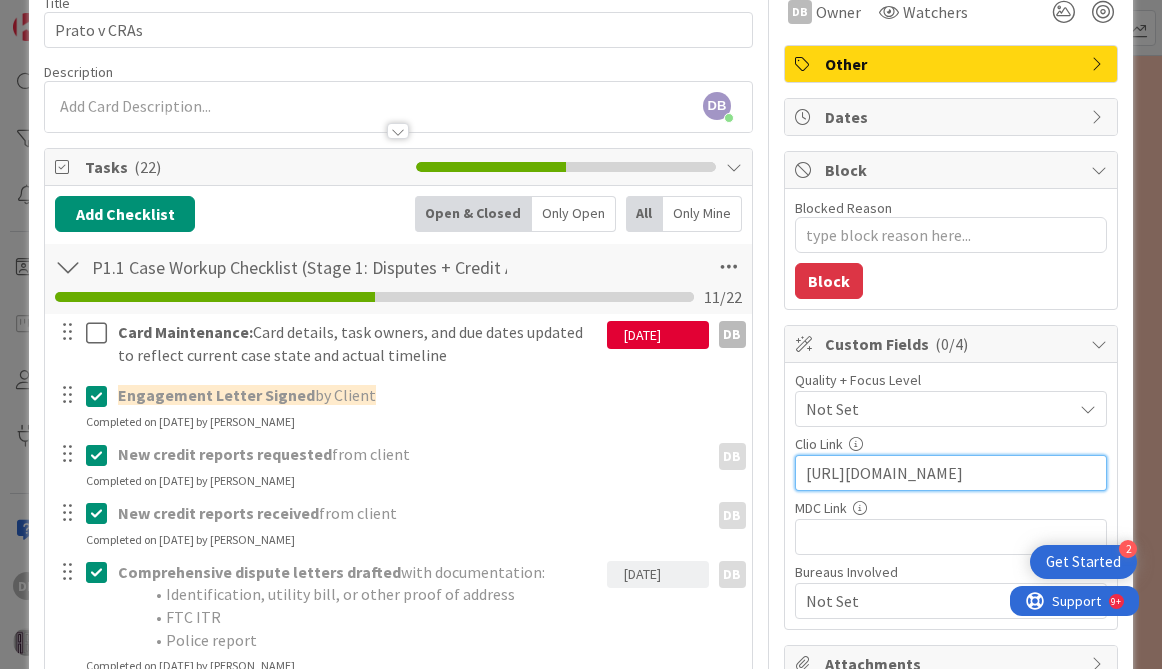 scroll, scrollTop: 0, scrollLeft: 23, axis: horizontal 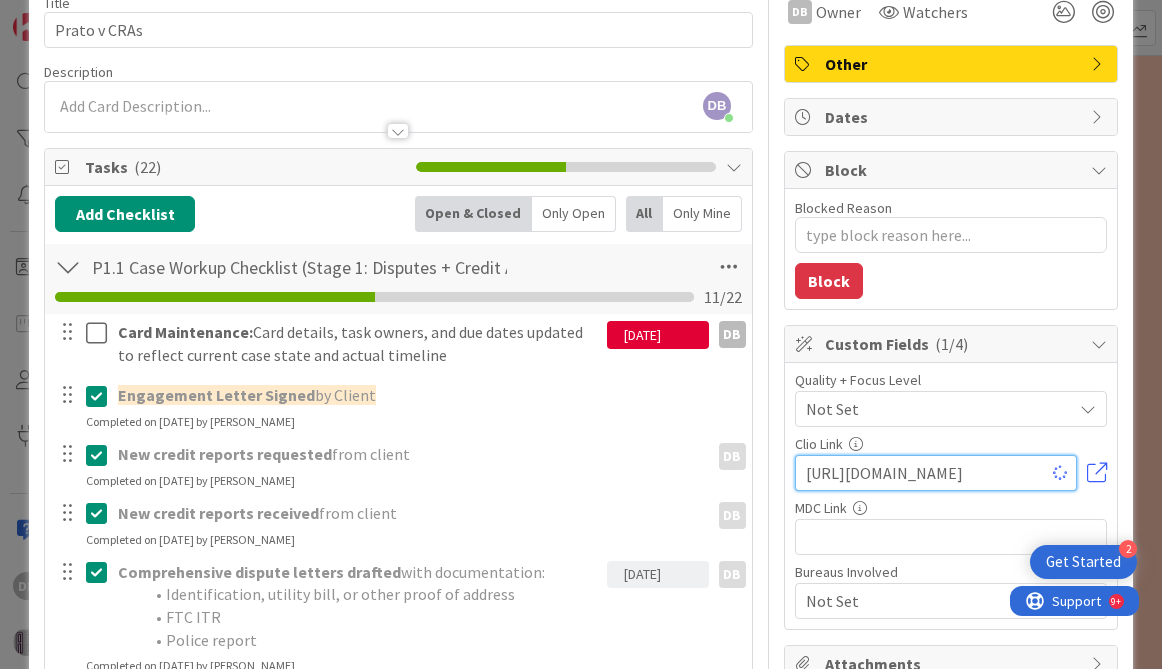 type on "[URL][DOMAIN_NAME]" 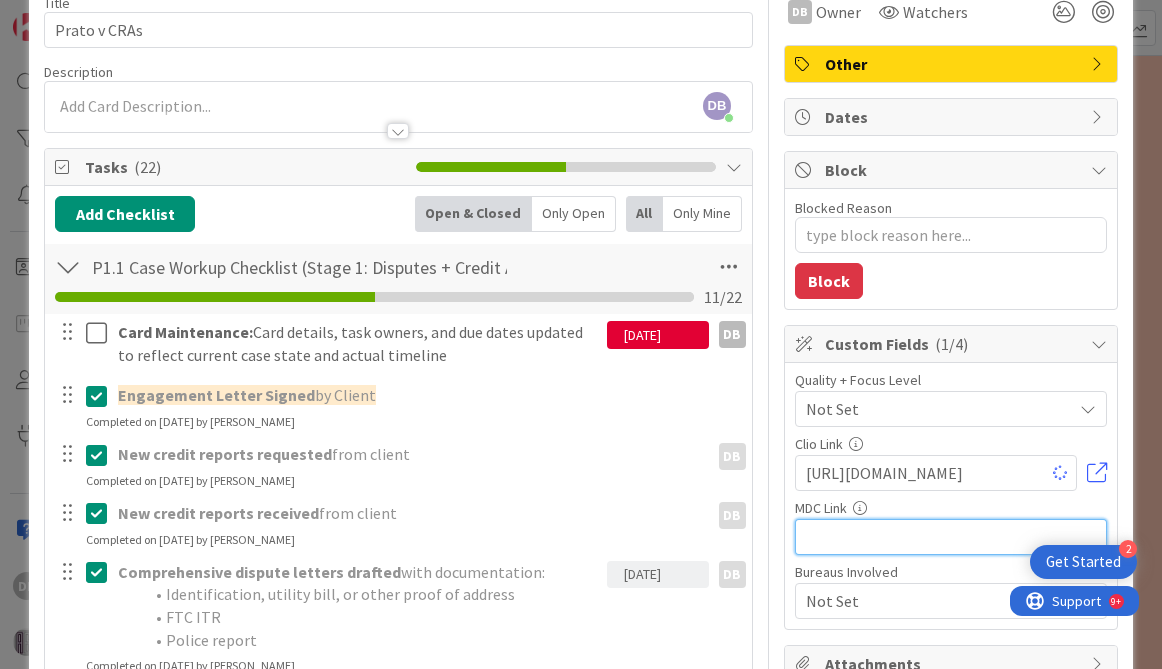 click at bounding box center (951, 537) 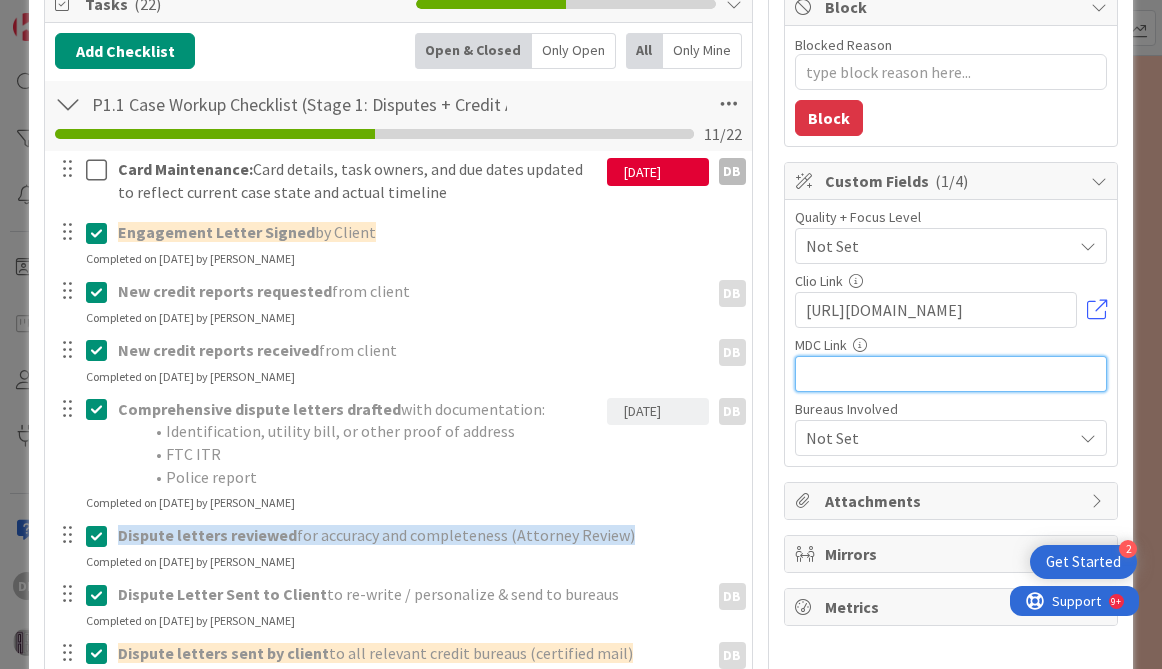 scroll, scrollTop: 0, scrollLeft: 0, axis: both 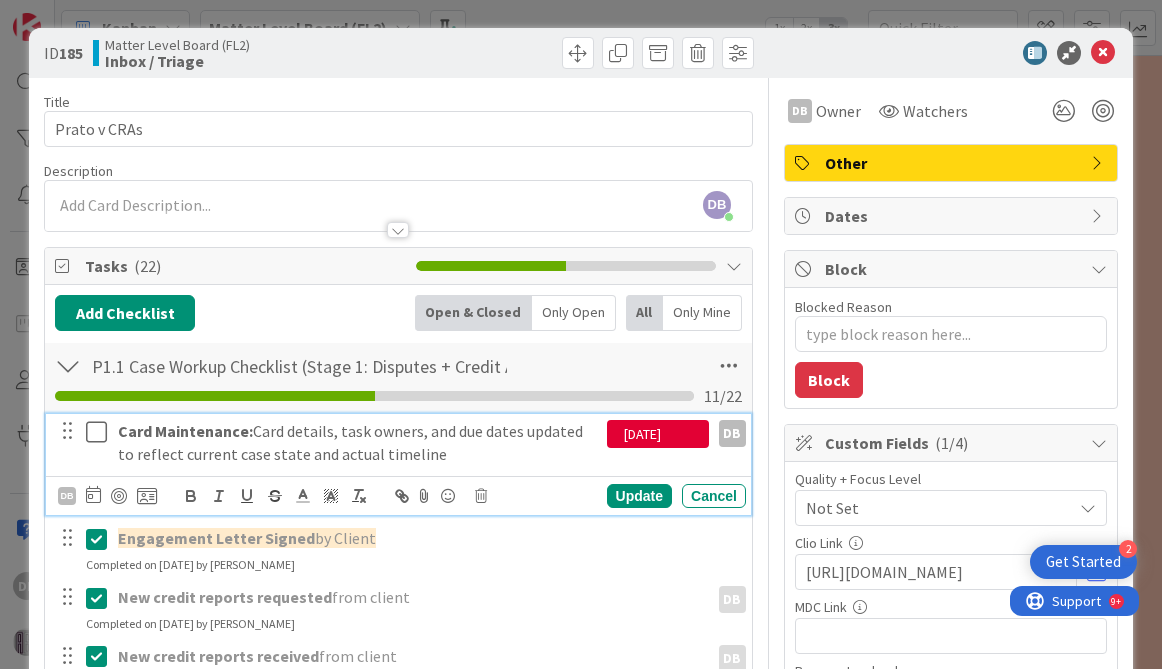 click at bounding box center (101, 432) 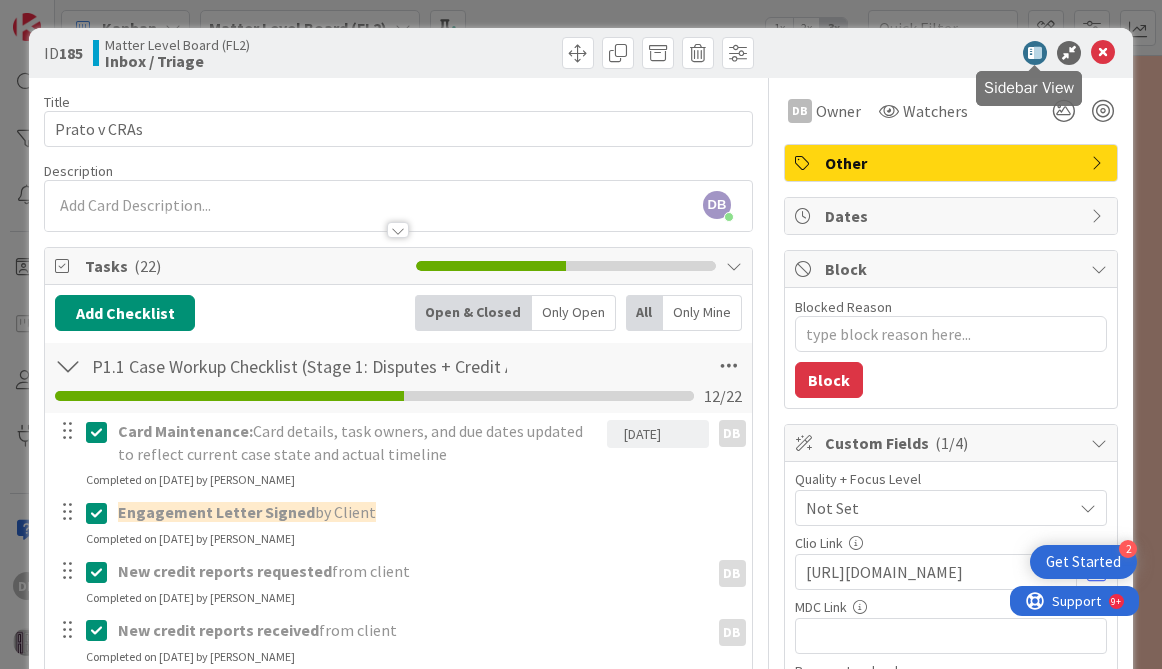 type on "x" 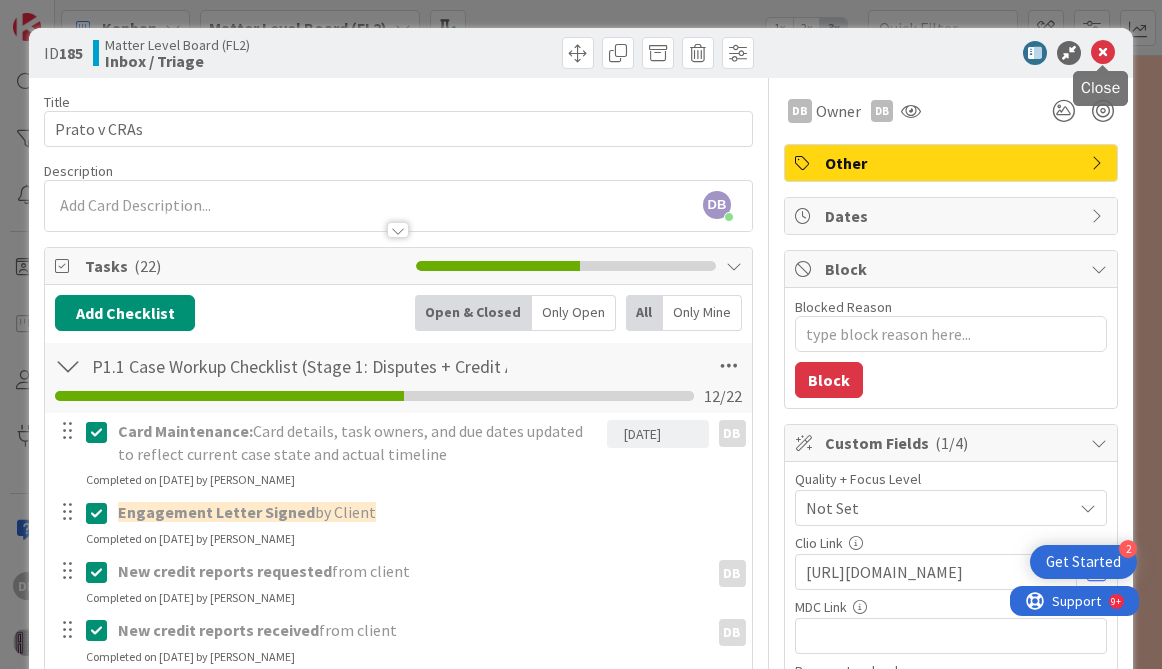 click at bounding box center (1103, 53) 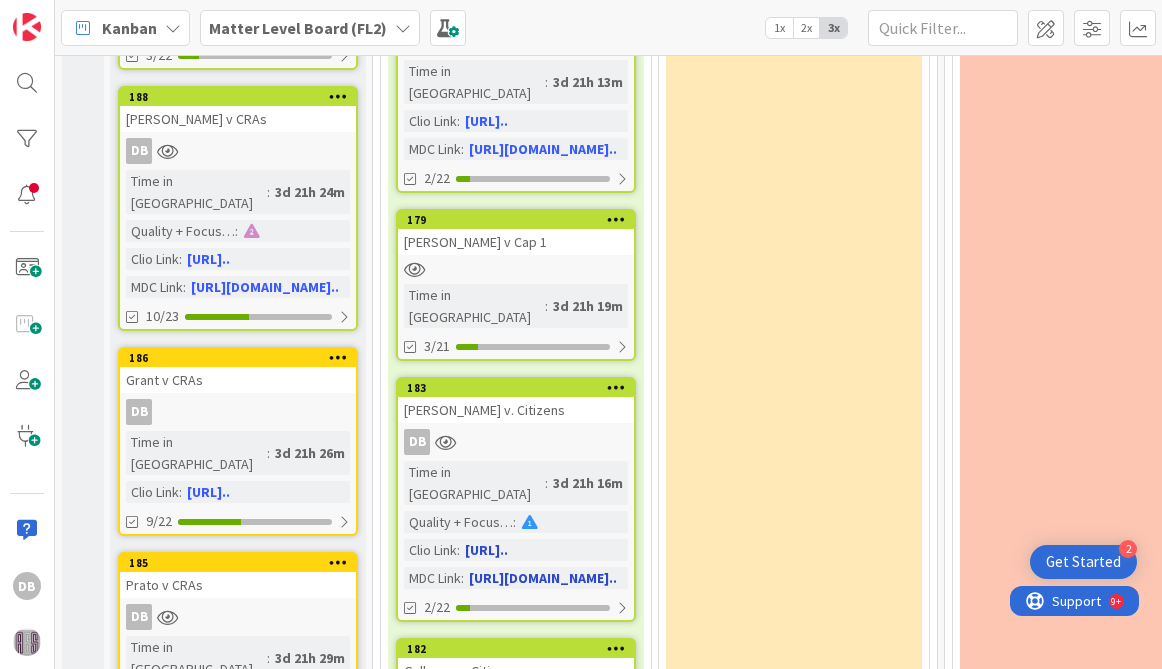 scroll, scrollTop: 529, scrollLeft: 0, axis: vertical 